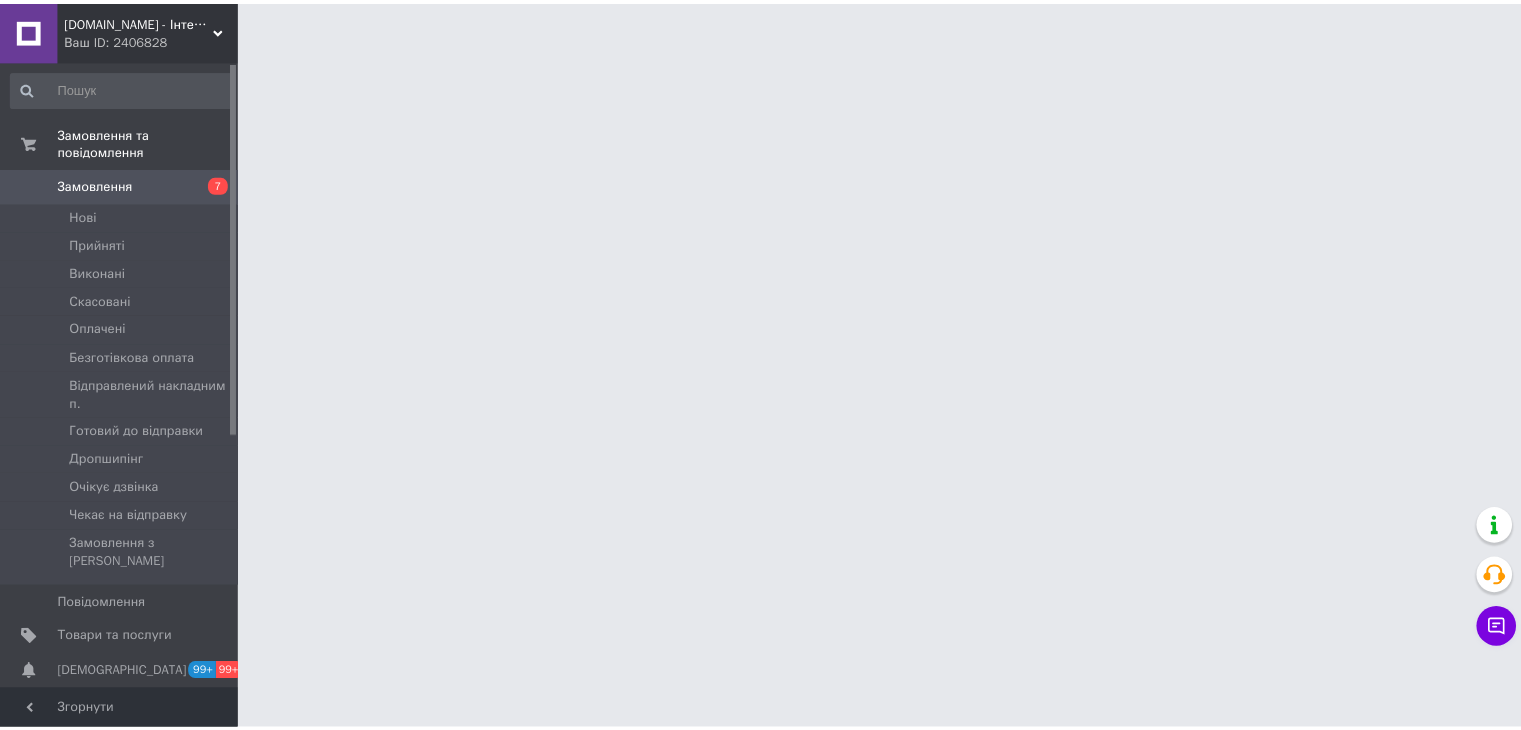 scroll, scrollTop: 0, scrollLeft: 0, axis: both 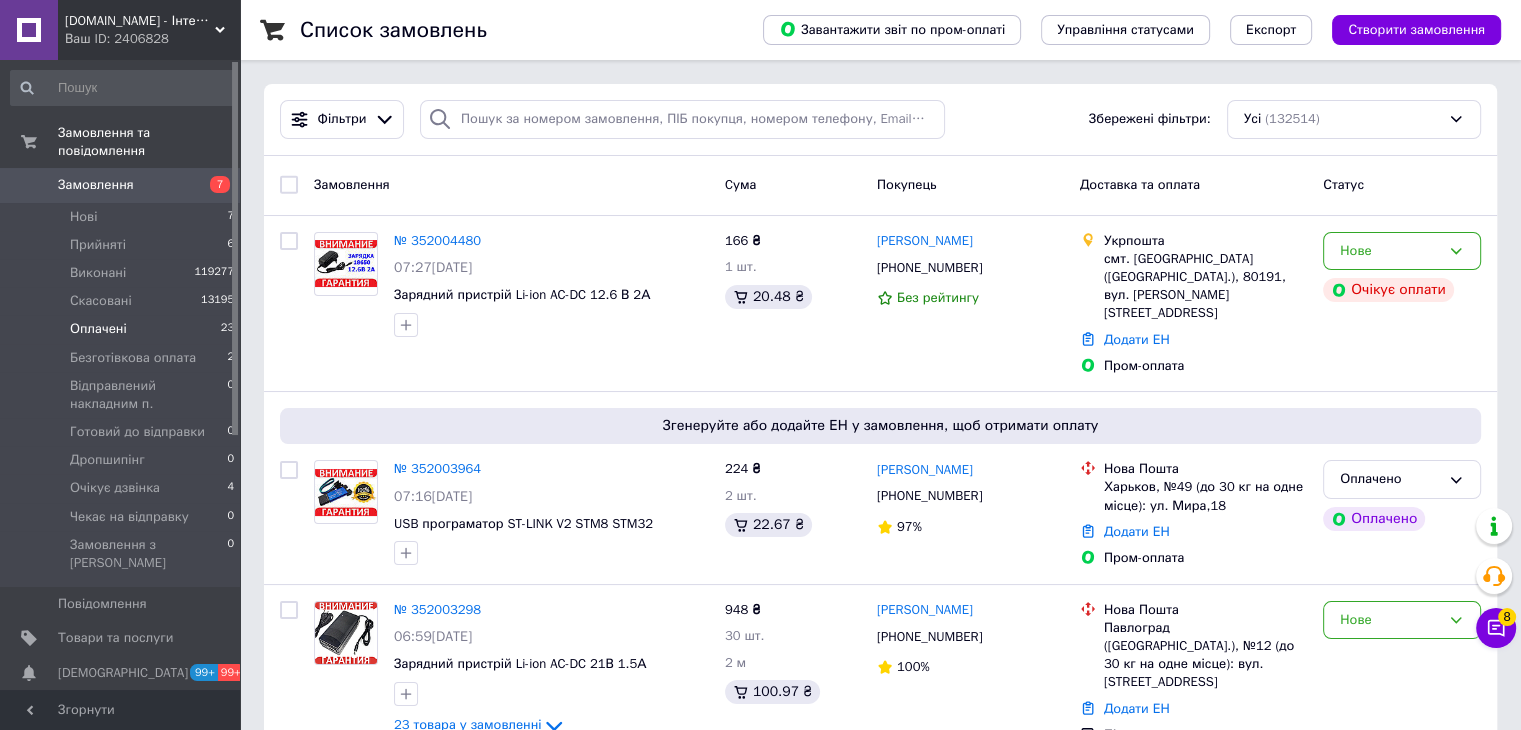 click on "Оплачені 23" at bounding box center (123, 329) 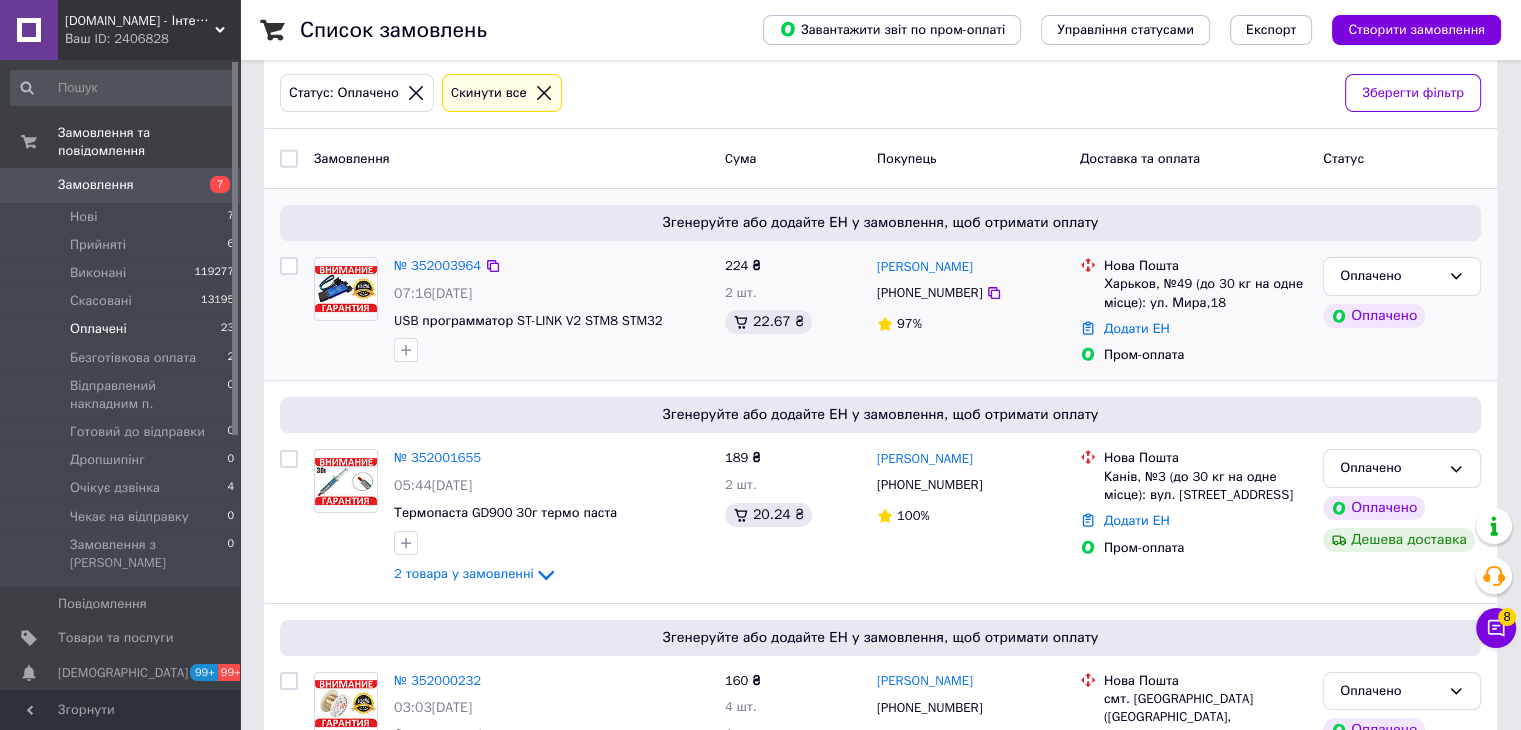 scroll, scrollTop: 100, scrollLeft: 0, axis: vertical 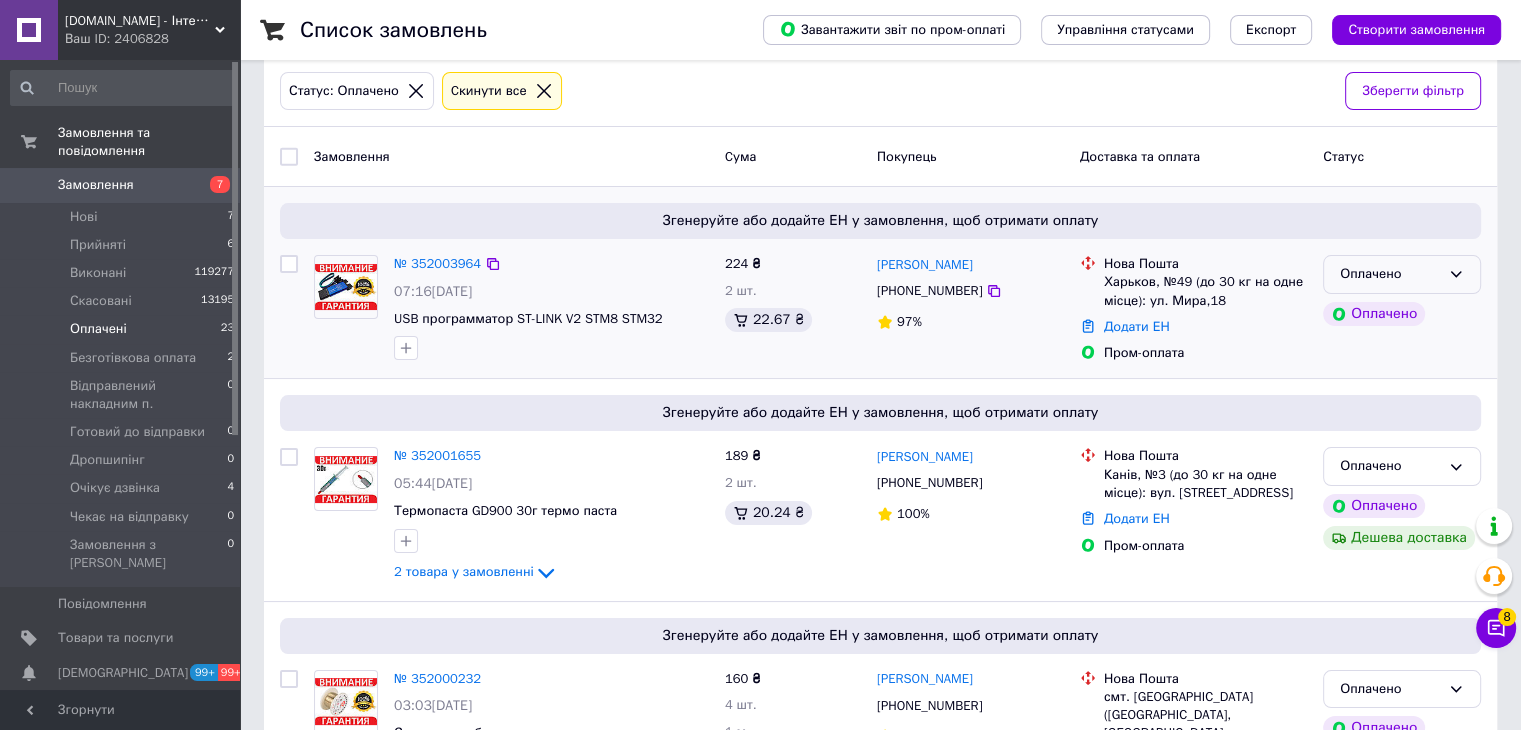 click 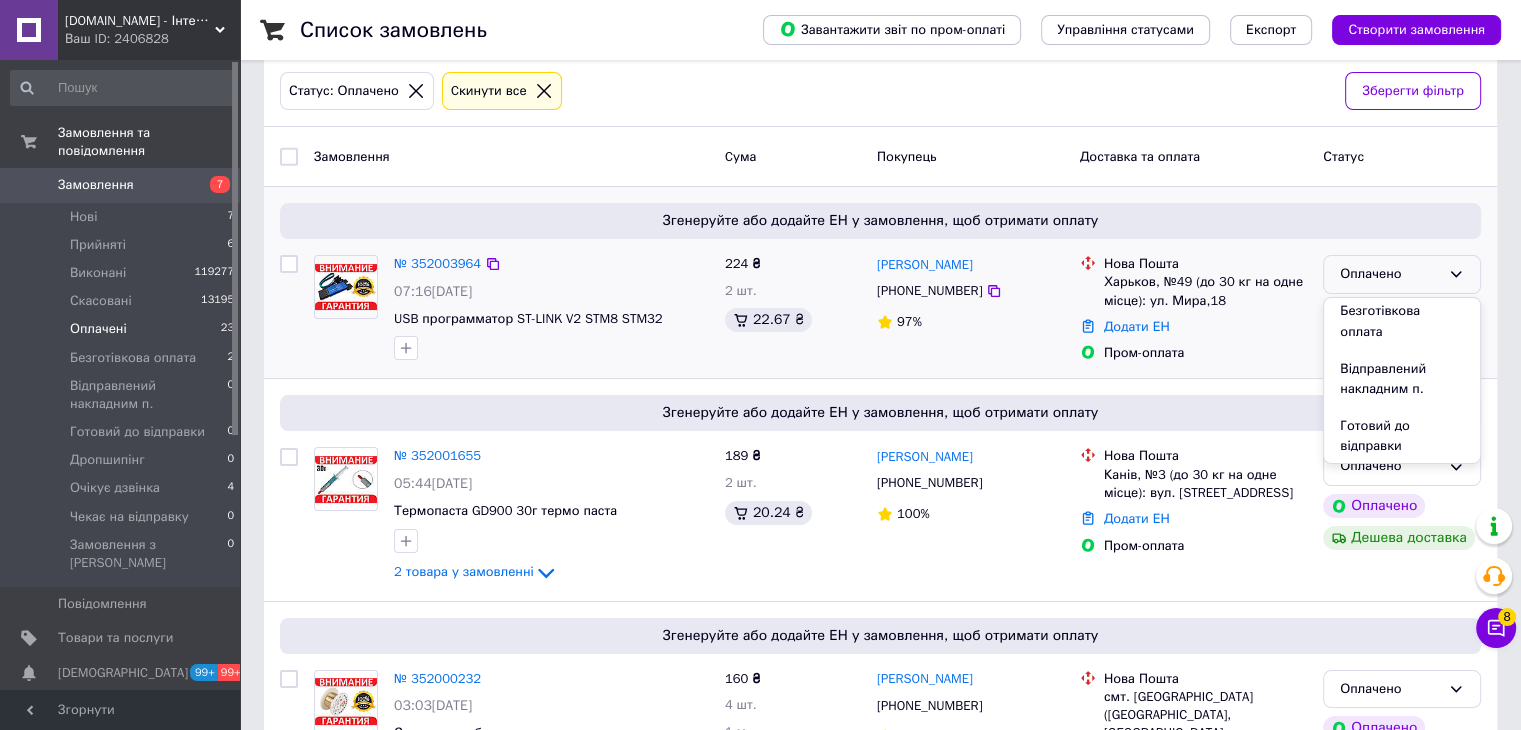 scroll, scrollTop: 225, scrollLeft: 0, axis: vertical 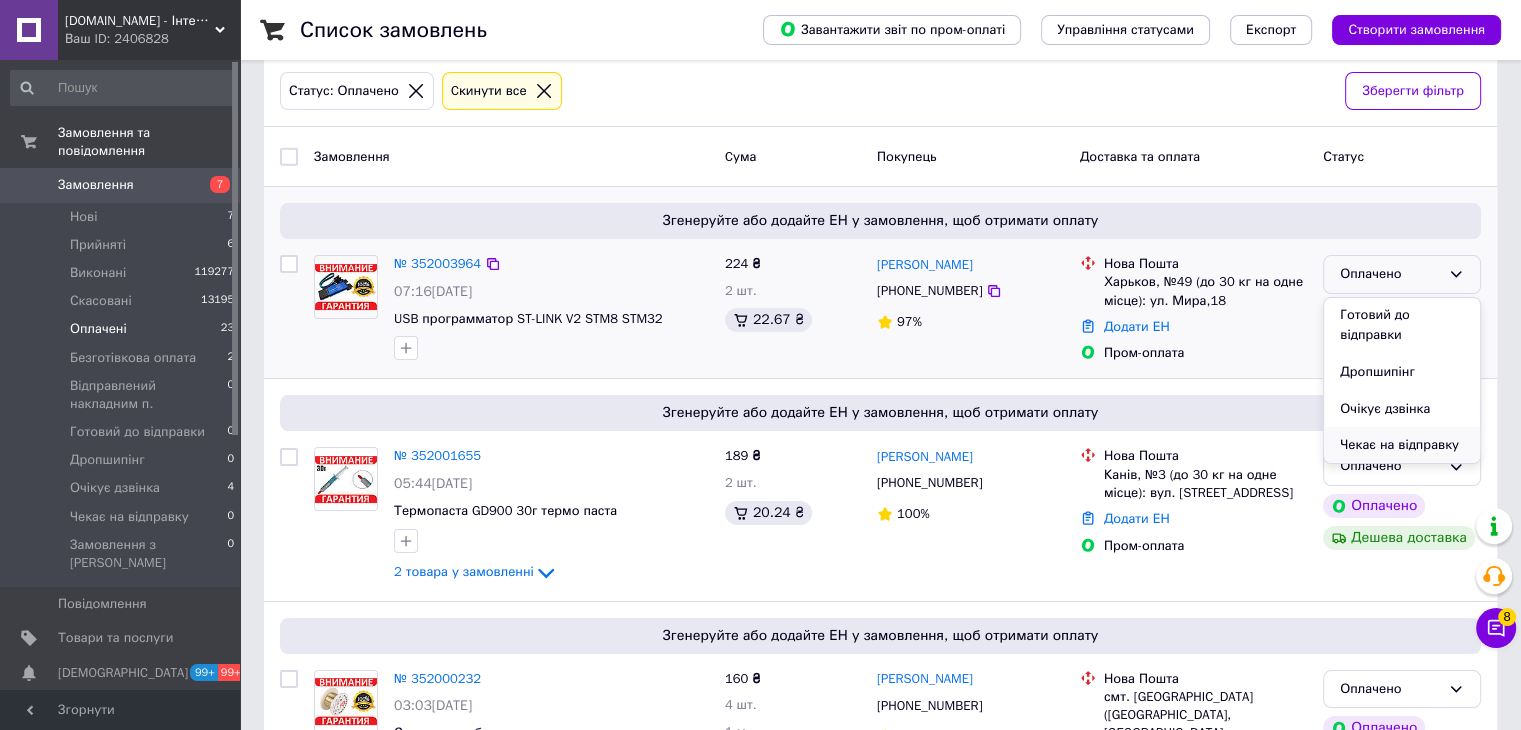 click on "Чекає на відправку" at bounding box center [1402, 445] 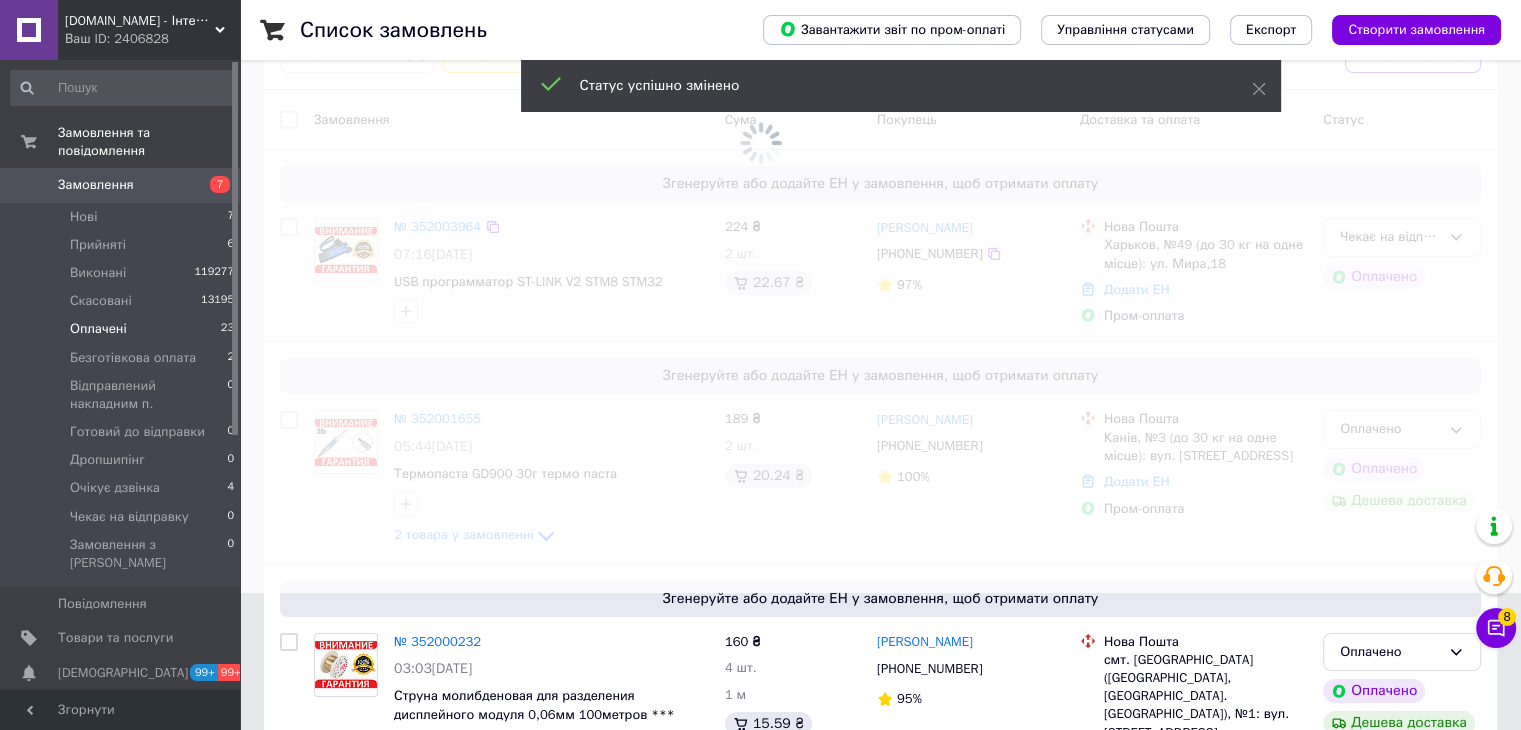 scroll, scrollTop: 200, scrollLeft: 0, axis: vertical 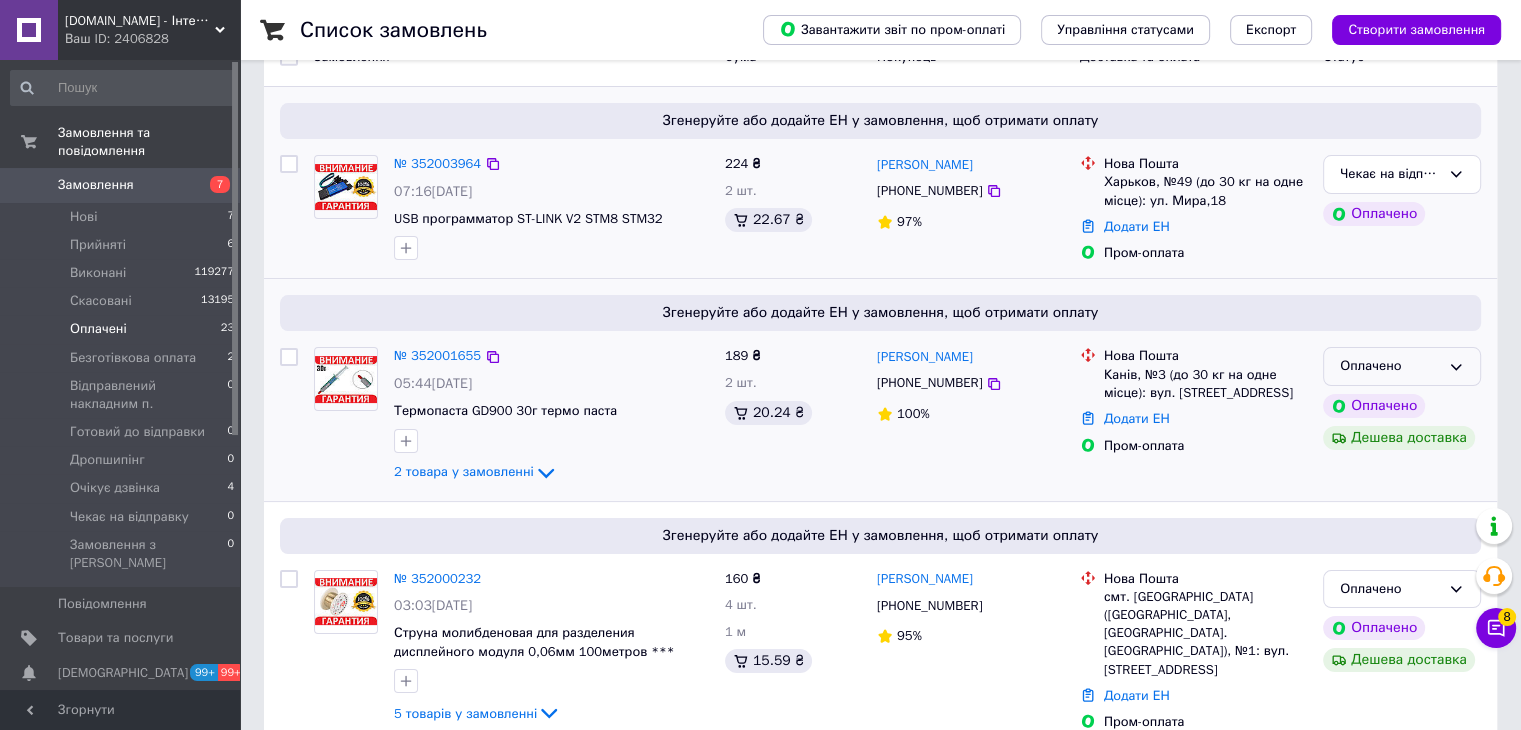 click 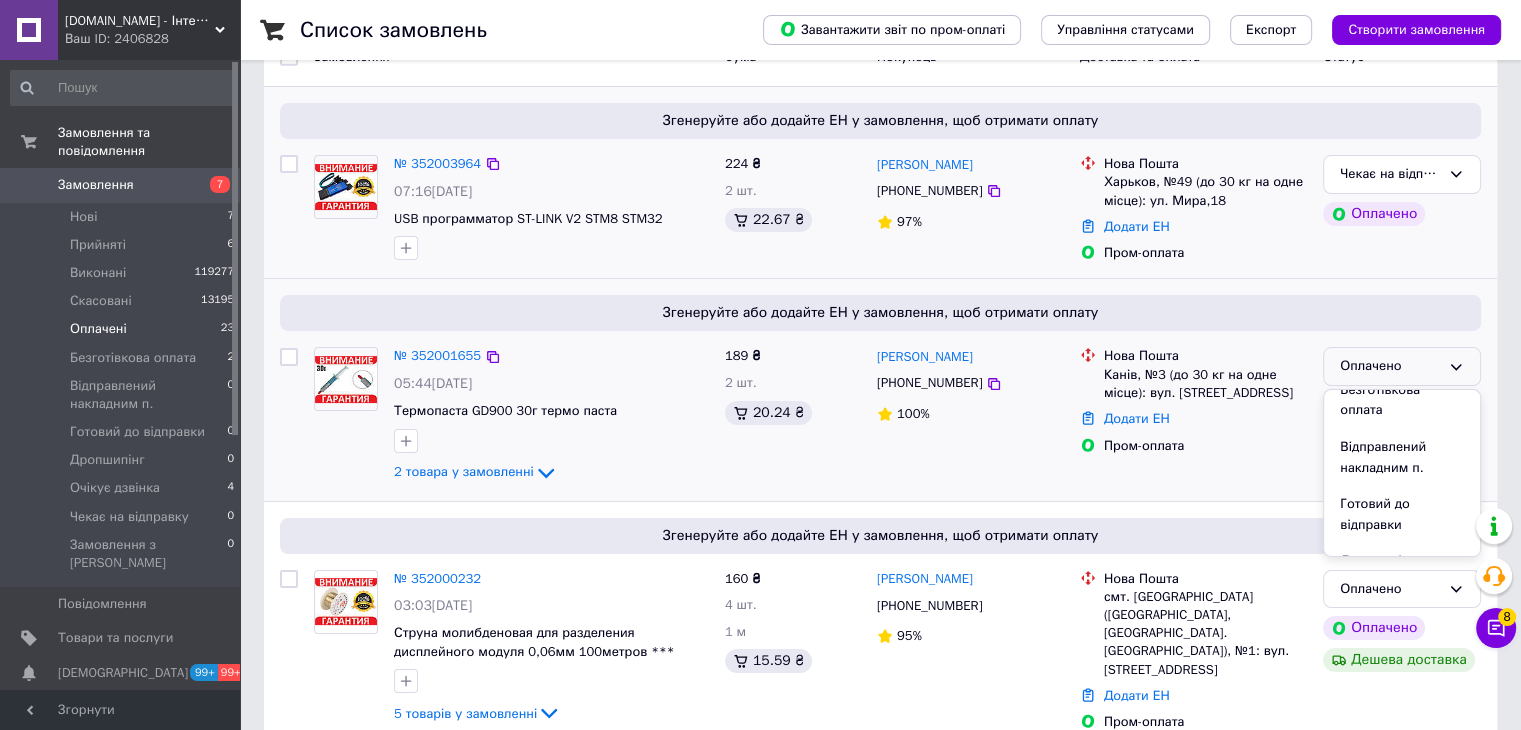 scroll, scrollTop: 225, scrollLeft: 0, axis: vertical 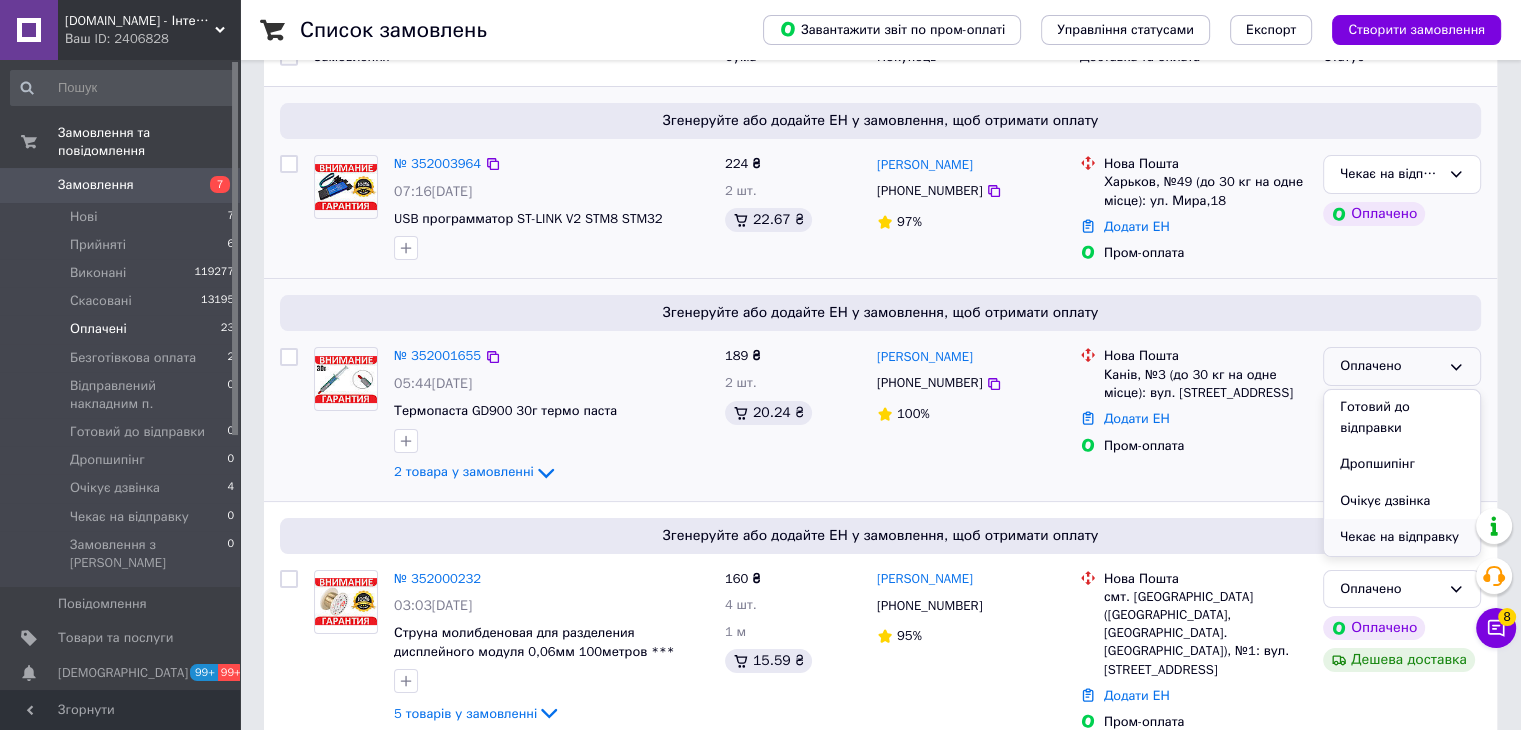 click on "Чекає на відправку" at bounding box center (1402, 537) 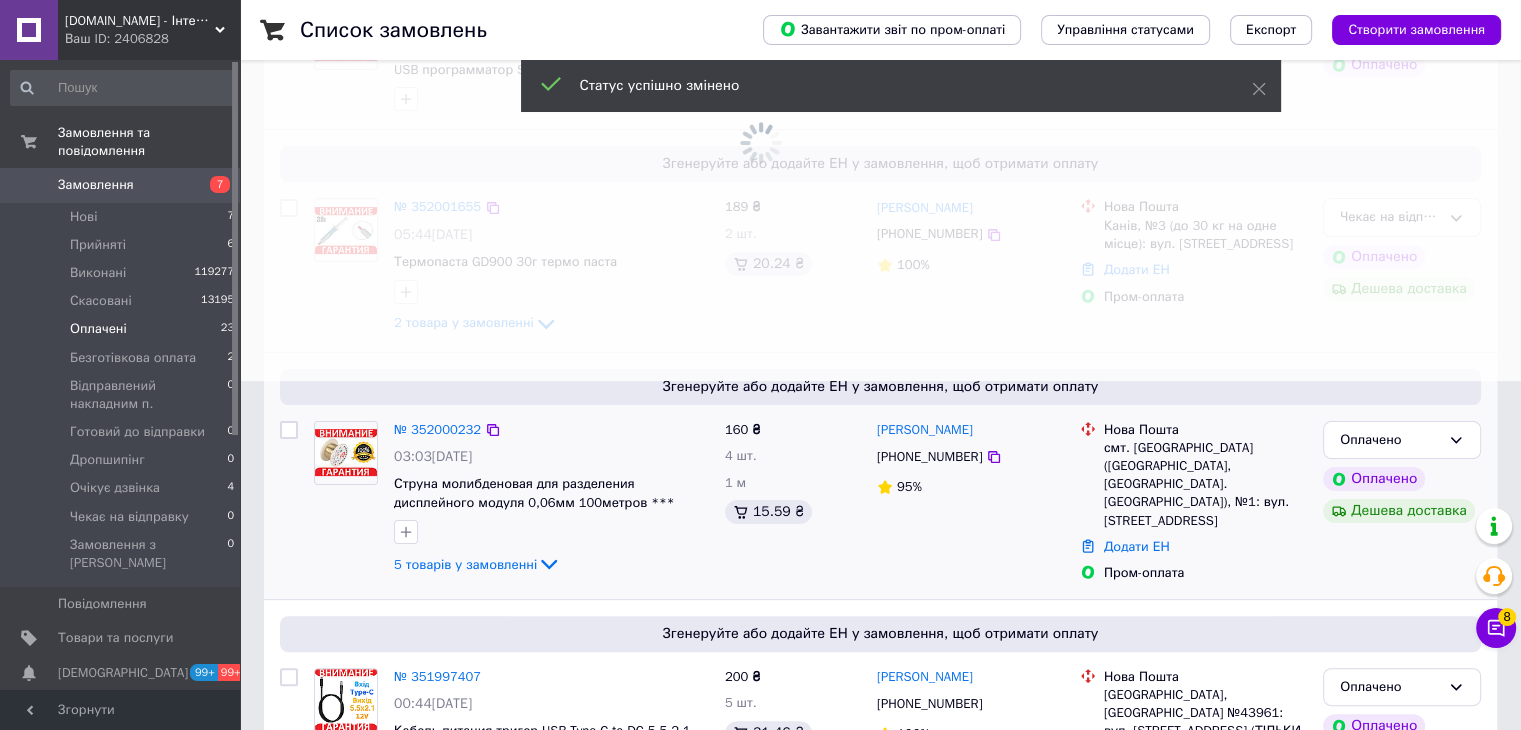 scroll, scrollTop: 400, scrollLeft: 0, axis: vertical 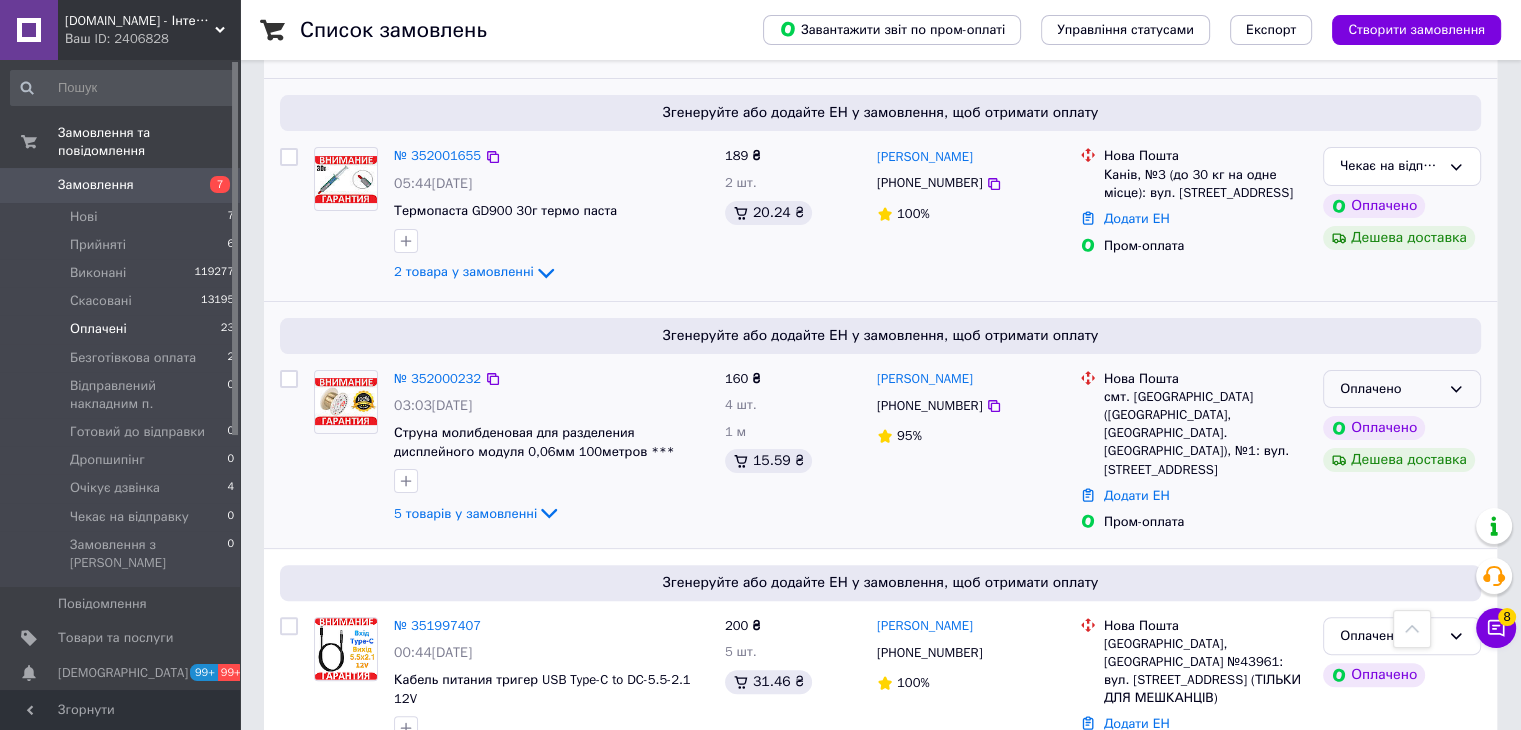 click on "Оплачено" at bounding box center (1402, 389) 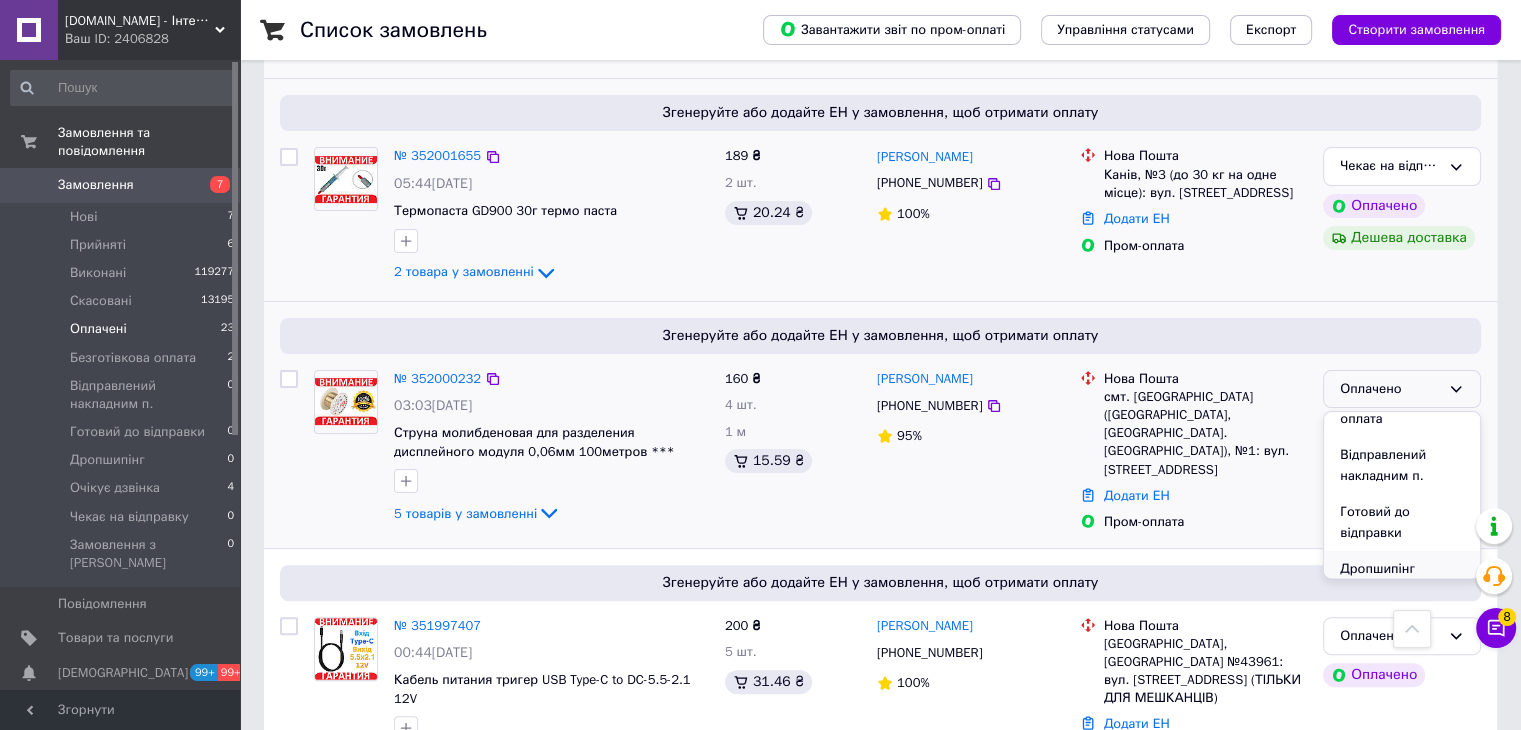 scroll, scrollTop: 224, scrollLeft: 0, axis: vertical 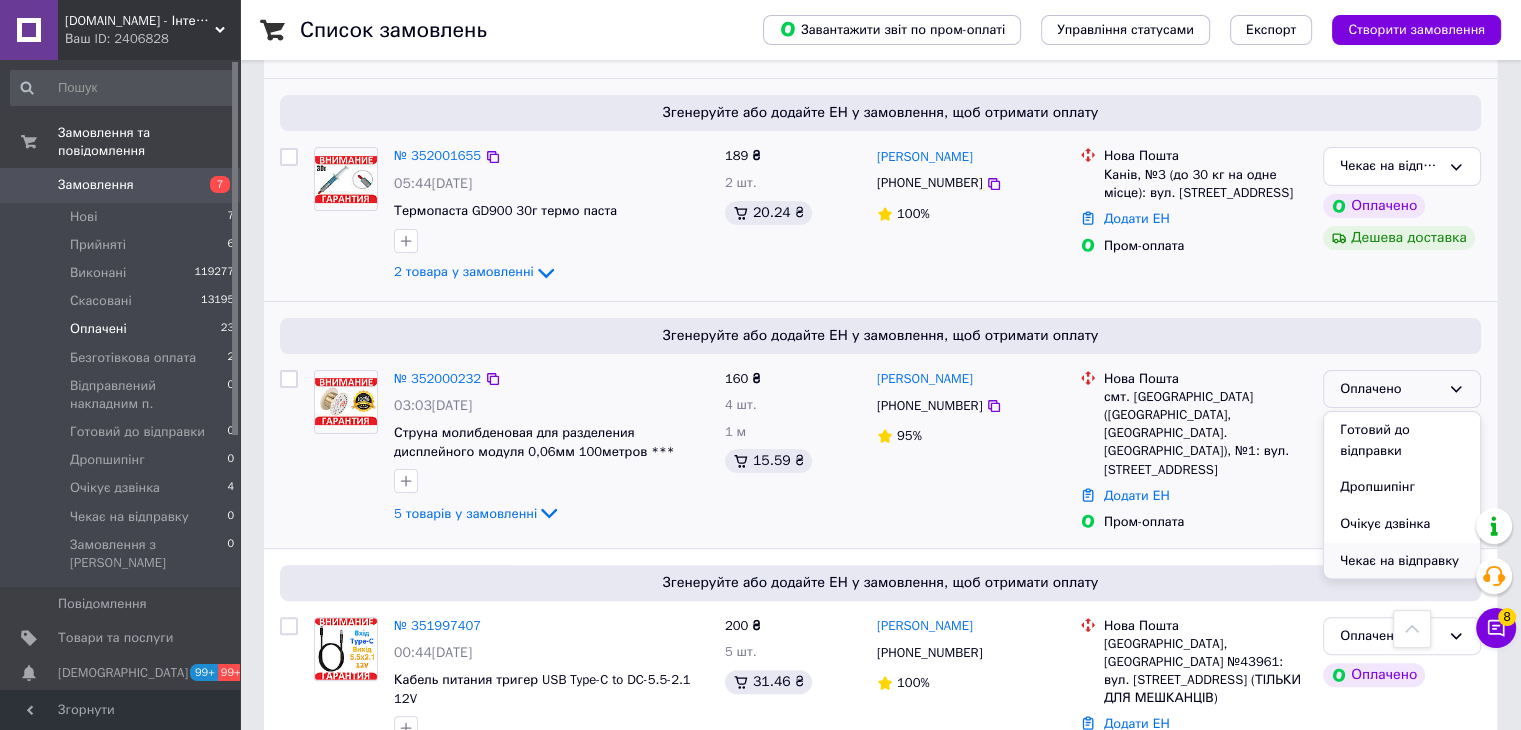 click on "Чекає на відправку" at bounding box center [1402, 561] 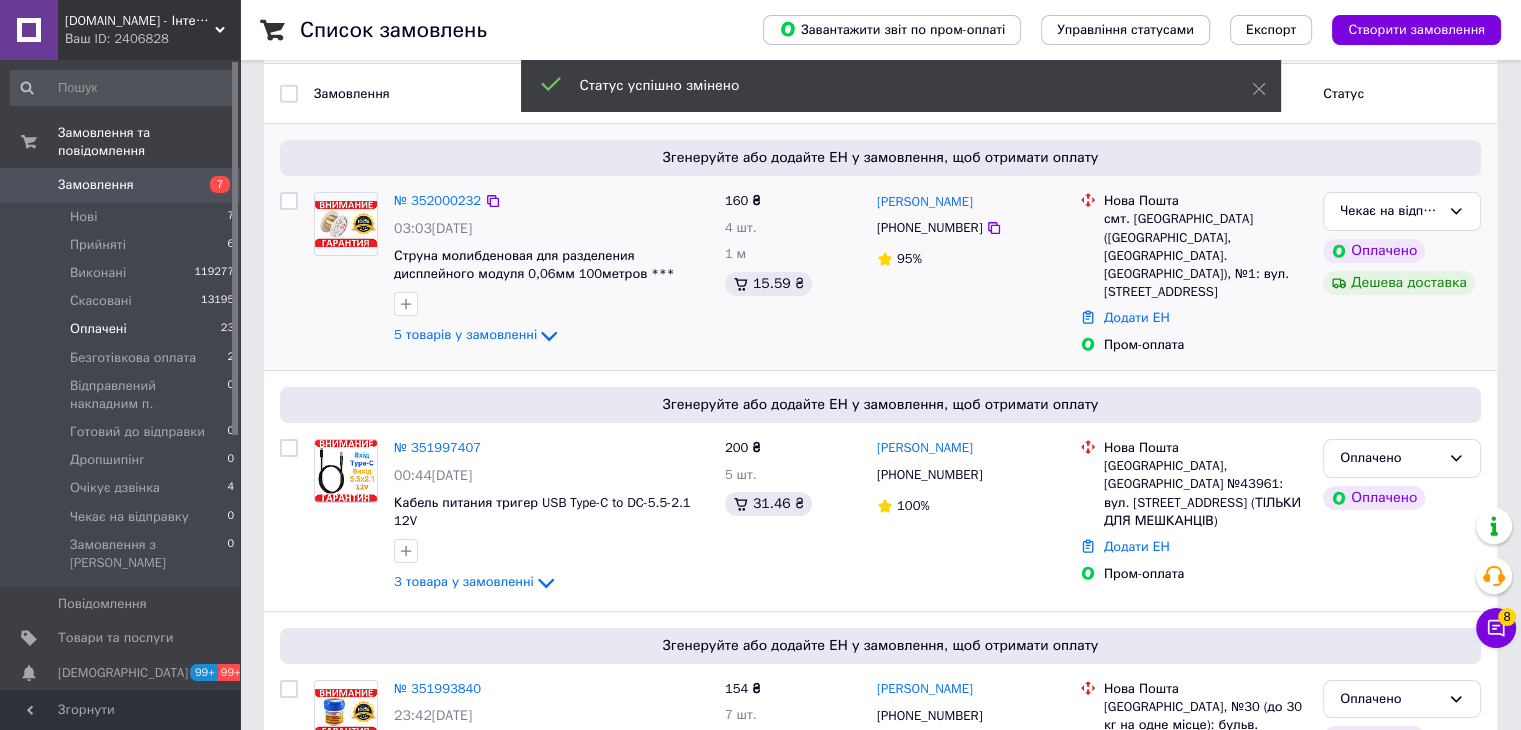 scroll, scrollTop: 200, scrollLeft: 0, axis: vertical 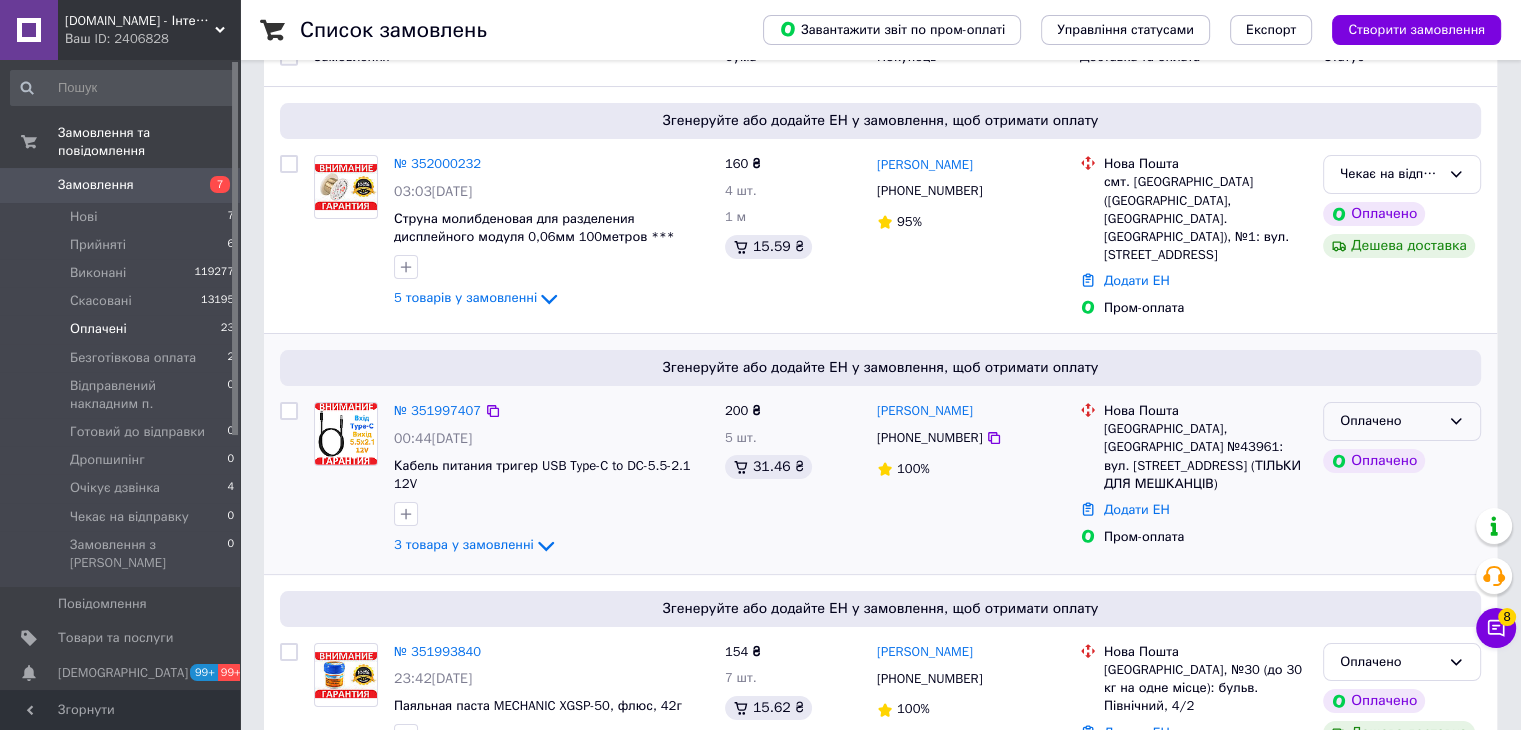 click 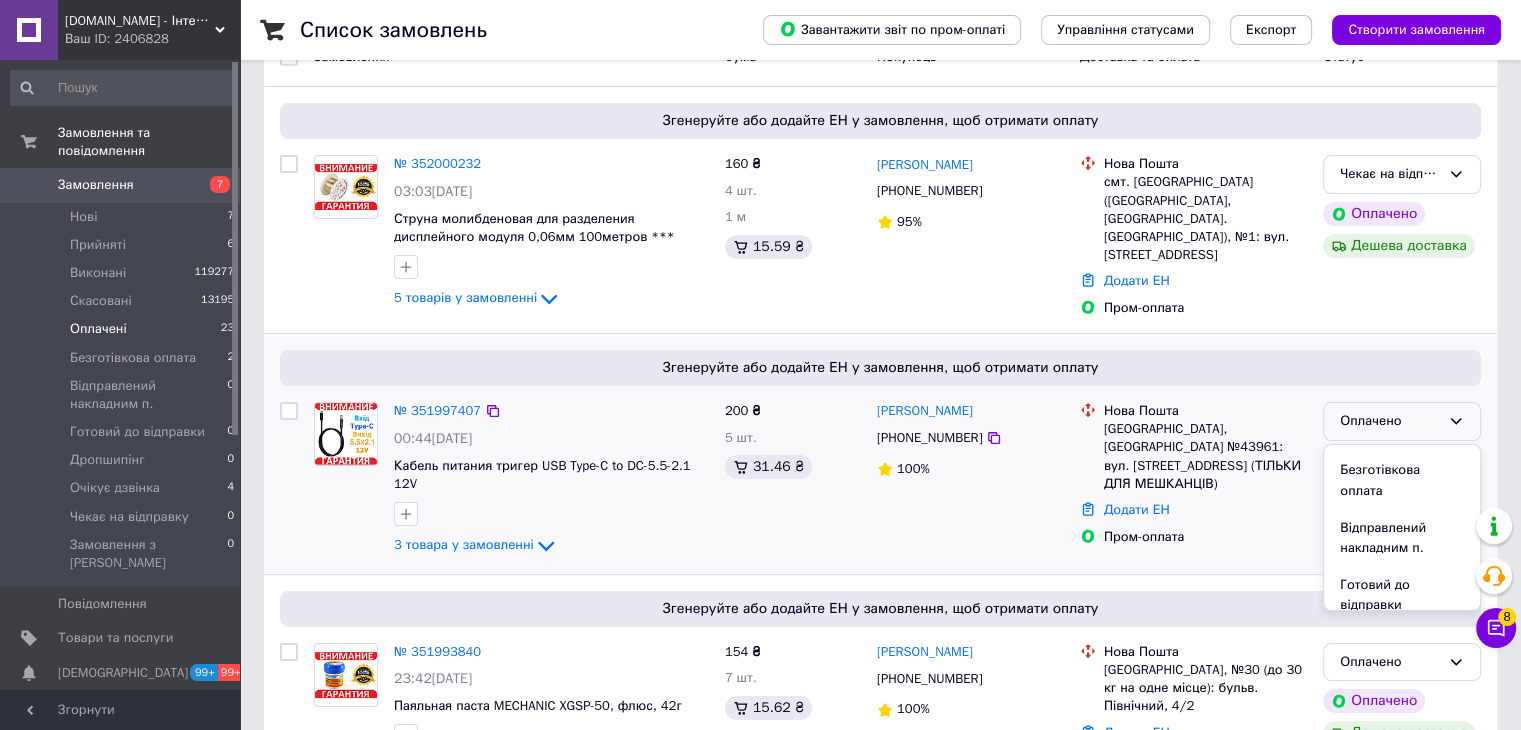 scroll, scrollTop: 224, scrollLeft: 0, axis: vertical 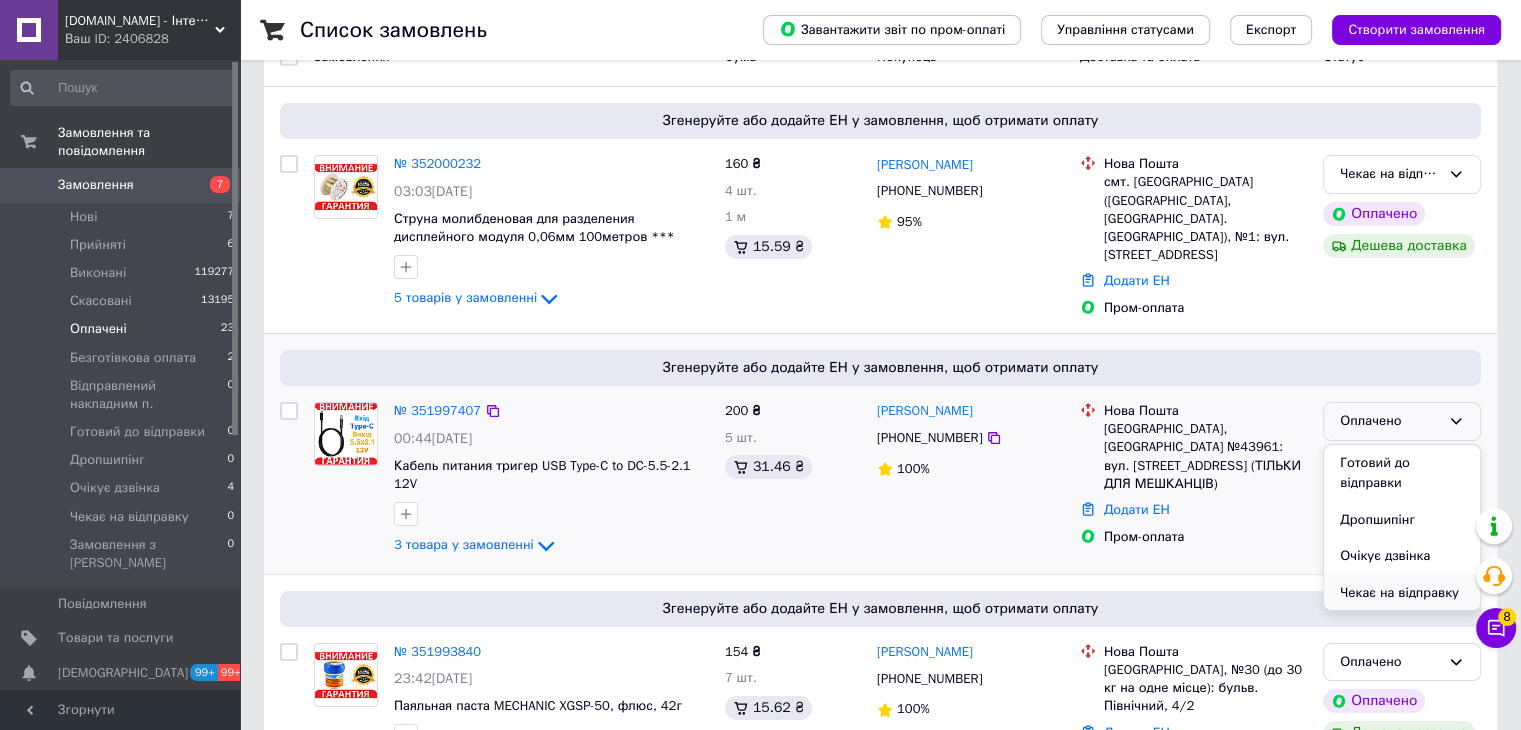click on "Чекає на відправку" at bounding box center [1402, 593] 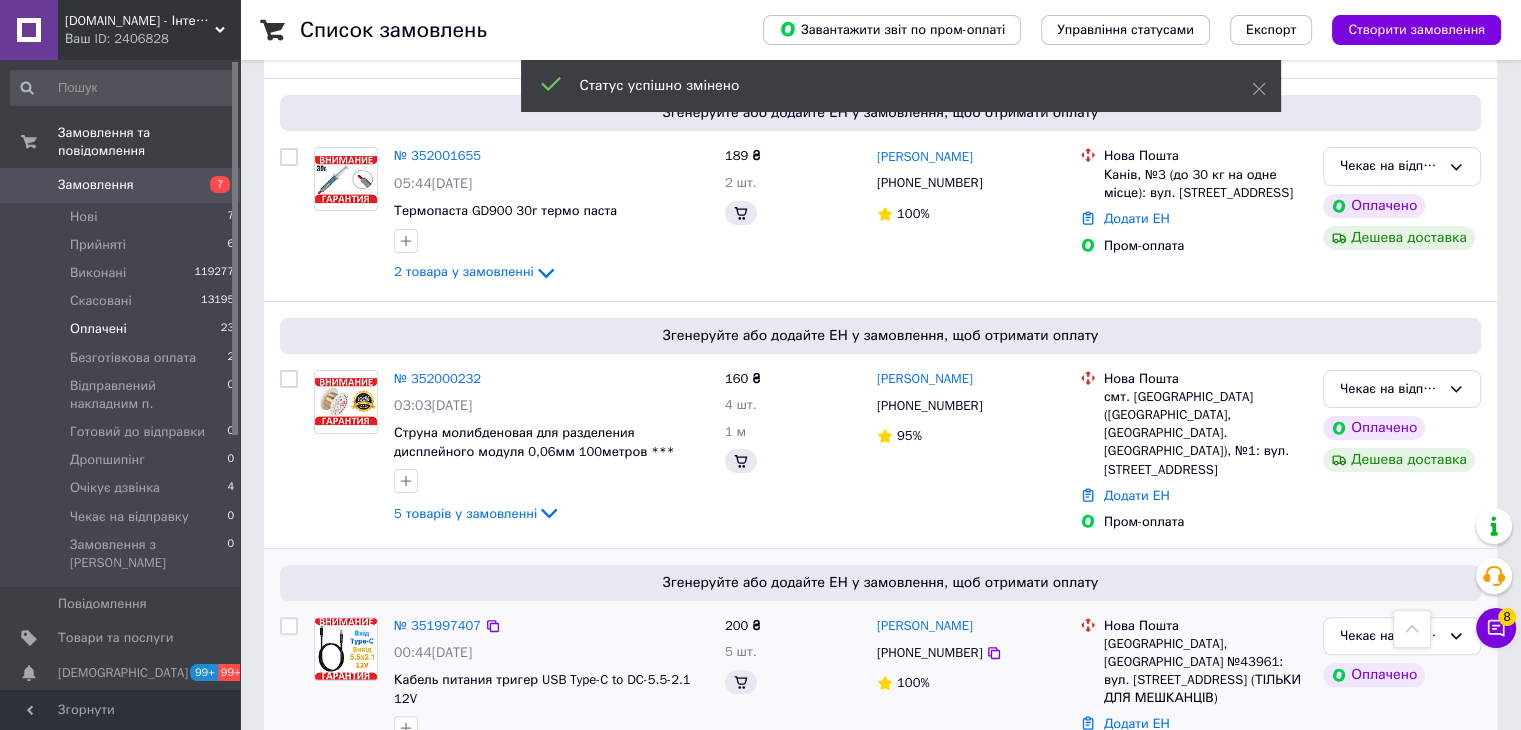 scroll, scrollTop: 814, scrollLeft: 0, axis: vertical 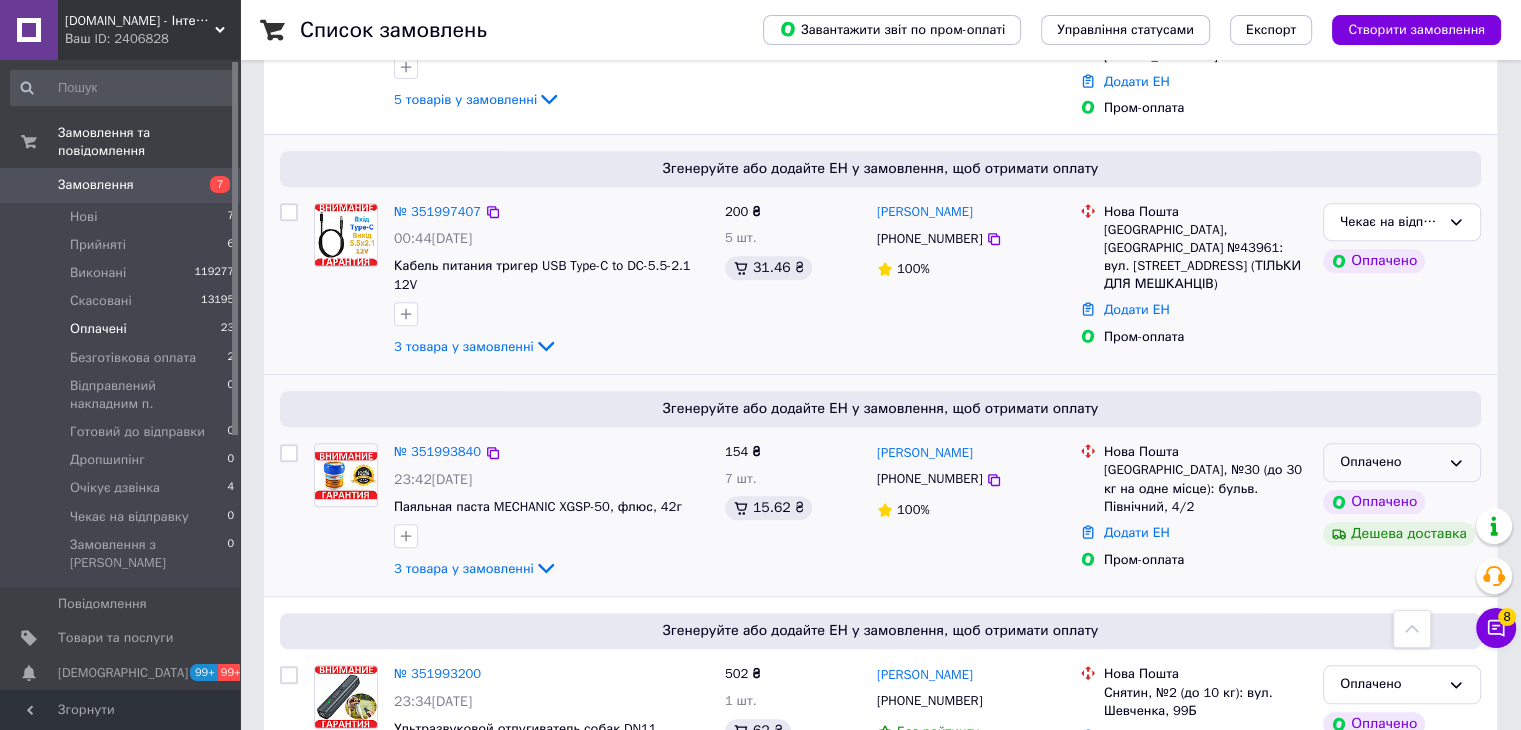 click on "Оплачено" at bounding box center [1402, 462] 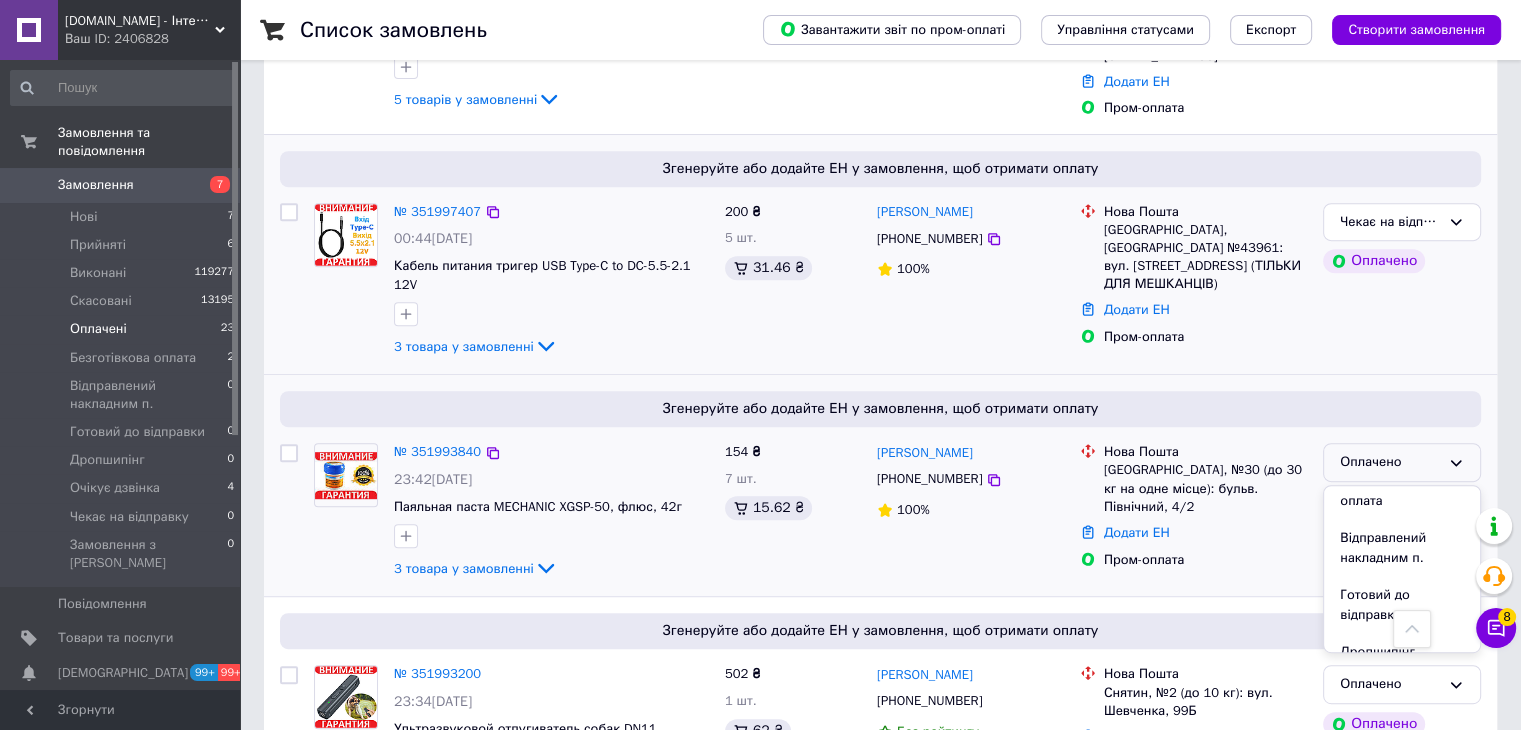 scroll, scrollTop: 225, scrollLeft: 0, axis: vertical 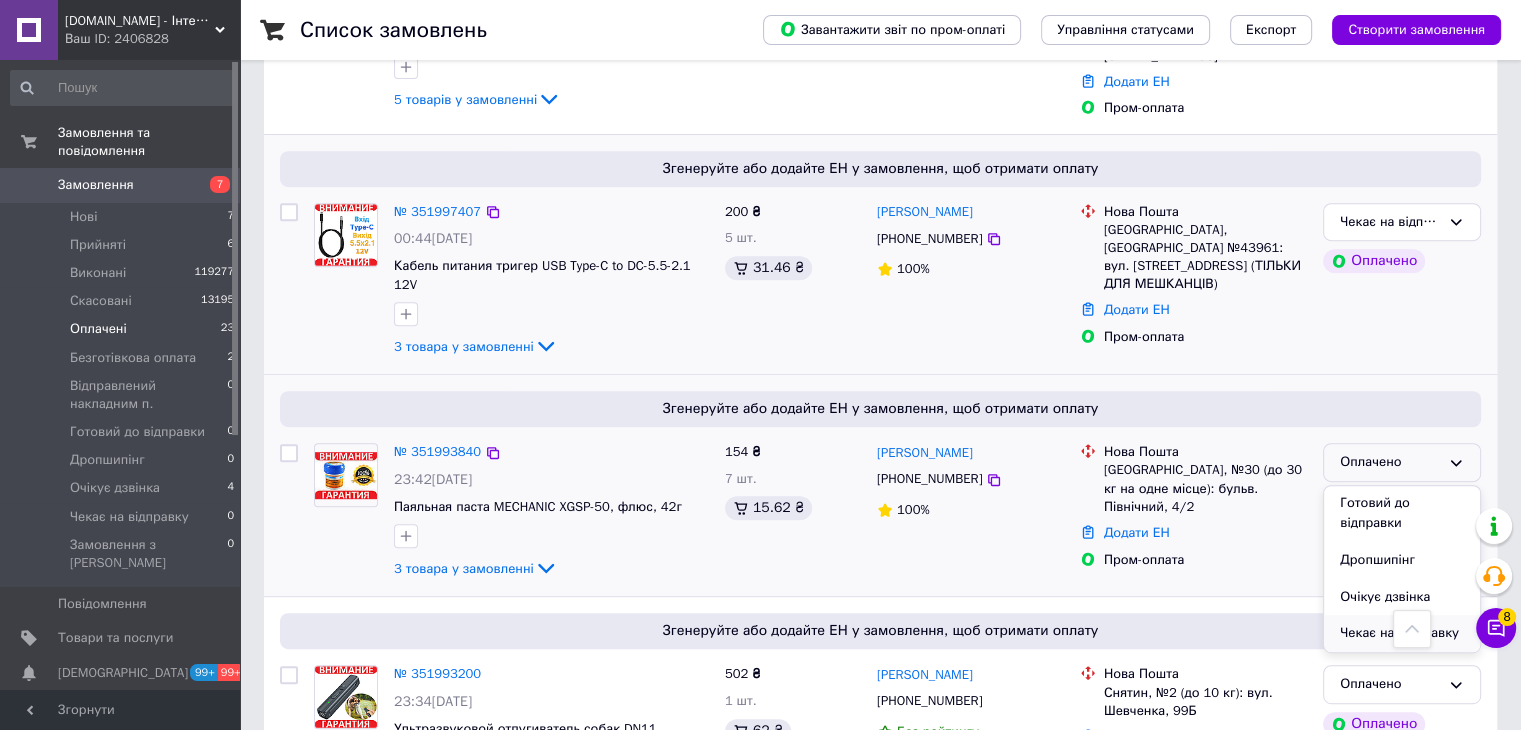 click on "Чекає на відправку" at bounding box center [1402, 633] 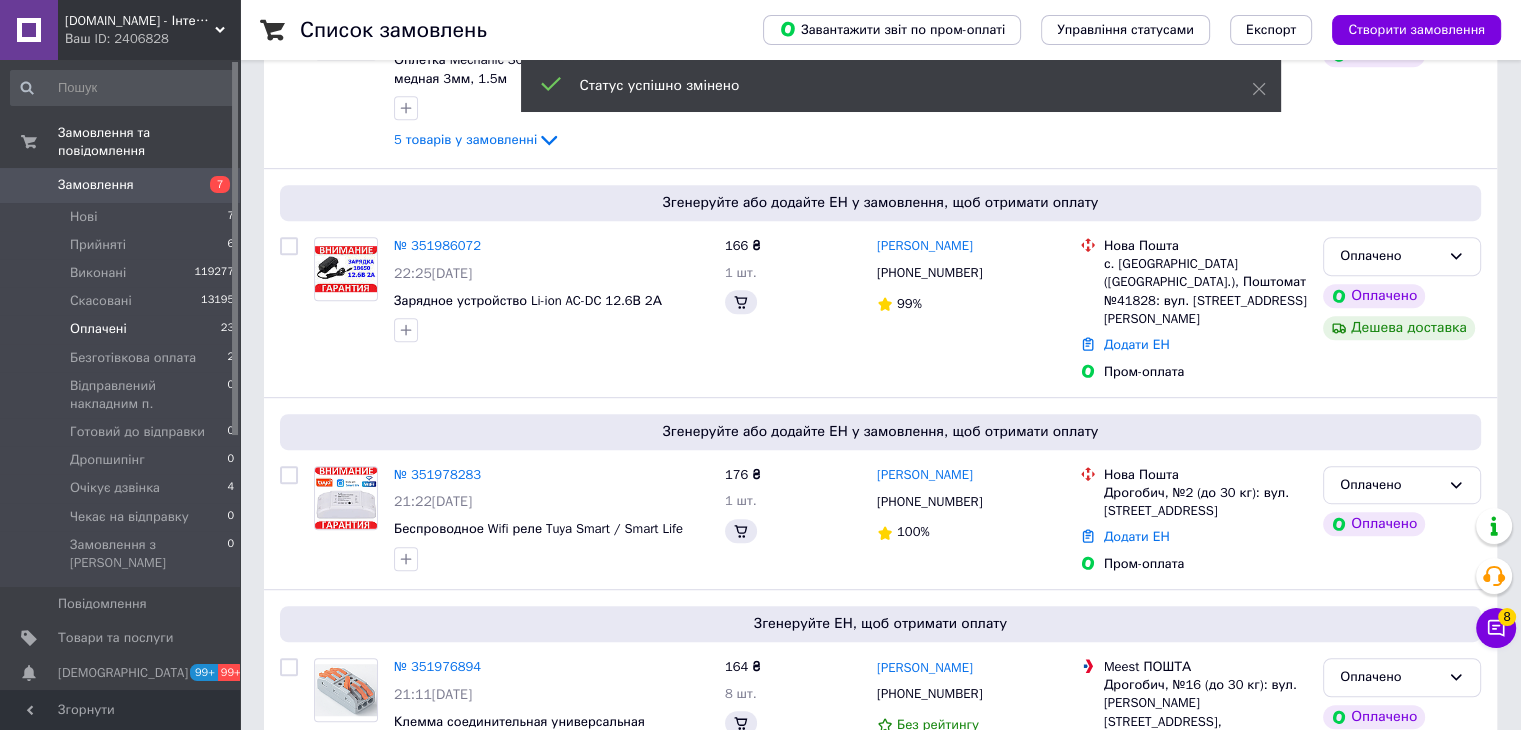 scroll, scrollTop: 360, scrollLeft: 0, axis: vertical 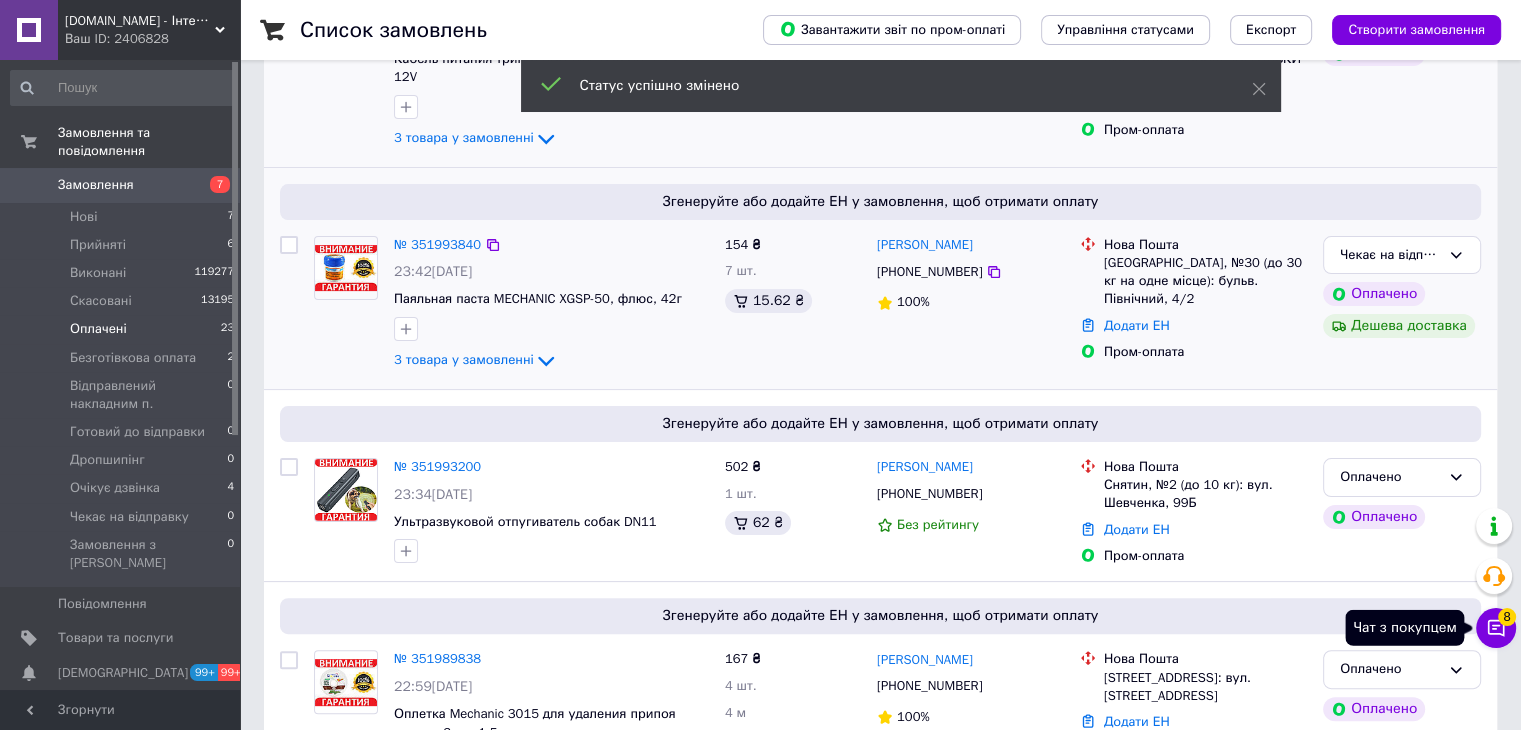 click 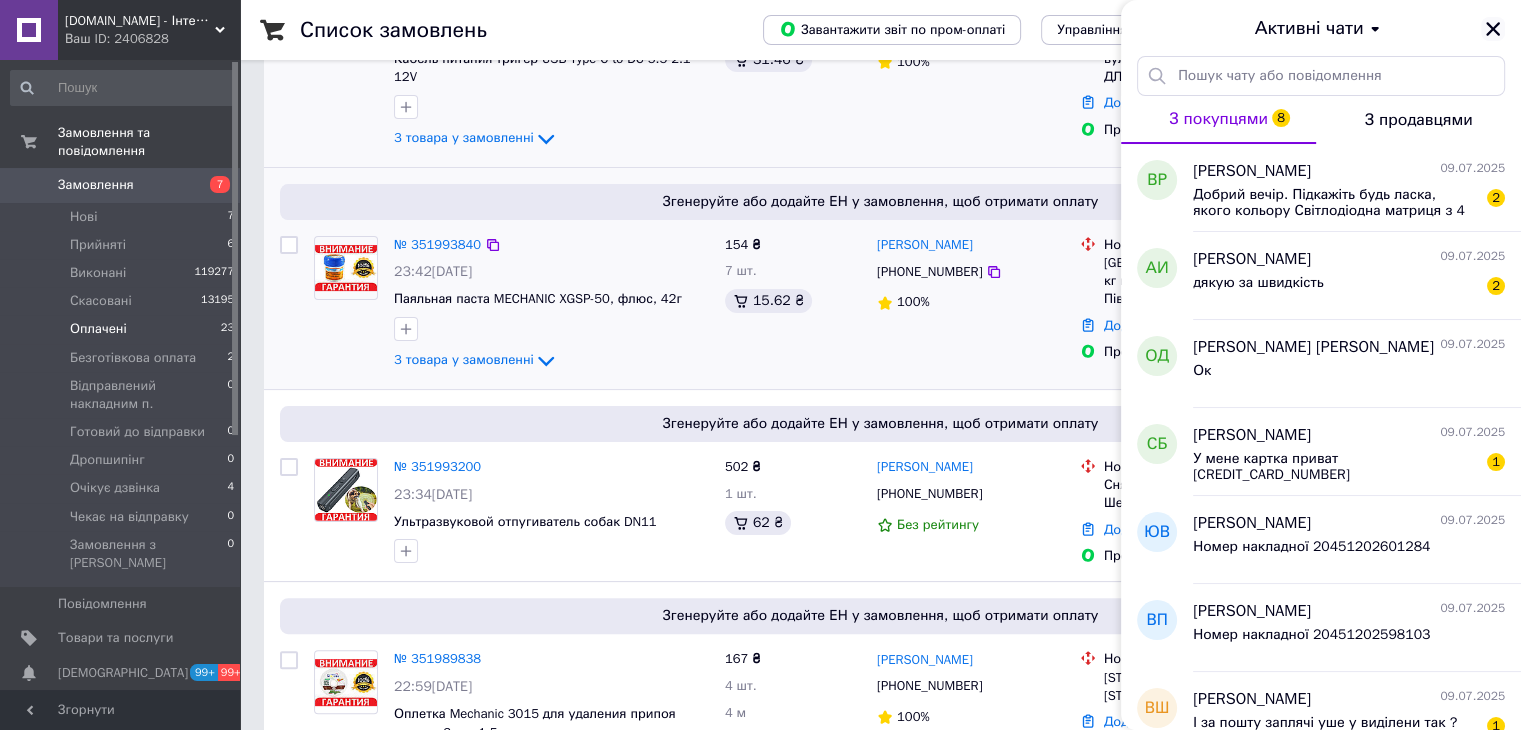 click 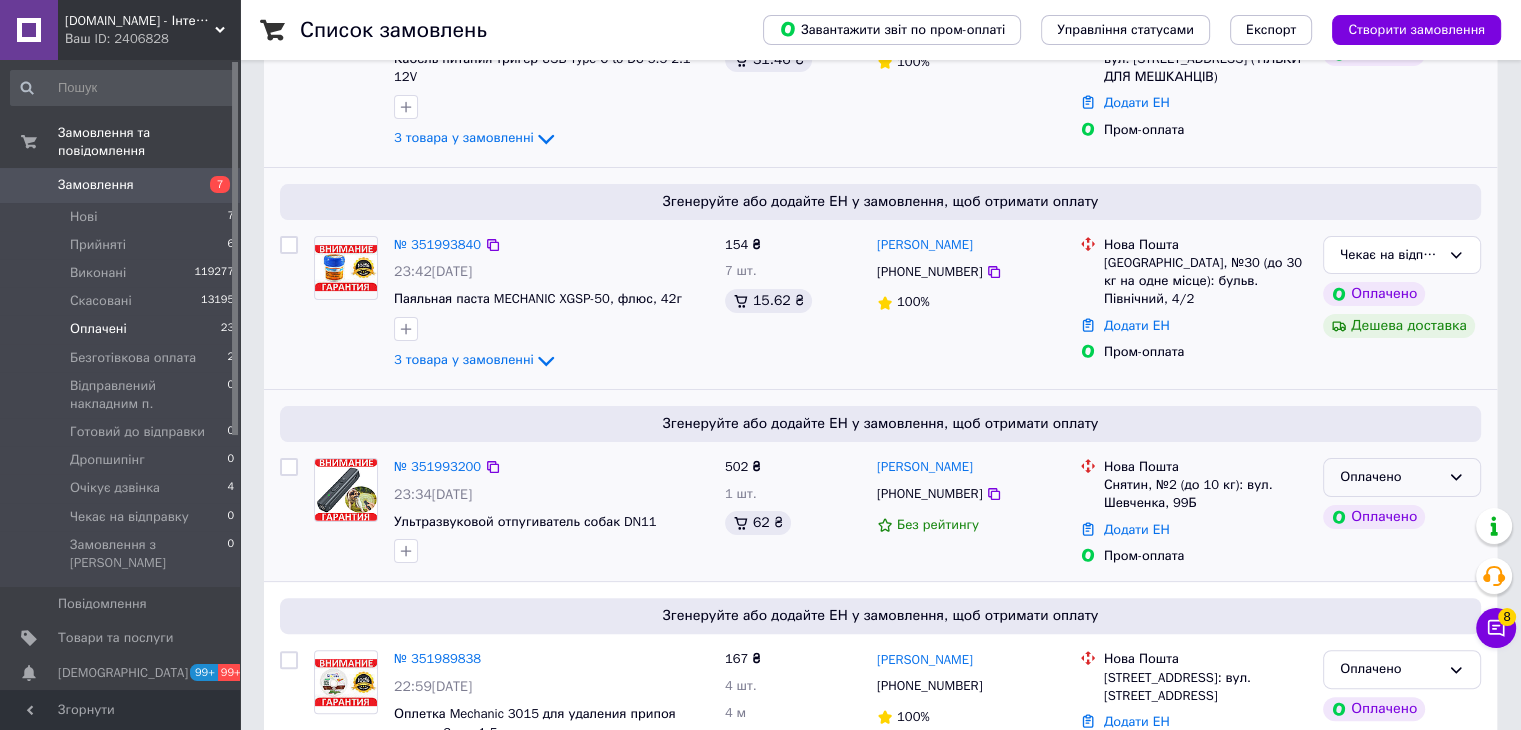 click 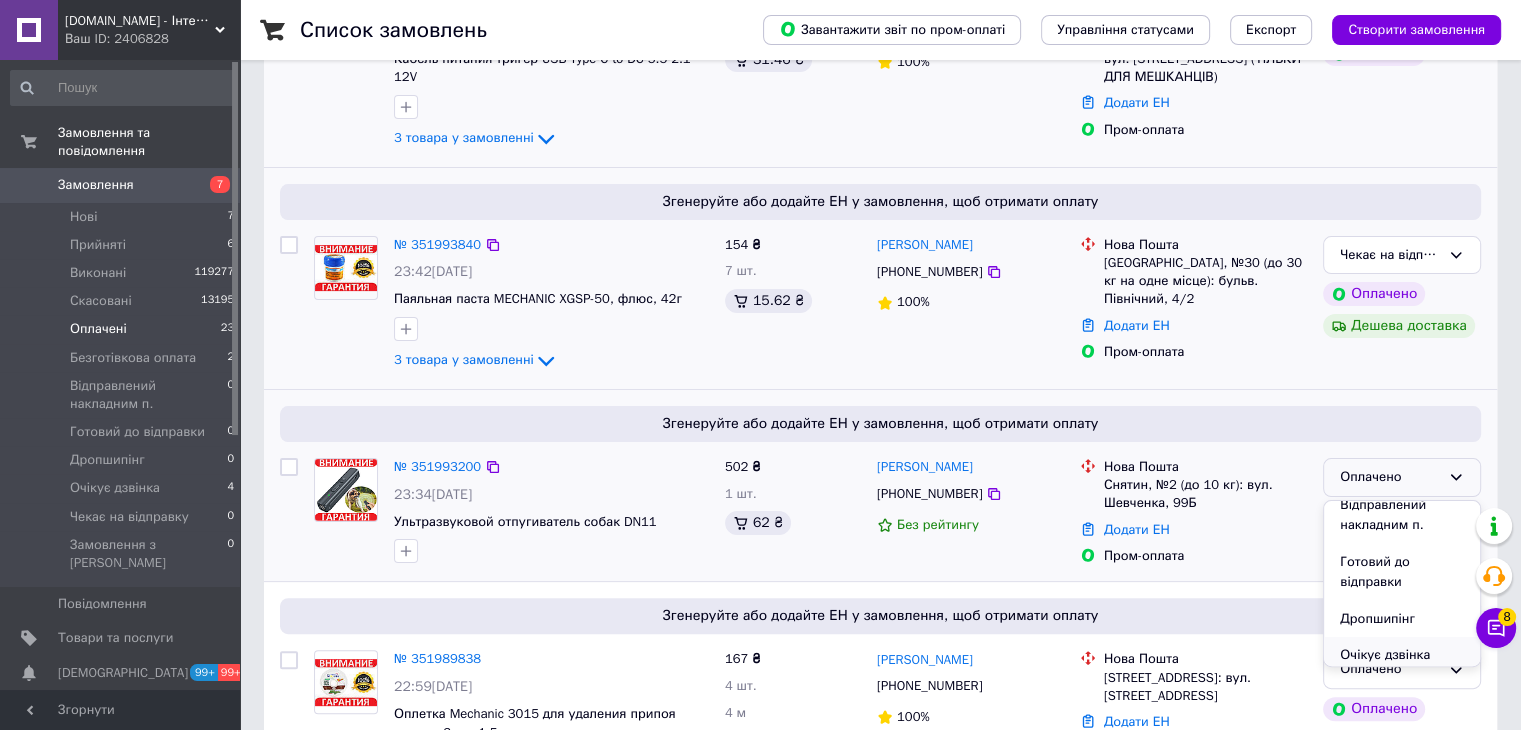 scroll, scrollTop: 225, scrollLeft: 0, axis: vertical 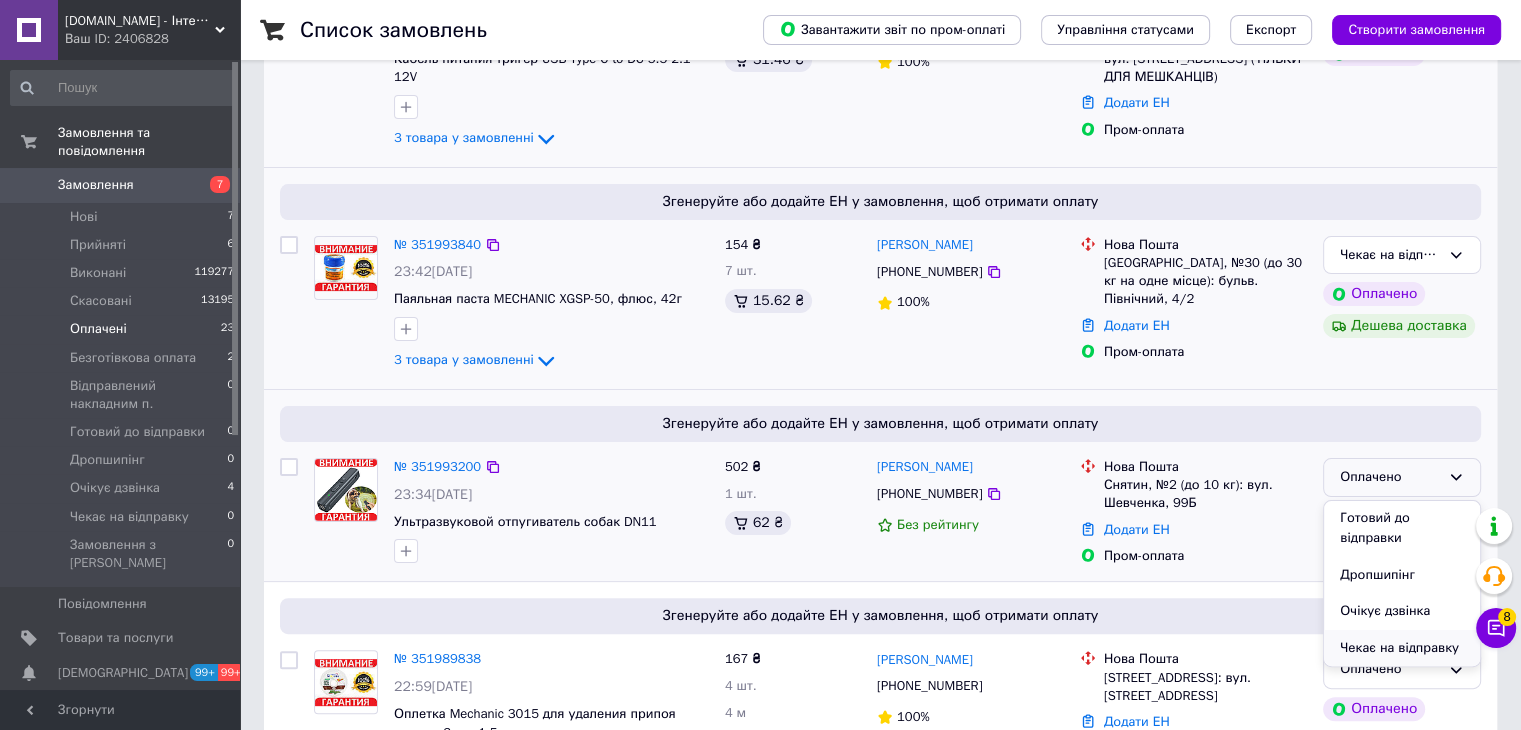 click on "Чекає на відправку" at bounding box center [1402, 648] 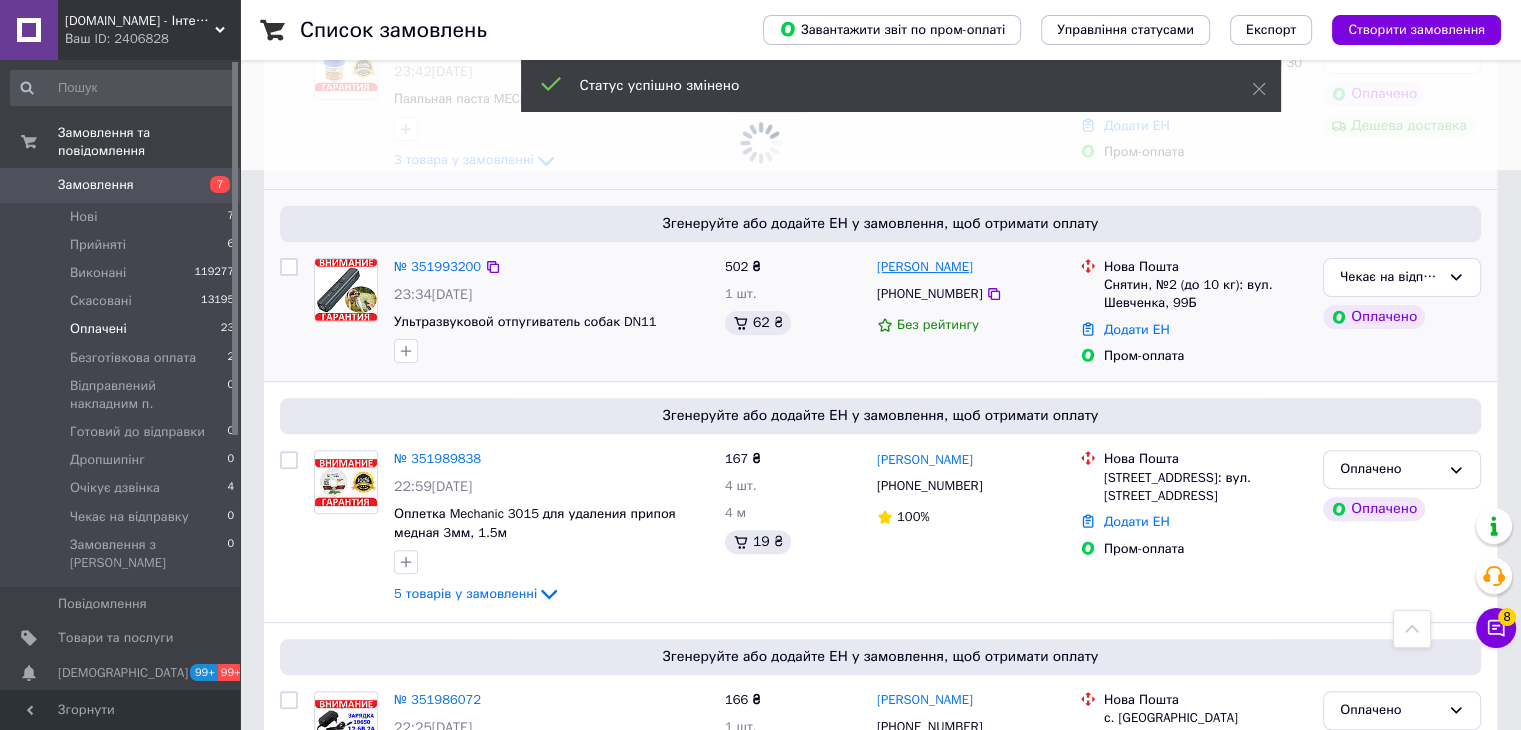 scroll, scrollTop: 800, scrollLeft: 0, axis: vertical 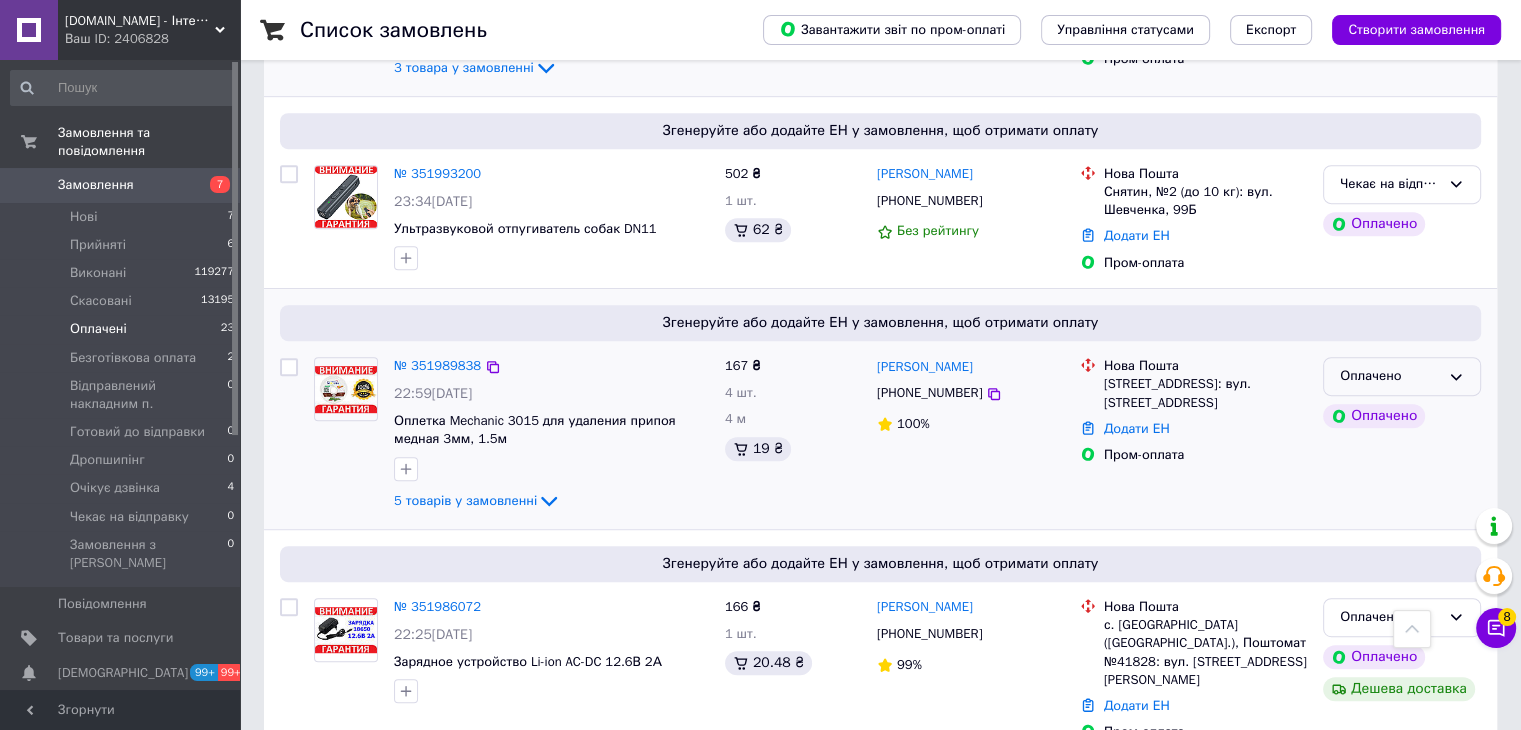 click 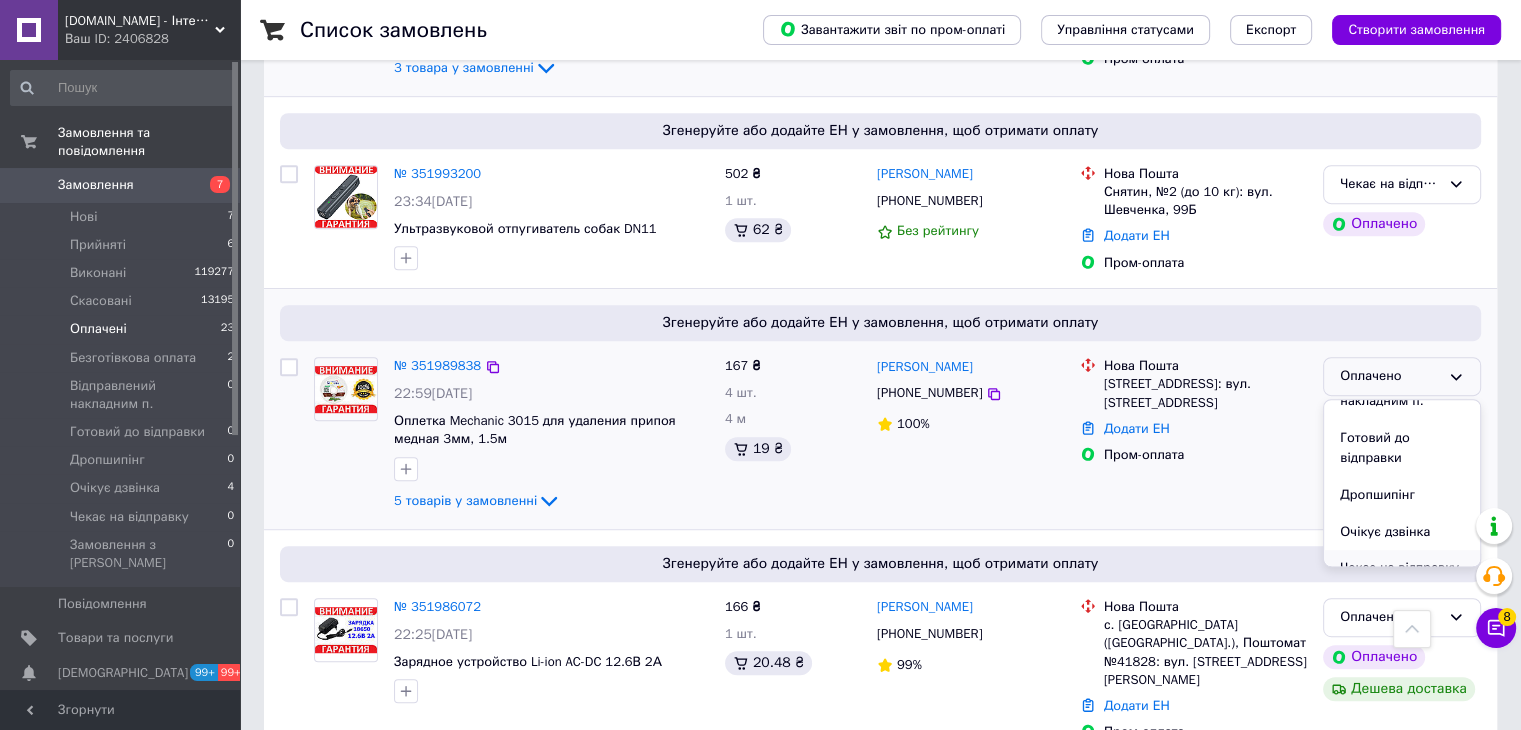 scroll, scrollTop: 225, scrollLeft: 0, axis: vertical 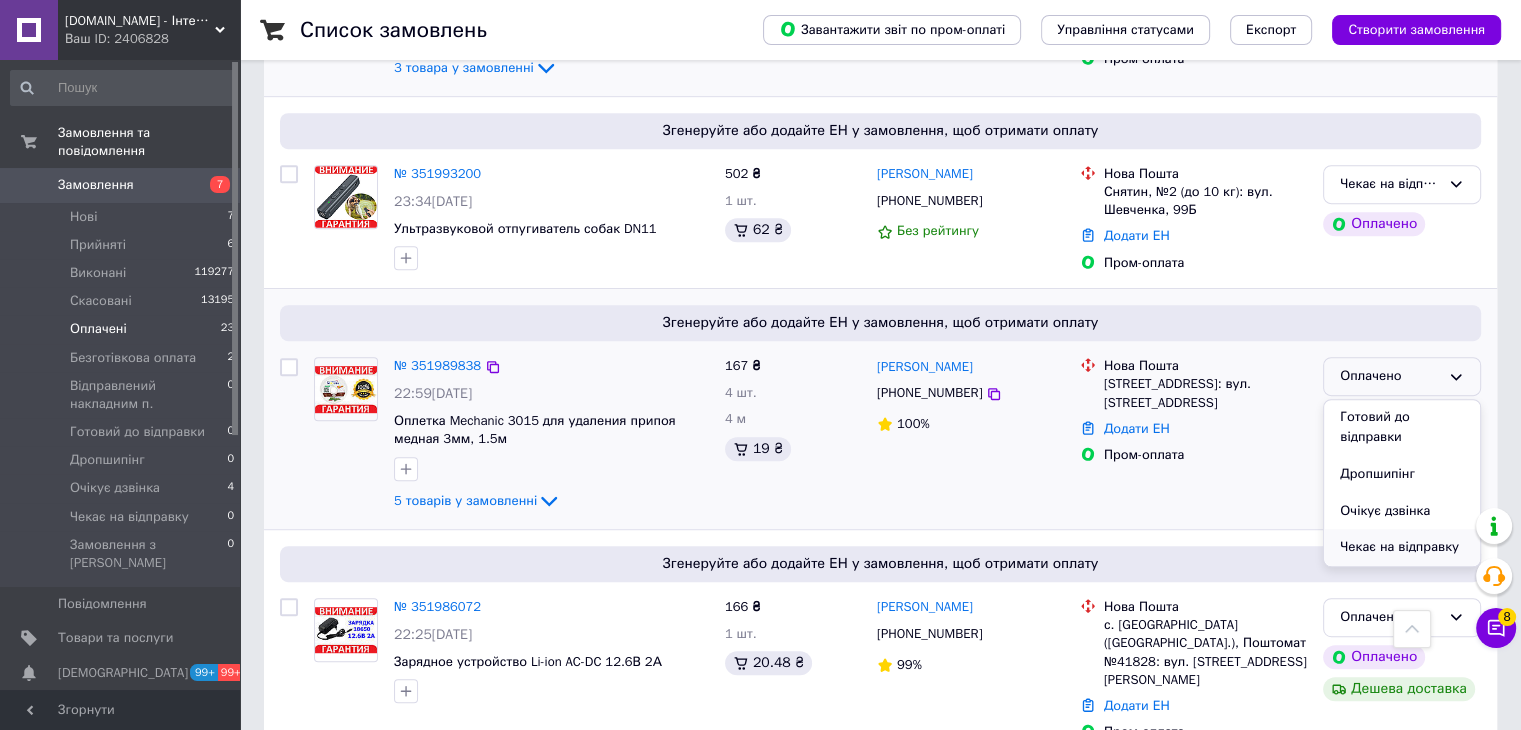 click on "Чекає на відправку" at bounding box center (1402, 547) 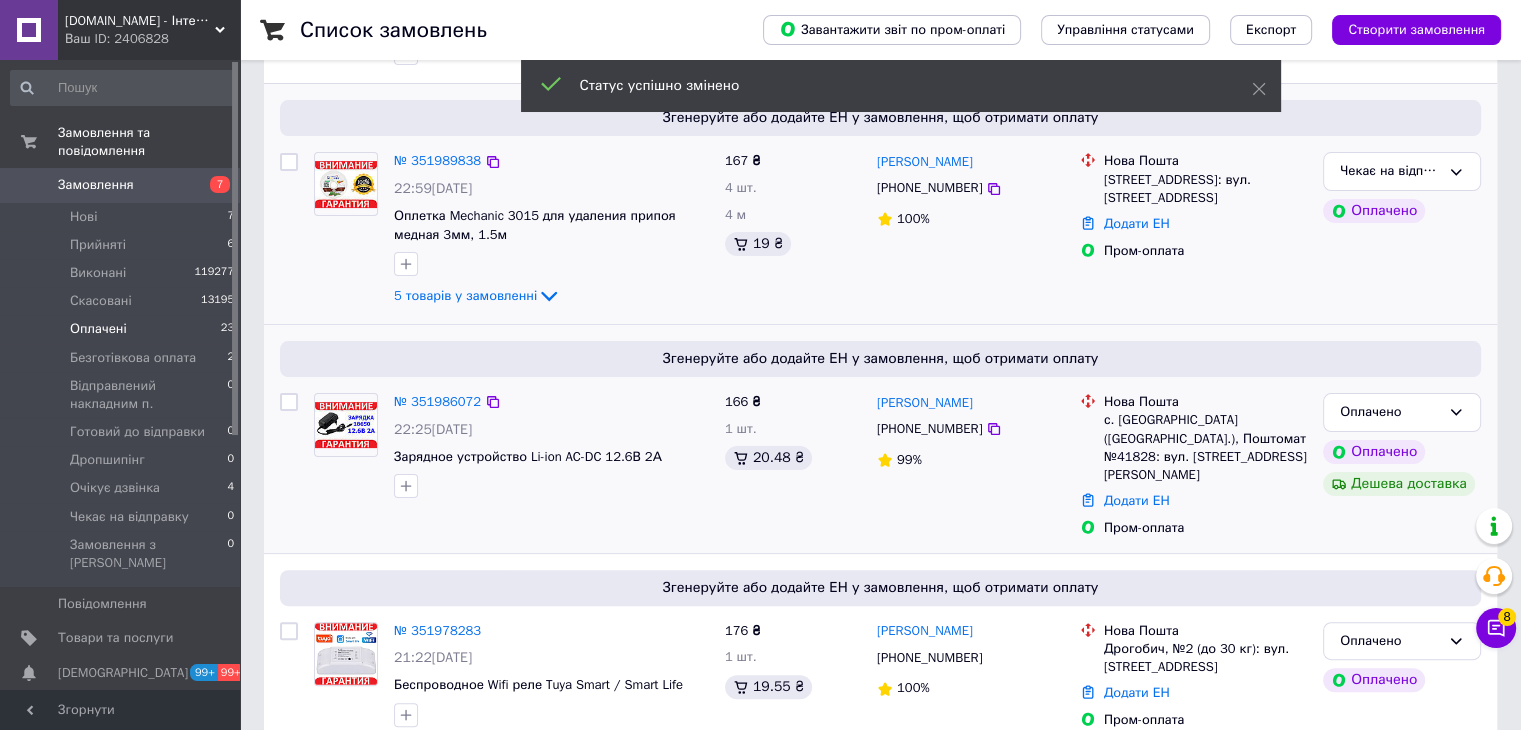 scroll, scrollTop: 416, scrollLeft: 0, axis: vertical 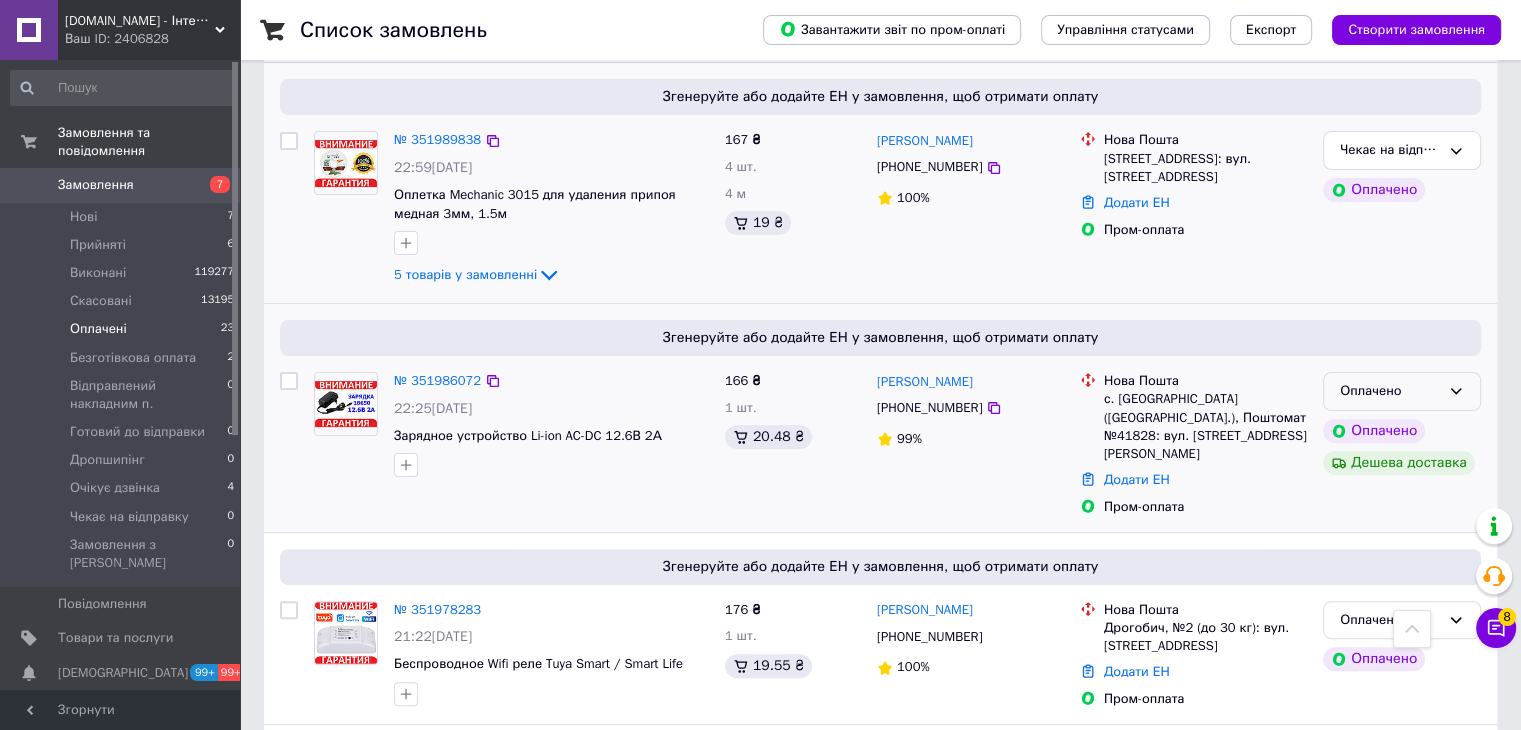 click on "Оплачено" at bounding box center [1402, 391] 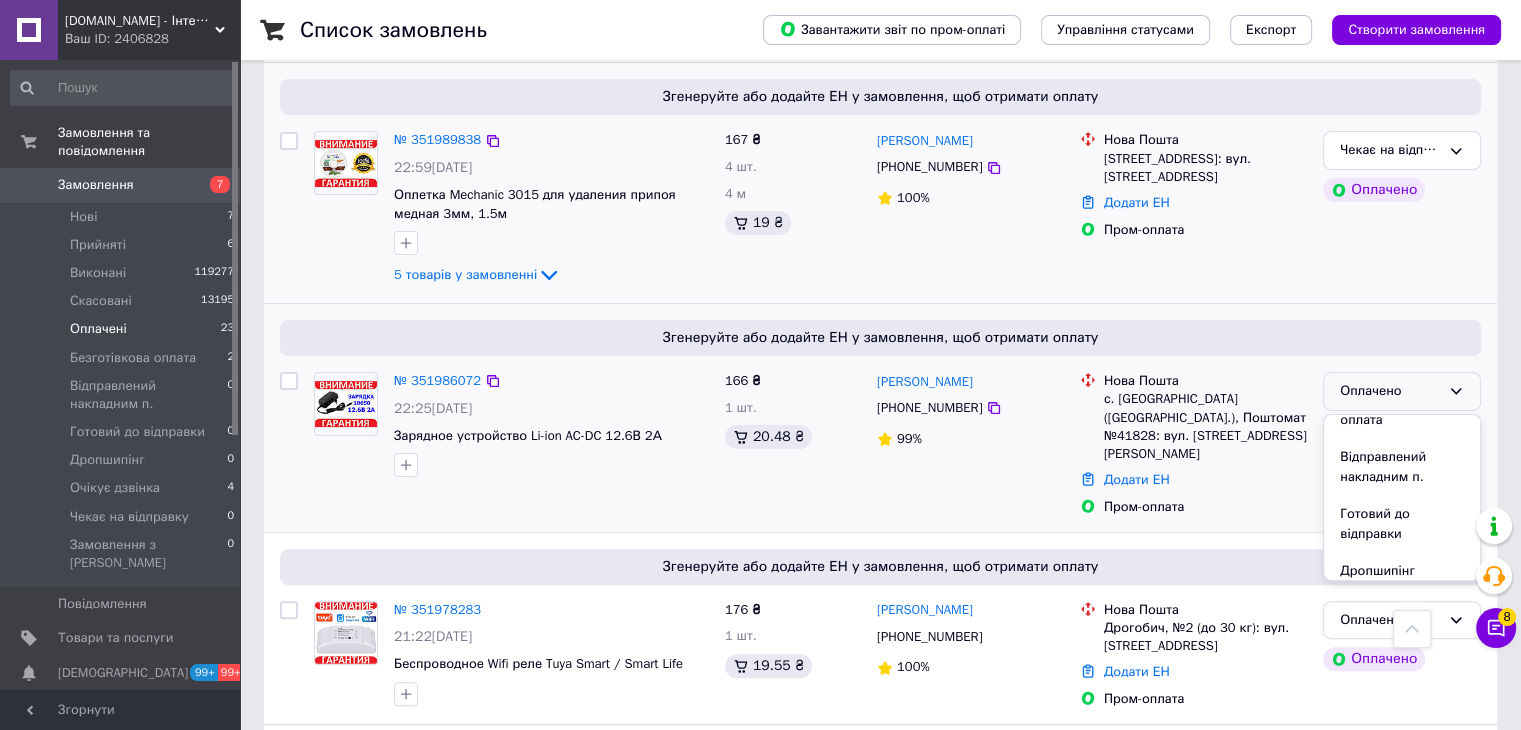scroll, scrollTop: 225, scrollLeft: 0, axis: vertical 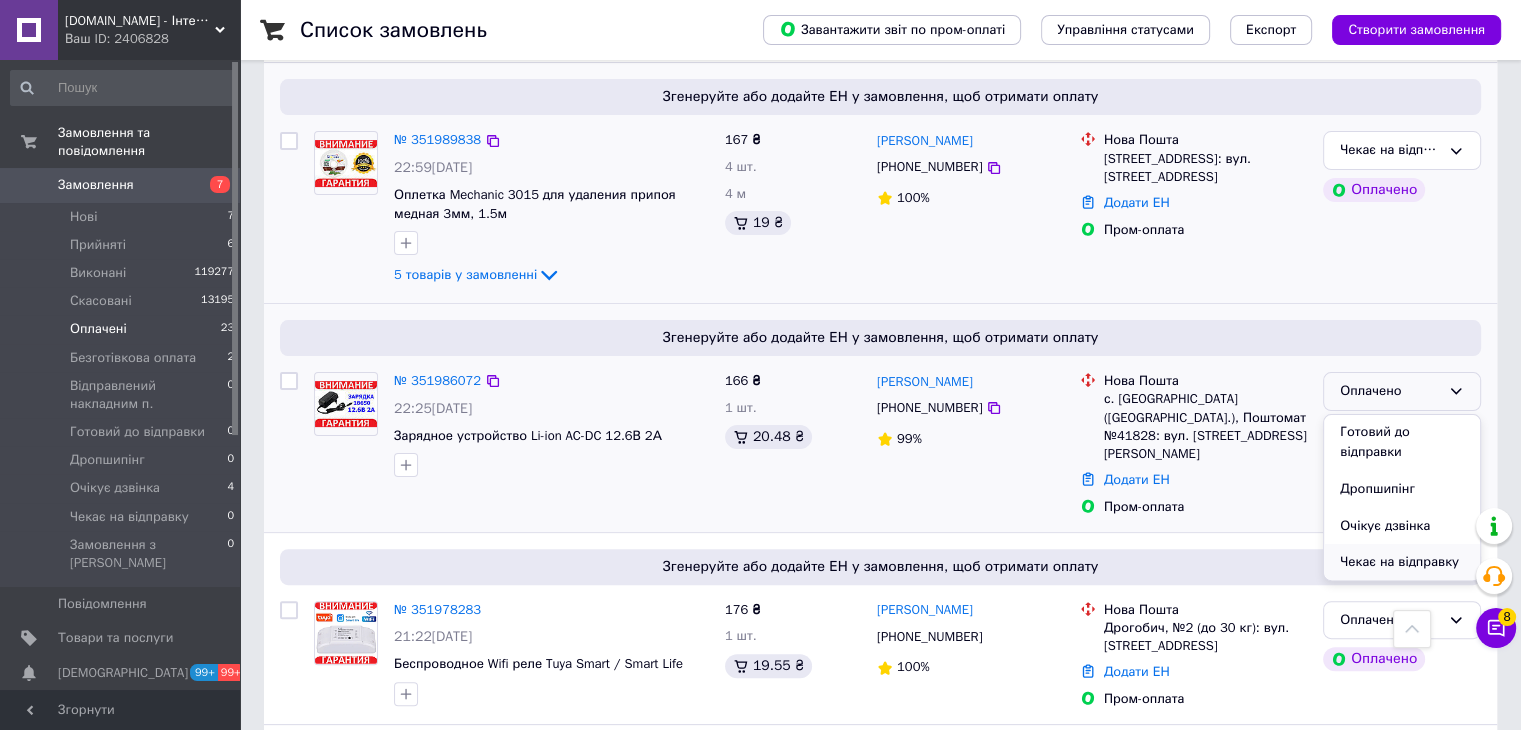 click on "Чекає на відправку" at bounding box center (1402, 562) 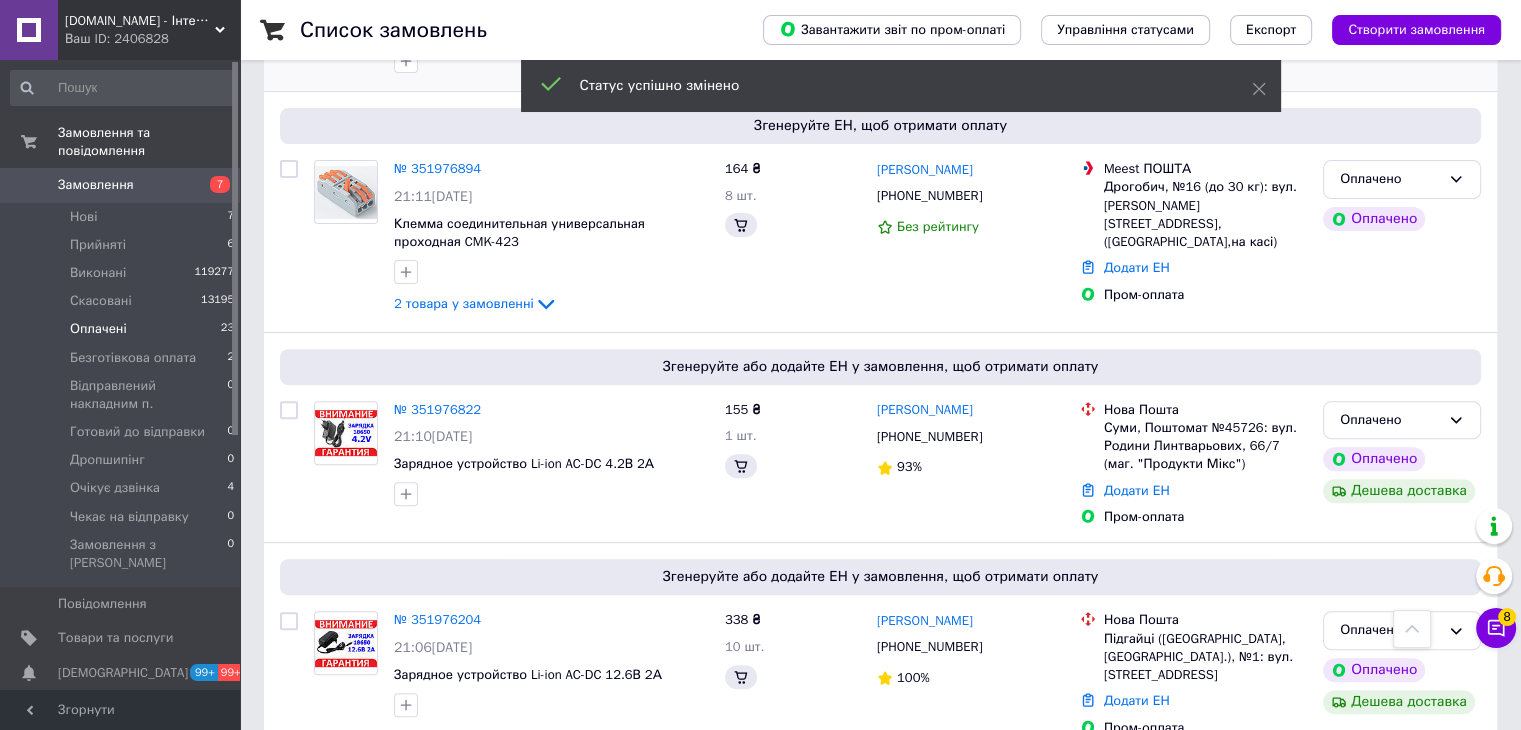 scroll, scrollTop: 183, scrollLeft: 0, axis: vertical 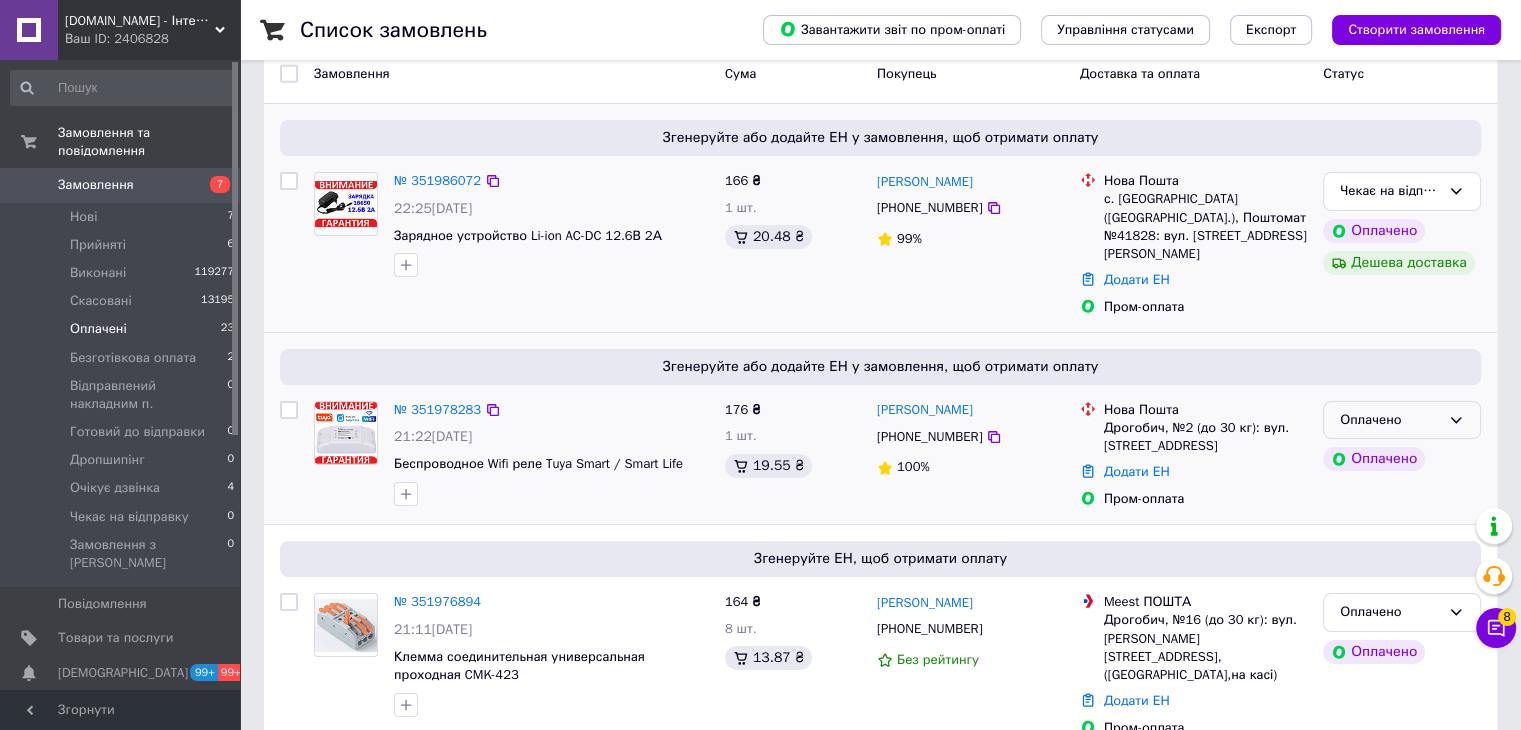 click 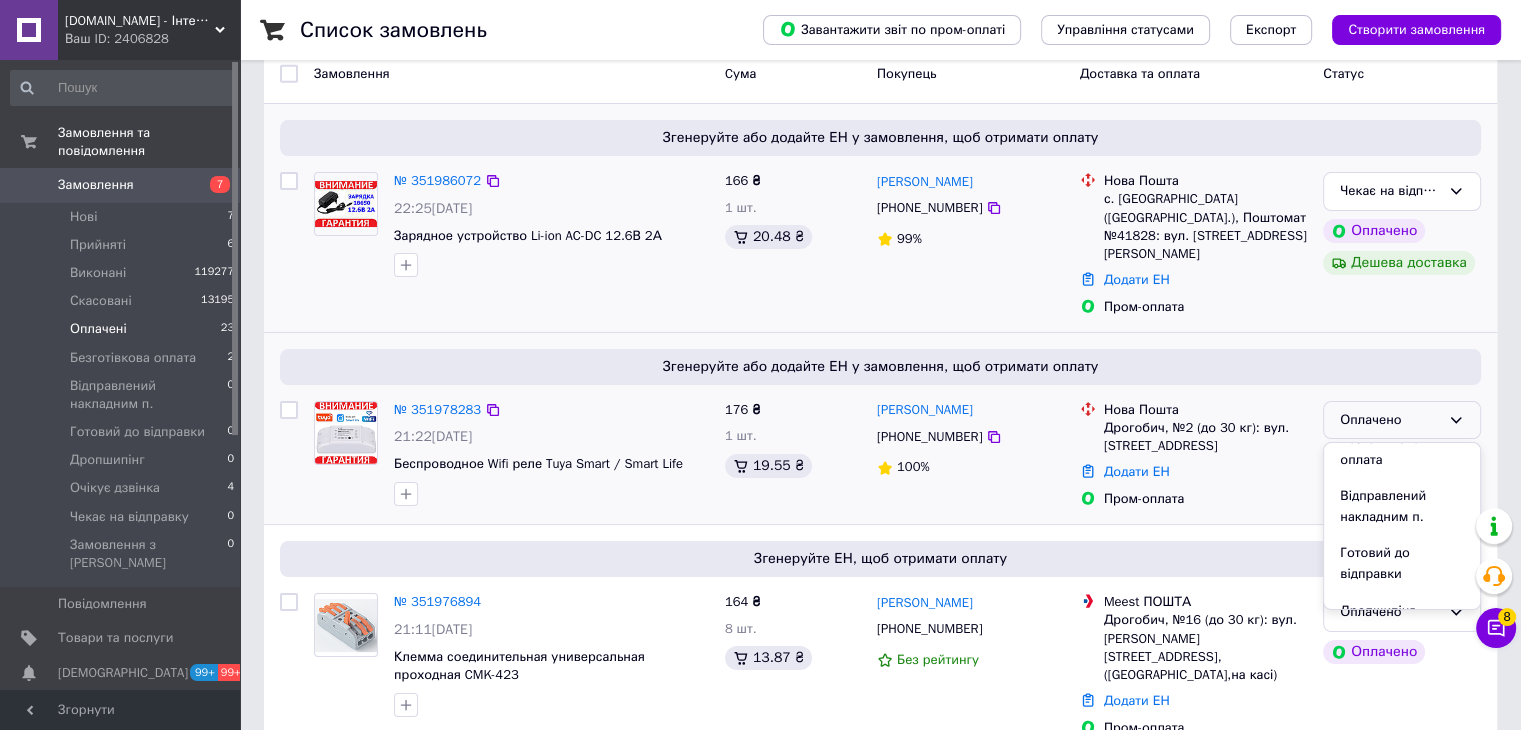 scroll, scrollTop: 225, scrollLeft: 0, axis: vertical 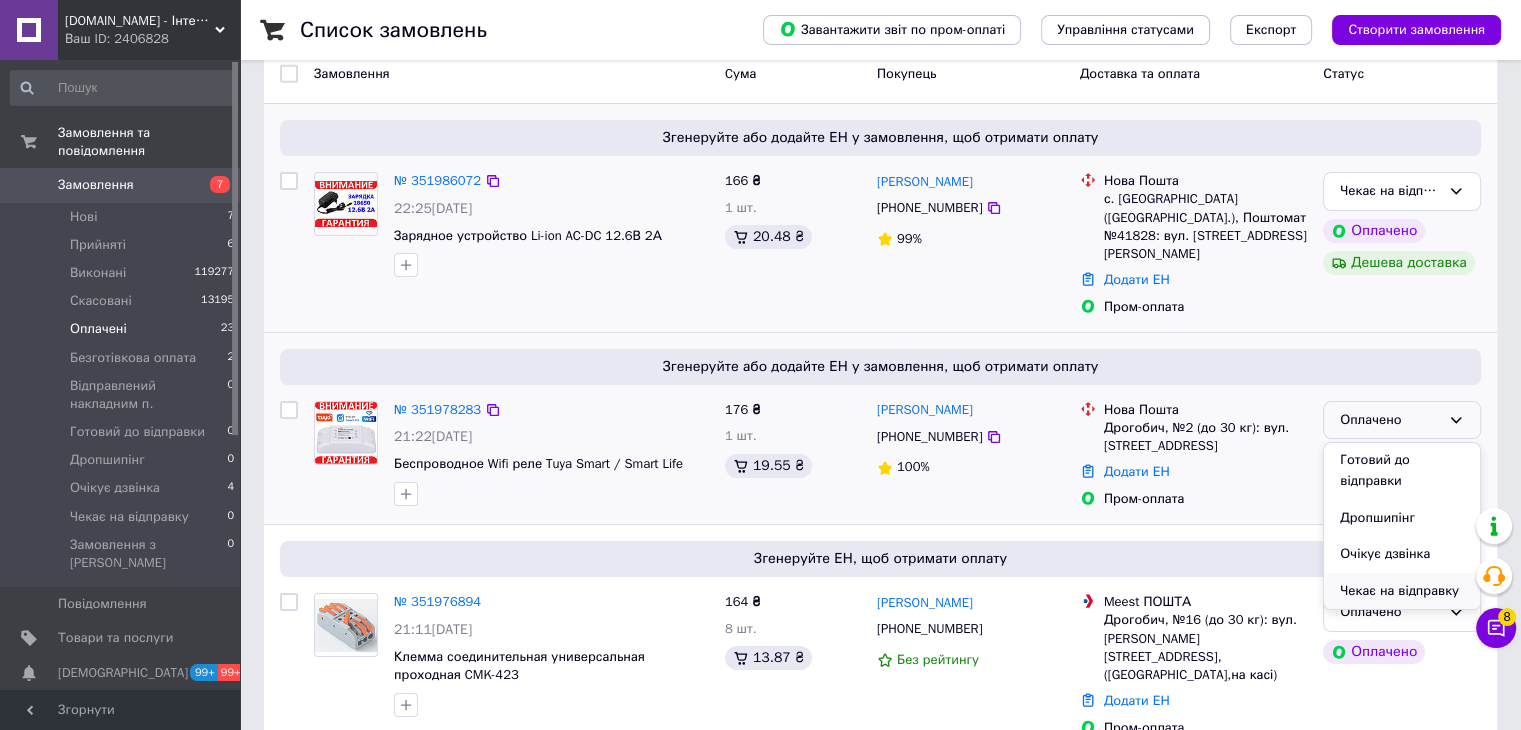click on "Чекає на відправку" at bounding box center (1402, 591) 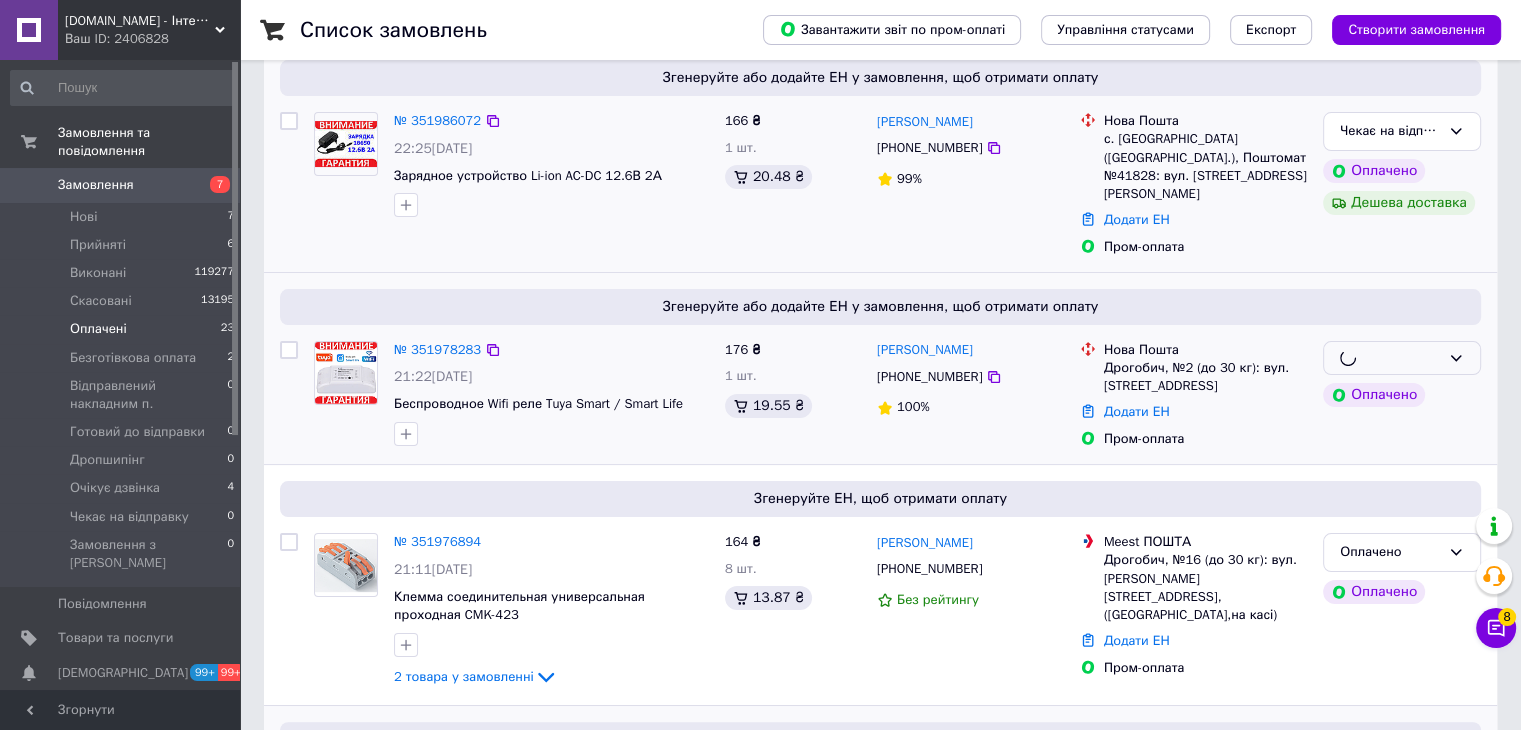 scroll, scrollTop: 383, scrollLeft: 0, axis: vertical 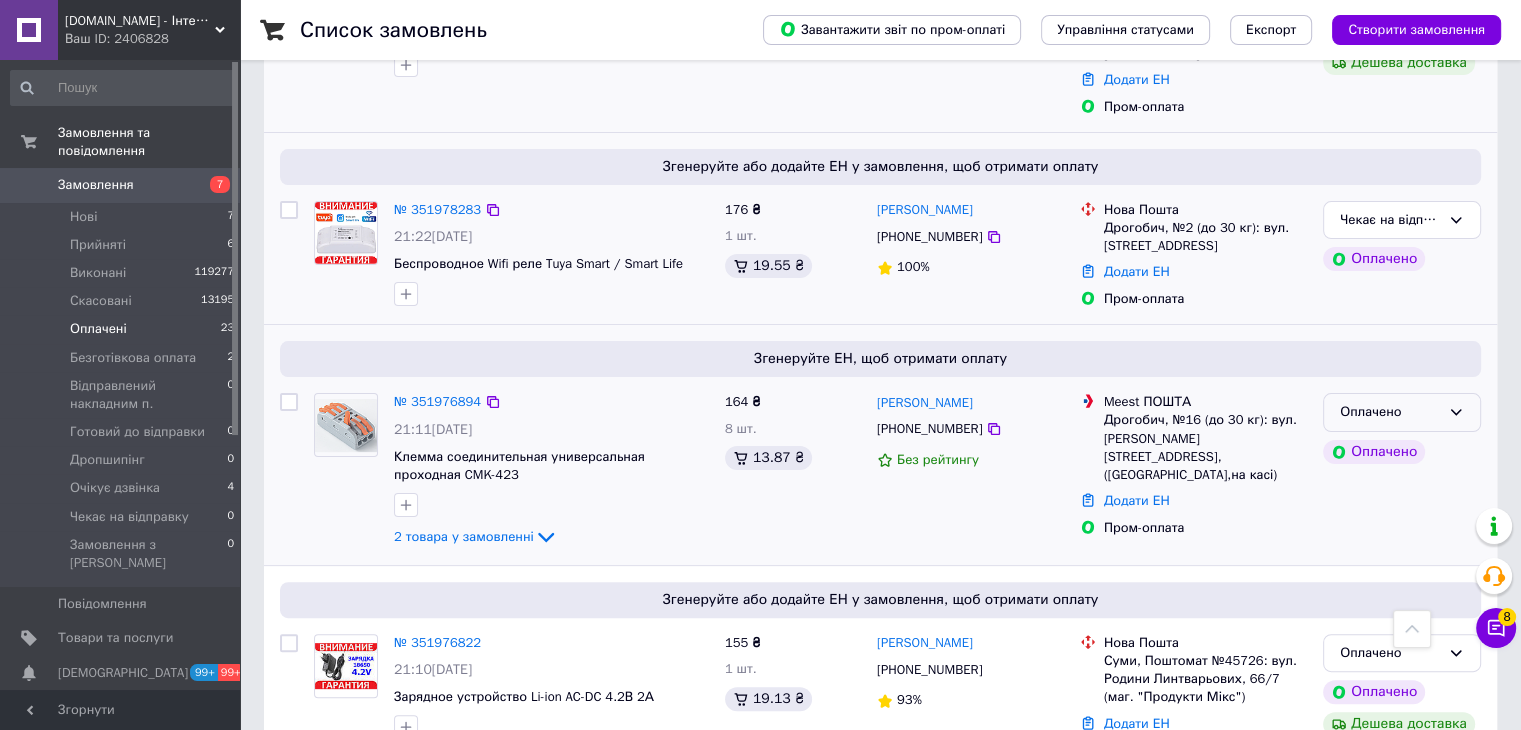 click on "Оплачено" at bounding box center [1390, 412] 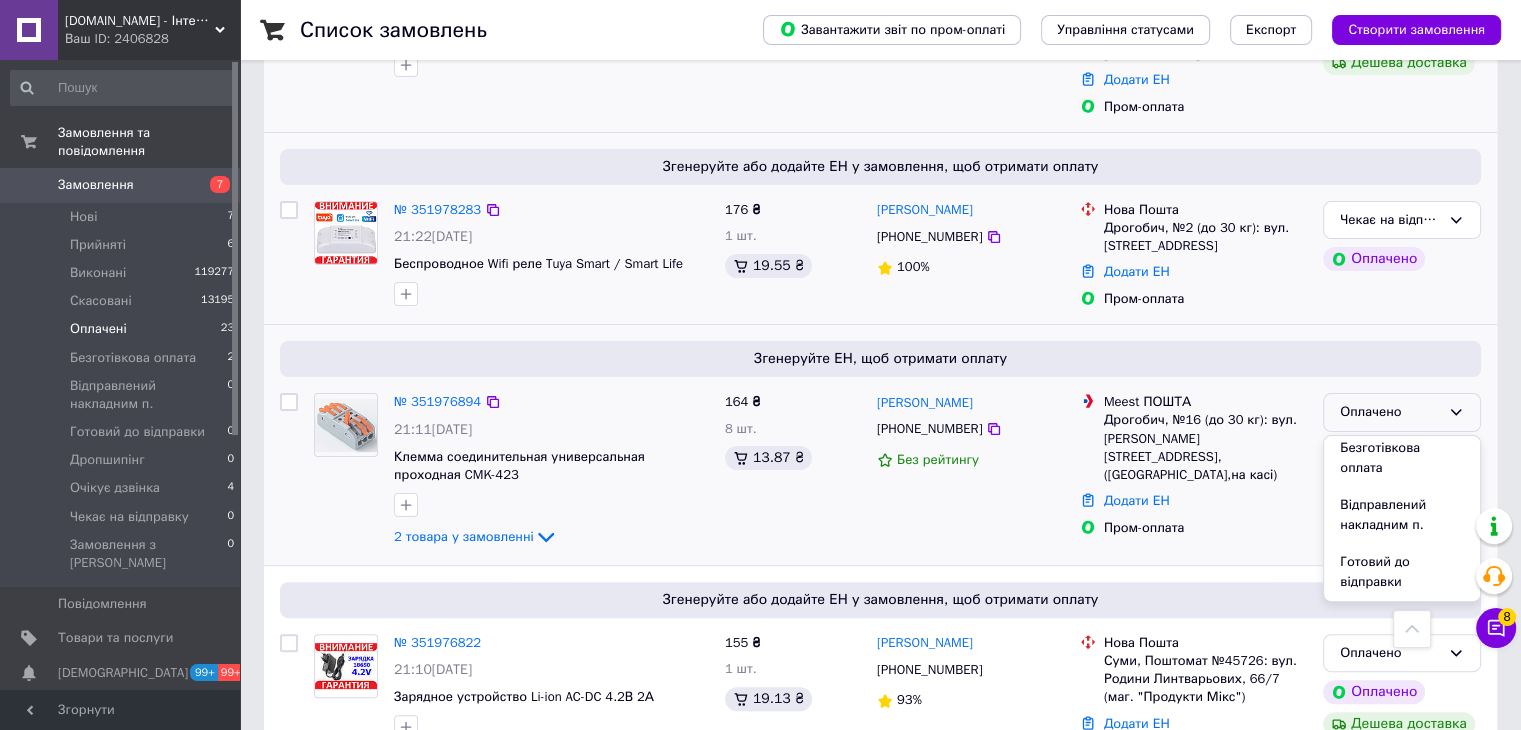 scroll, scrollTop: 225, scrollLeft: 0, axis: vertical 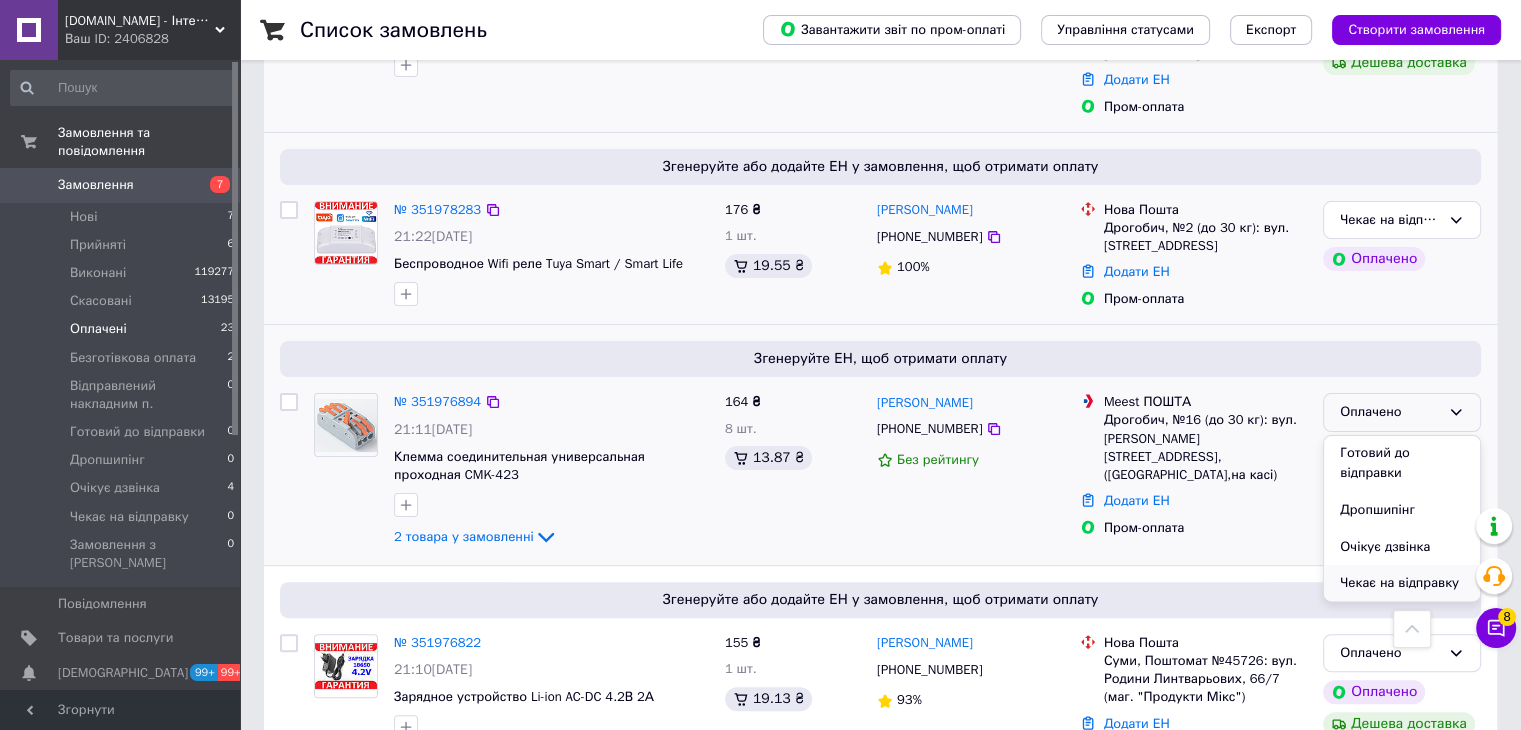 click on "Чекає на відправку" at bounding box center (1402, 583) 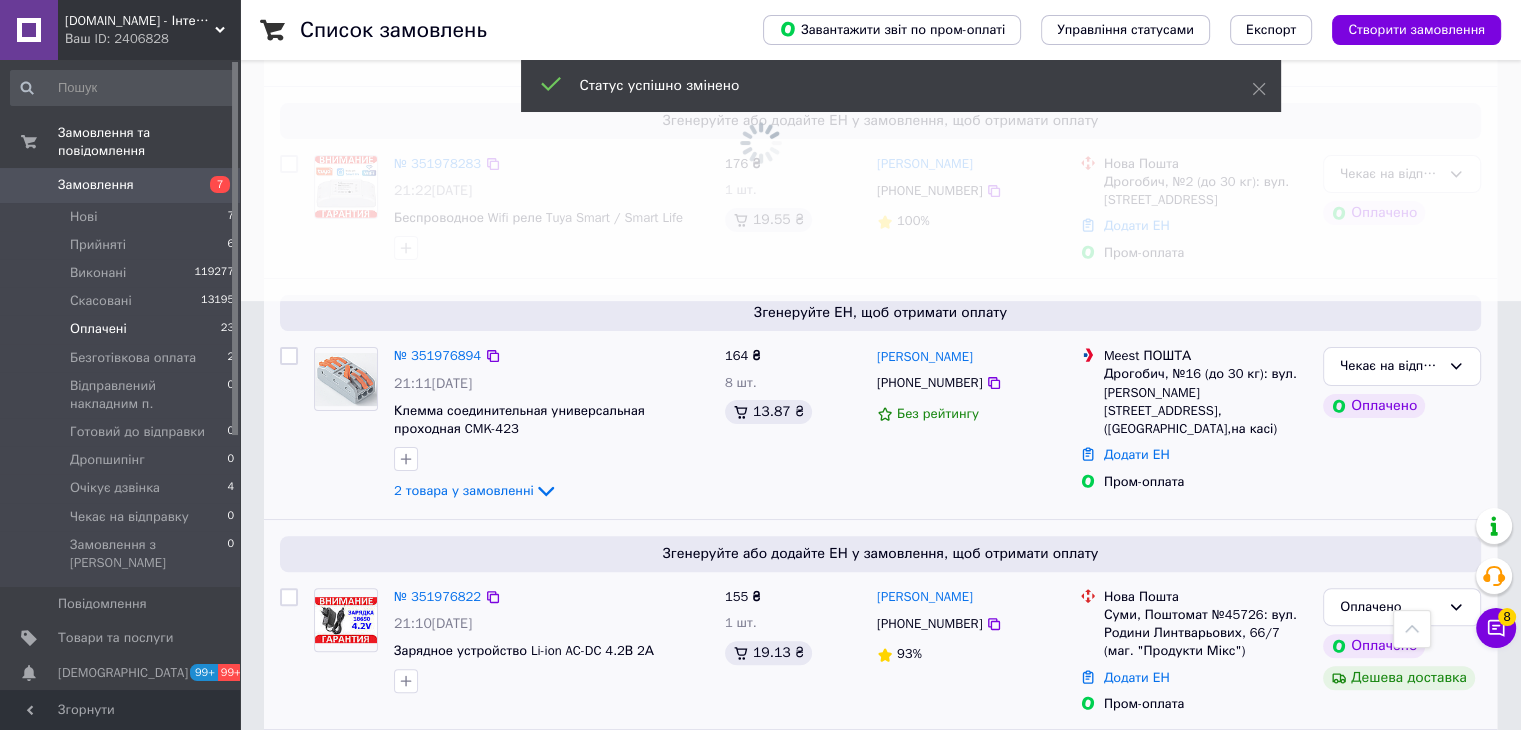 scroll, scrollTop: 583, scrollLeft: 0, axis: vertical 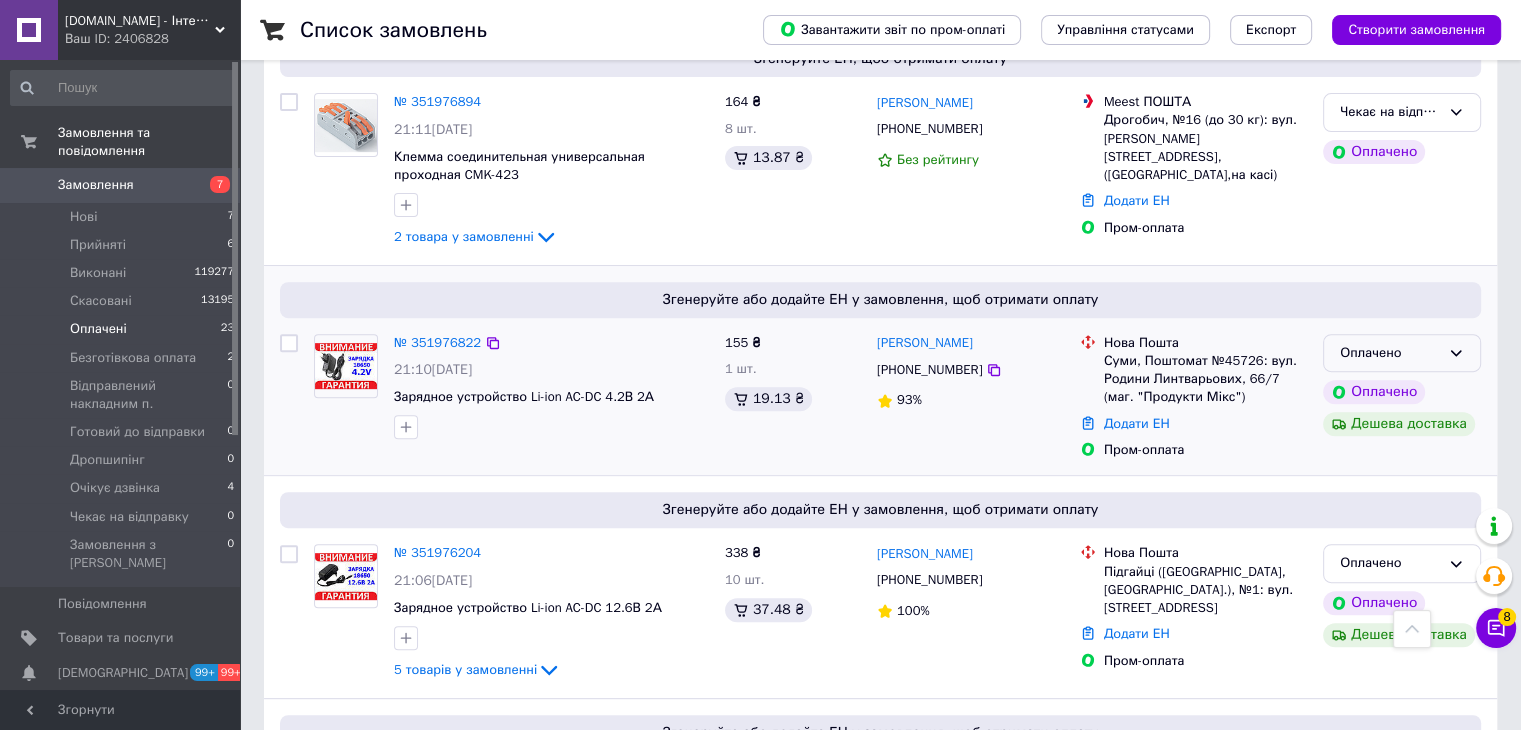 click 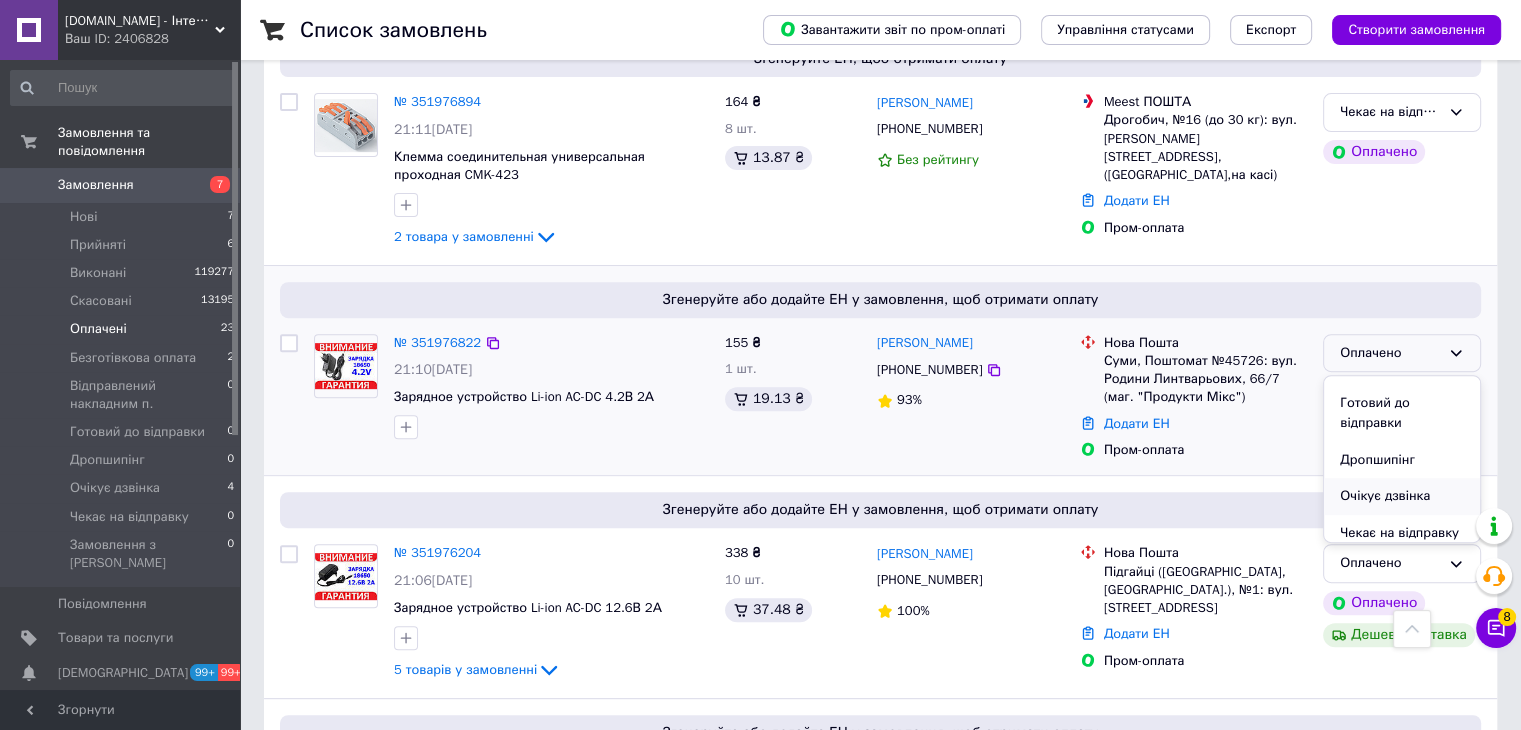 scroll, scrollTop: 225, scrollLeft: 0, axis: vertical 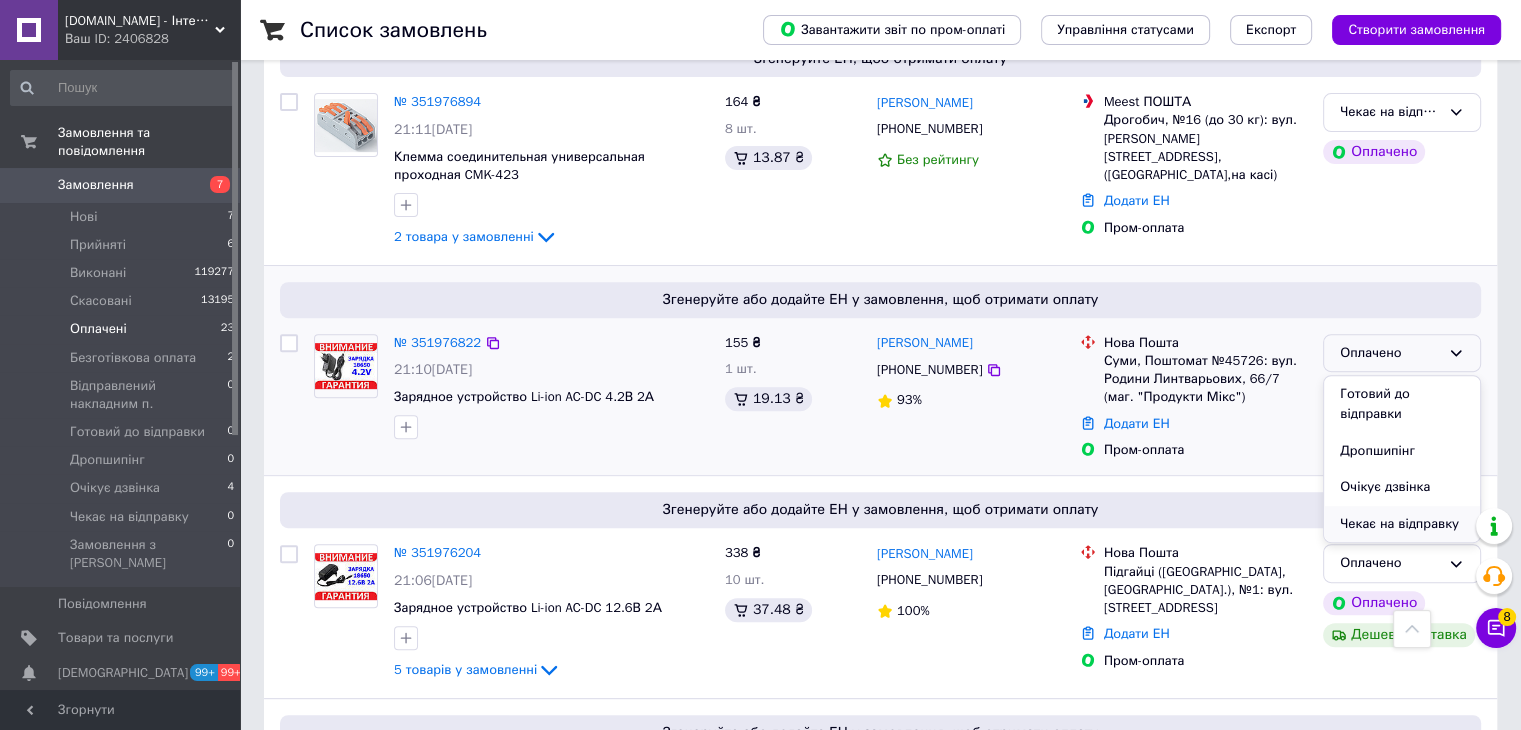 click on "Чекає на відправку" at bounding box center (1402, 524) 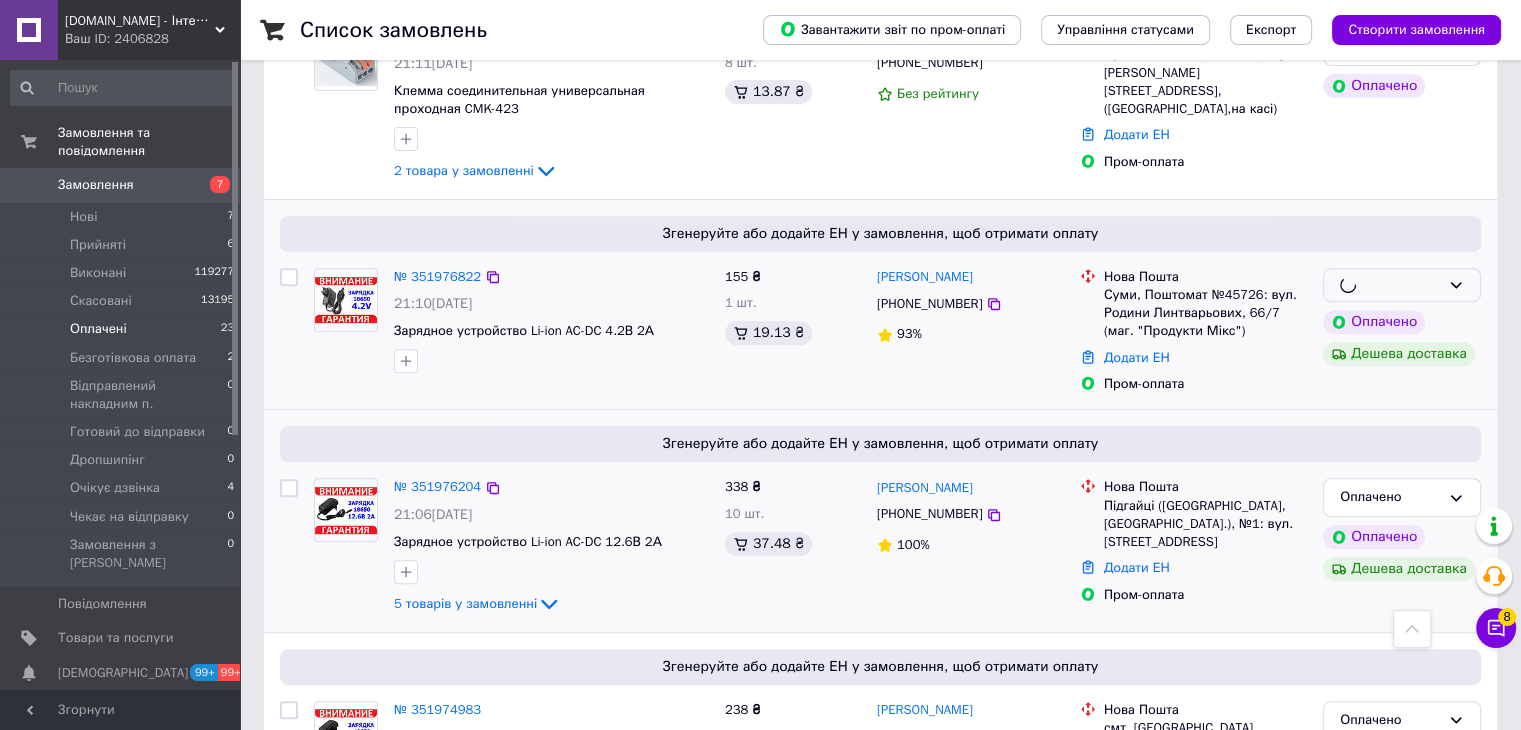 scroll, scrollTop: 783, scrollLeft: 0, axis: vertical 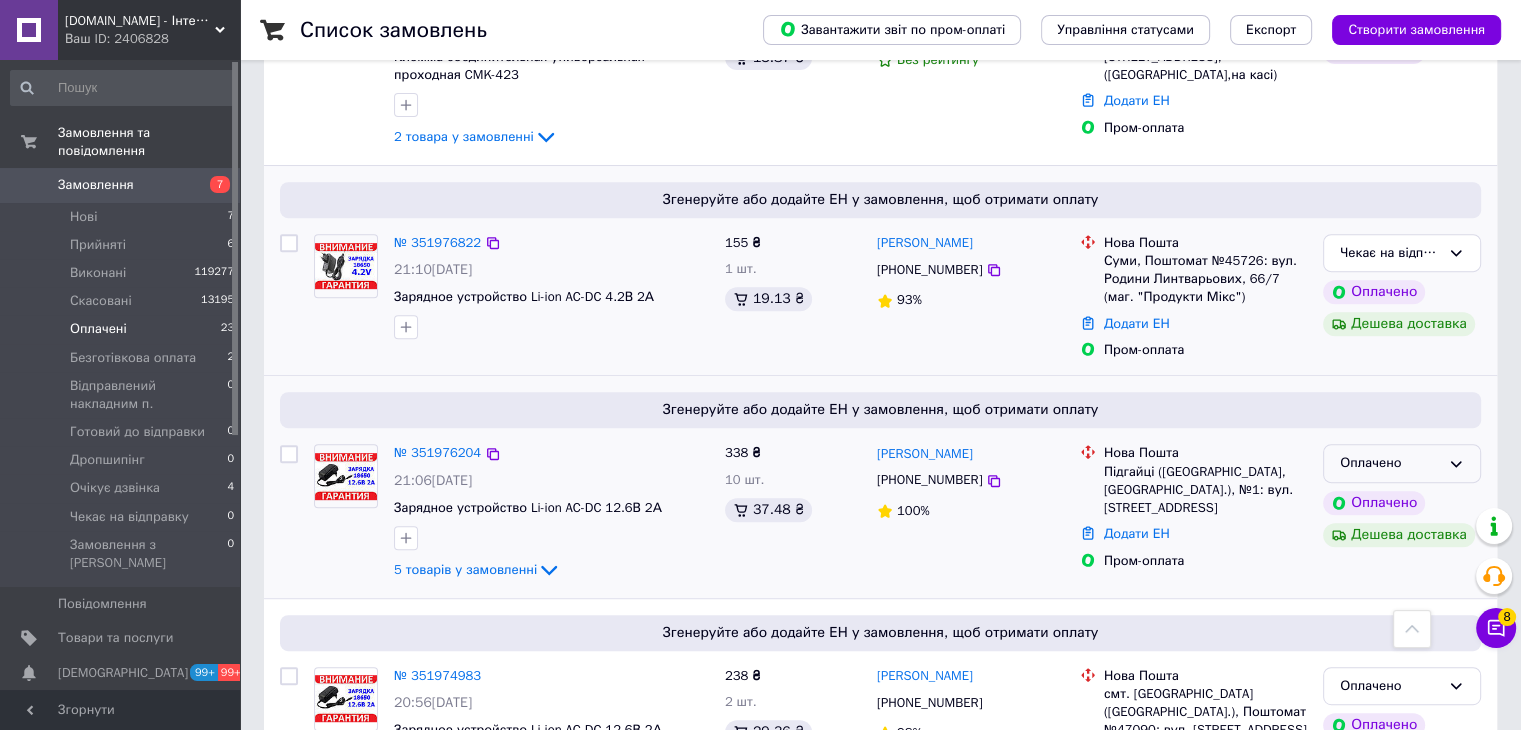 click on "Оплачено" at bounding box center (1390, 463) 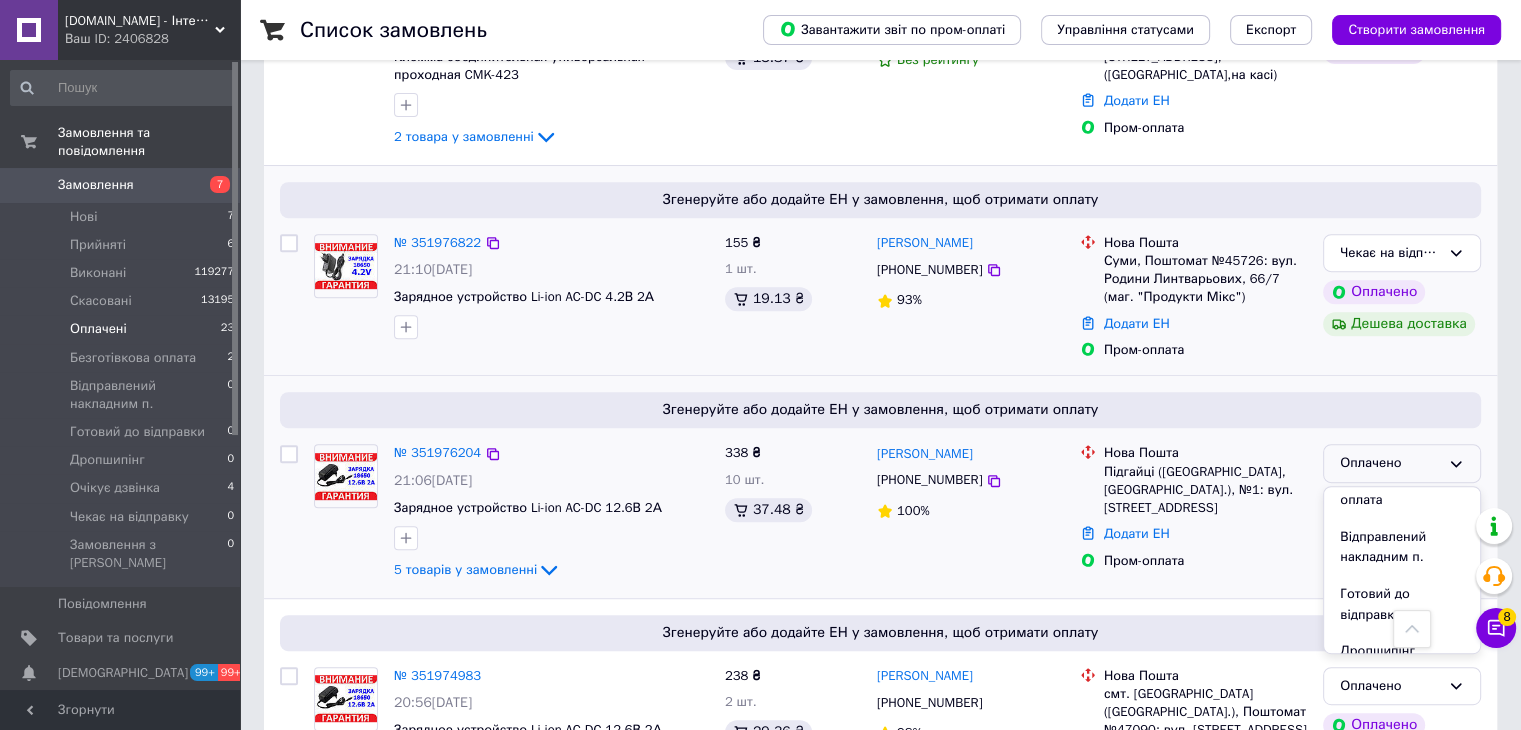 scroll, scrollTop: 225, scrollLeft: 0, axis: vertical 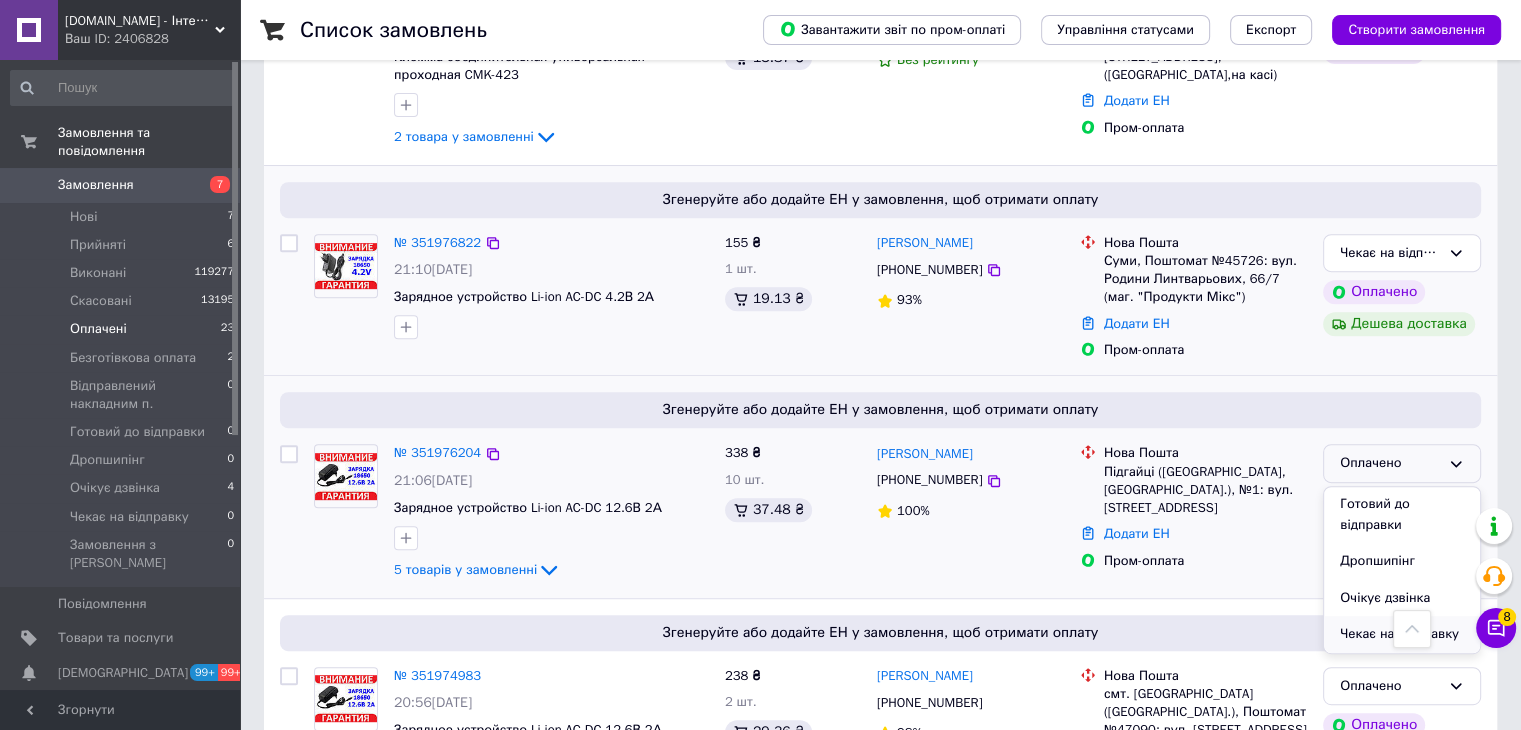 click on "Чекає на відправку" at bounding box center [1402, 634] 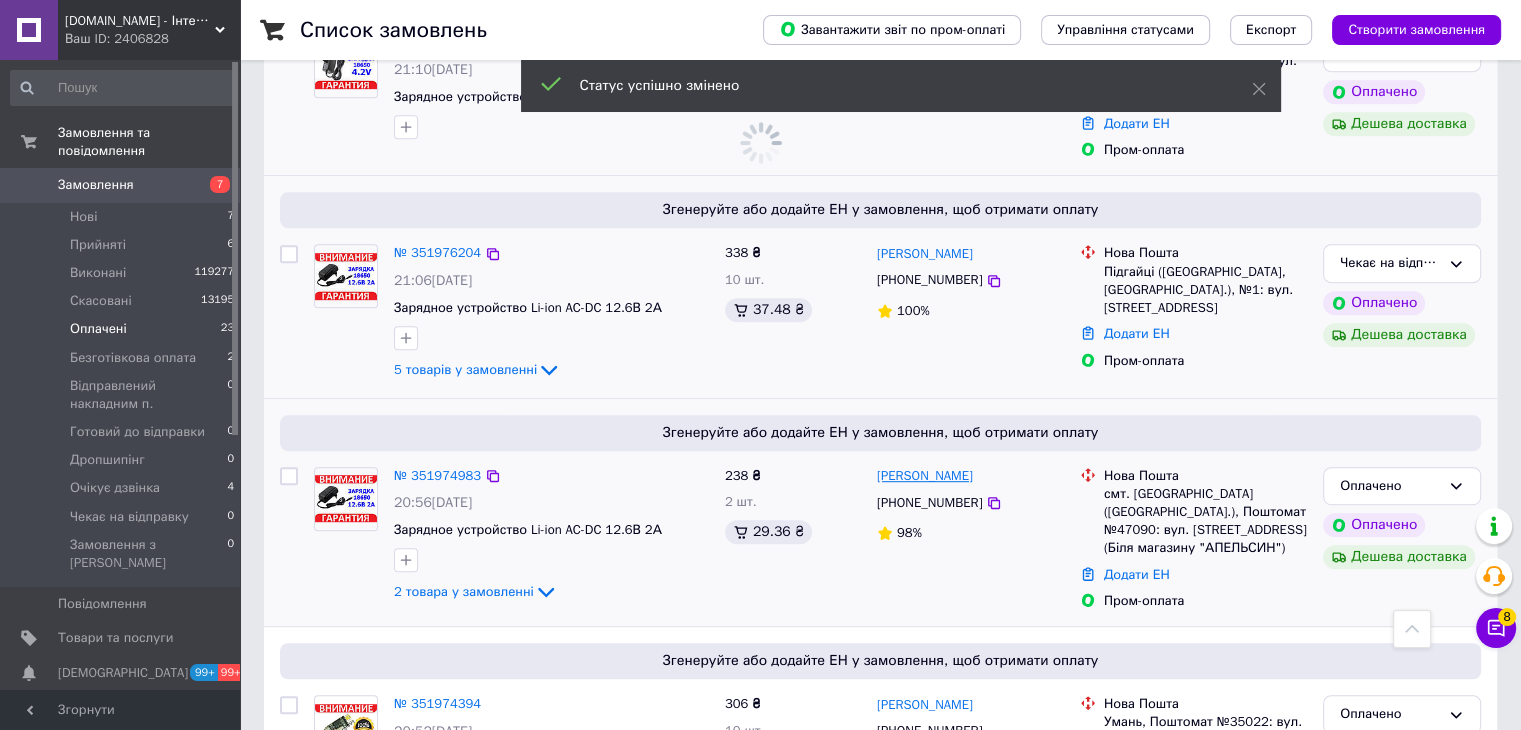 scroll, scrollTop: 772, scrollLeft: 0, axis: vertical 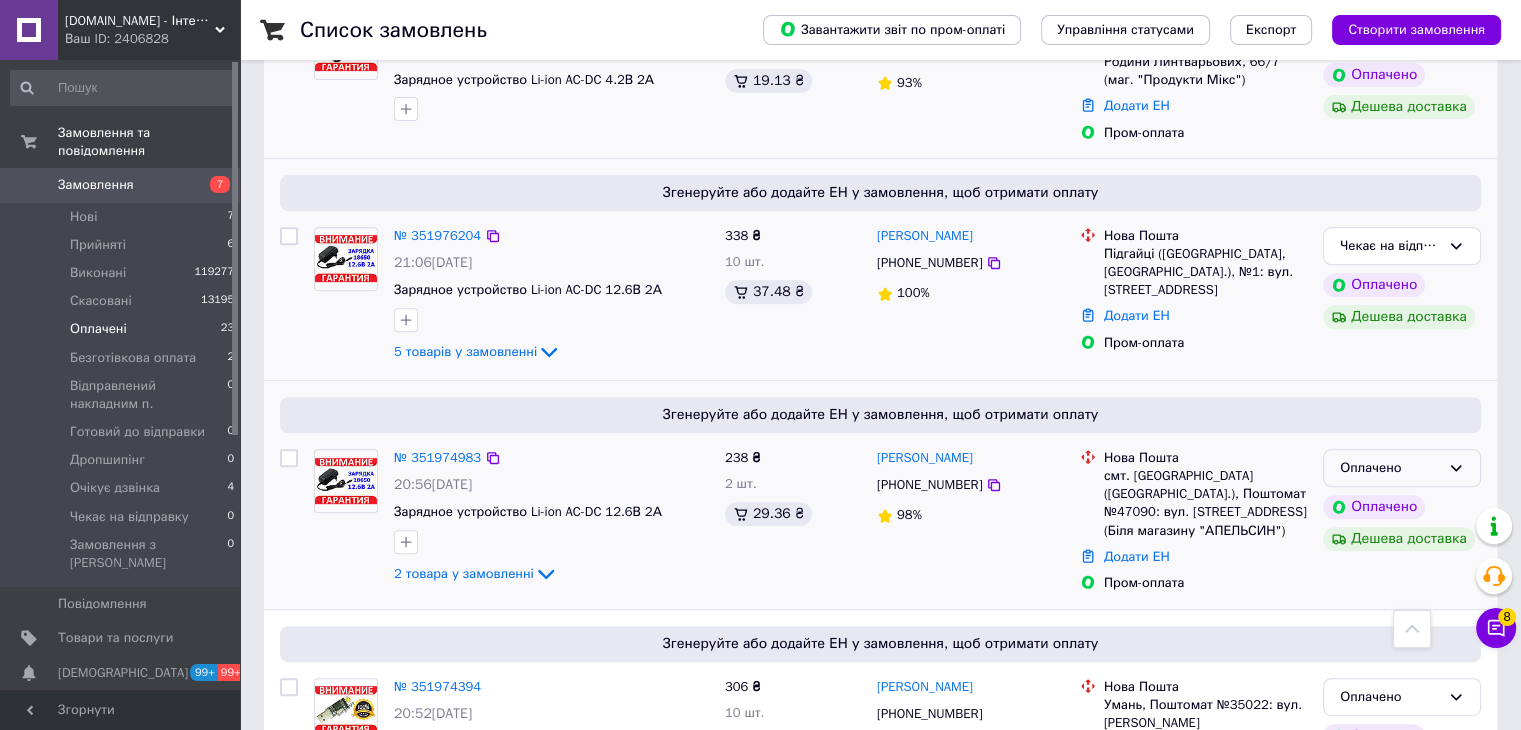 click on "Оплачено" at bounding box center [1402, 468] 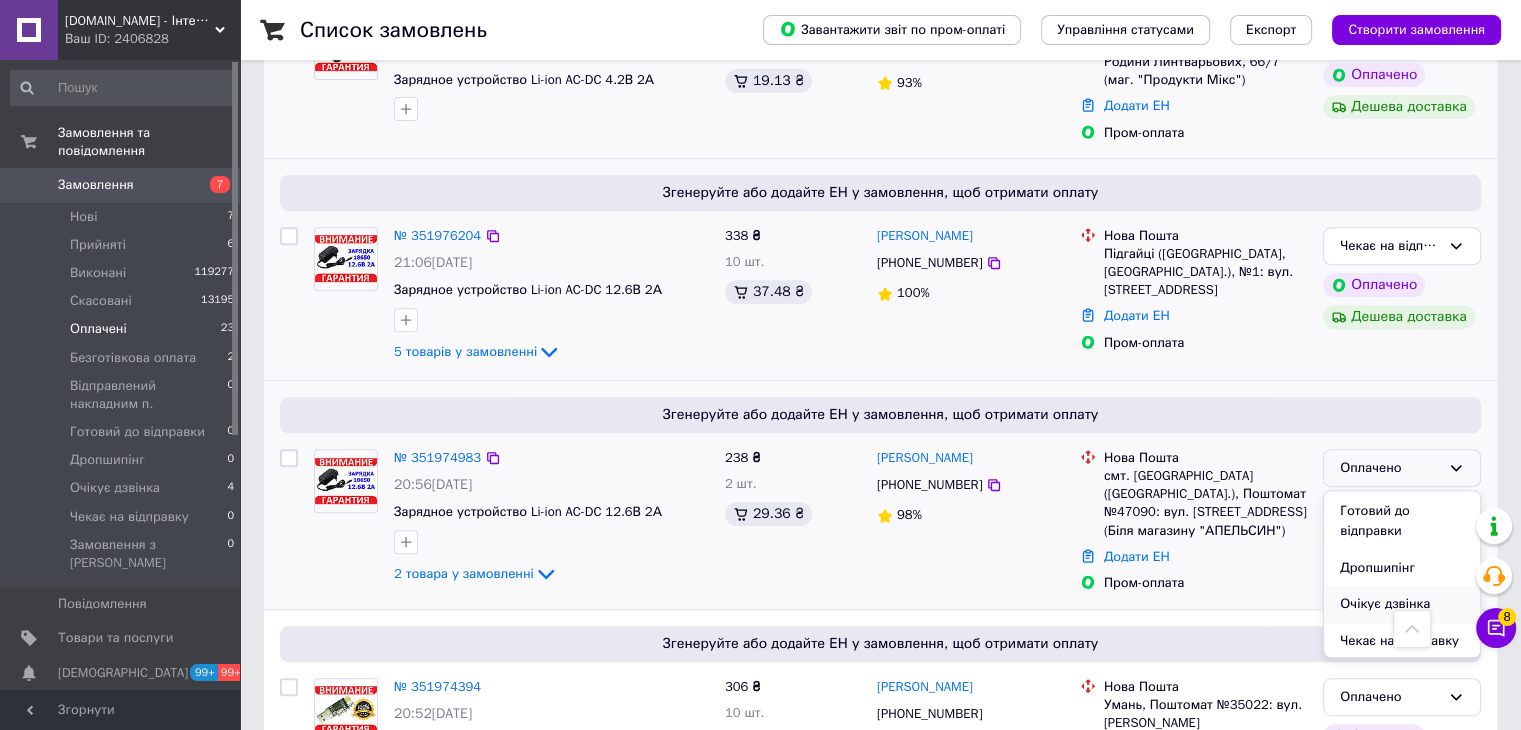 scroll, scrollTop: 224, scrollLeft: 0, axis: vertical 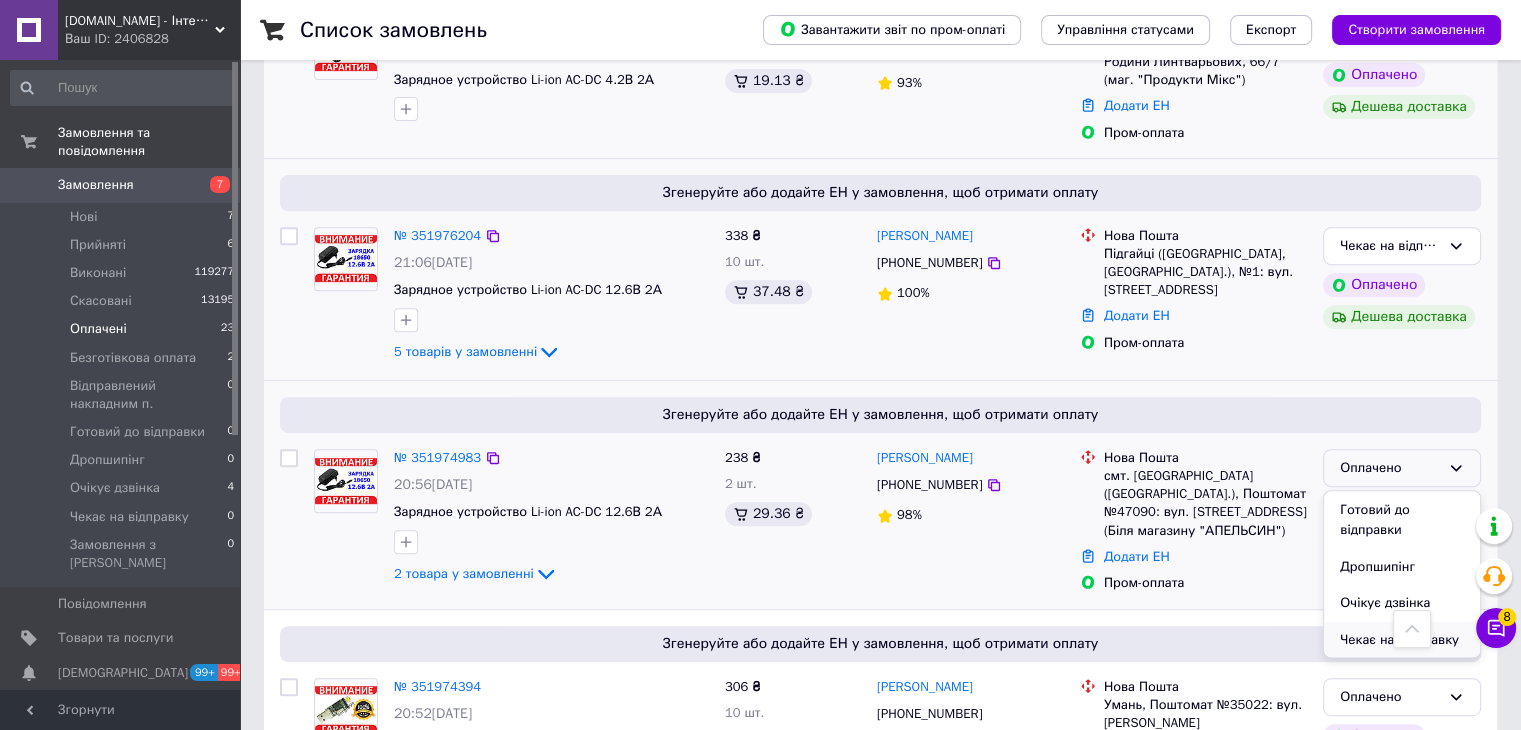 click on "Чекає на відправку" at bounding box center (1402, 640) 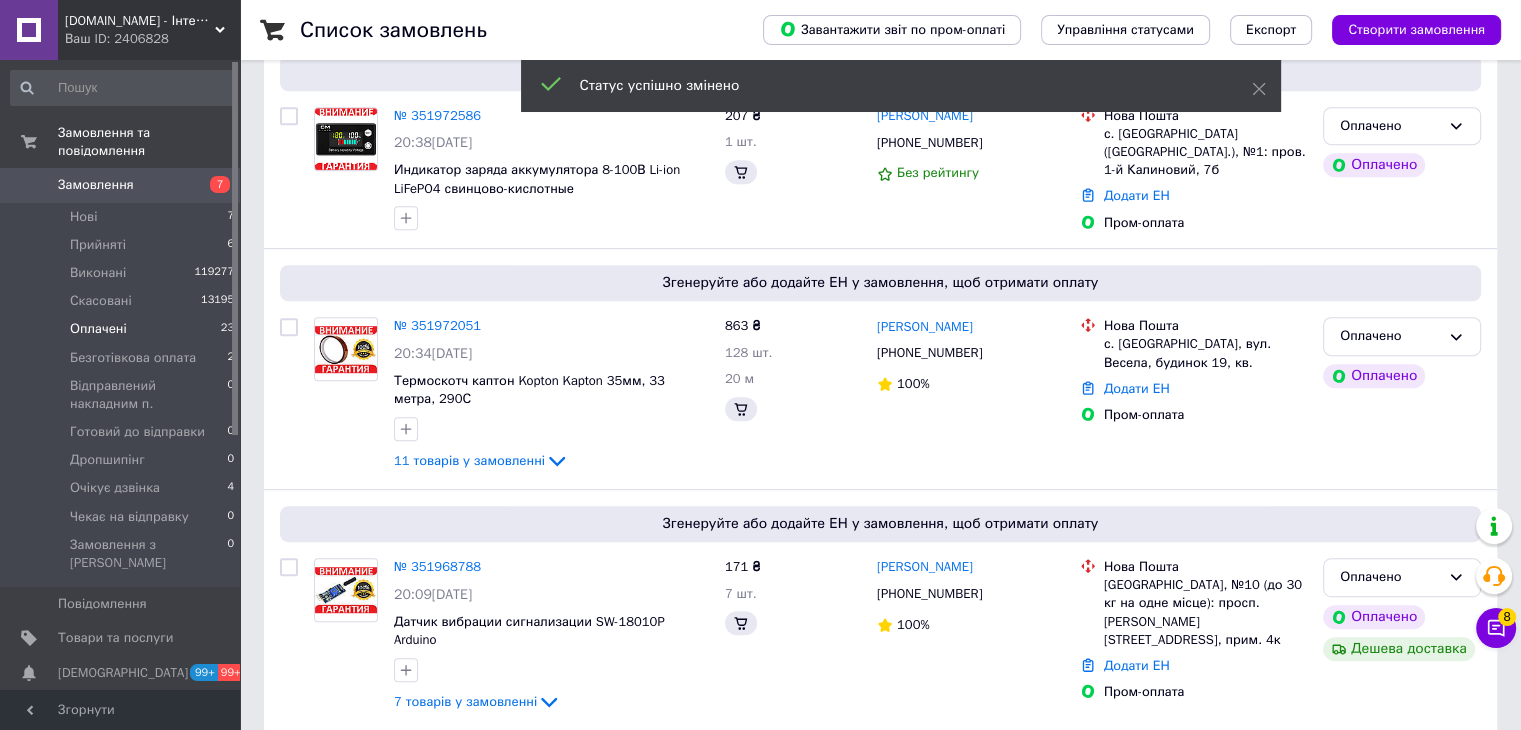 scroll, scrollTop: 329, scrollLeft: 0, axis: vertical 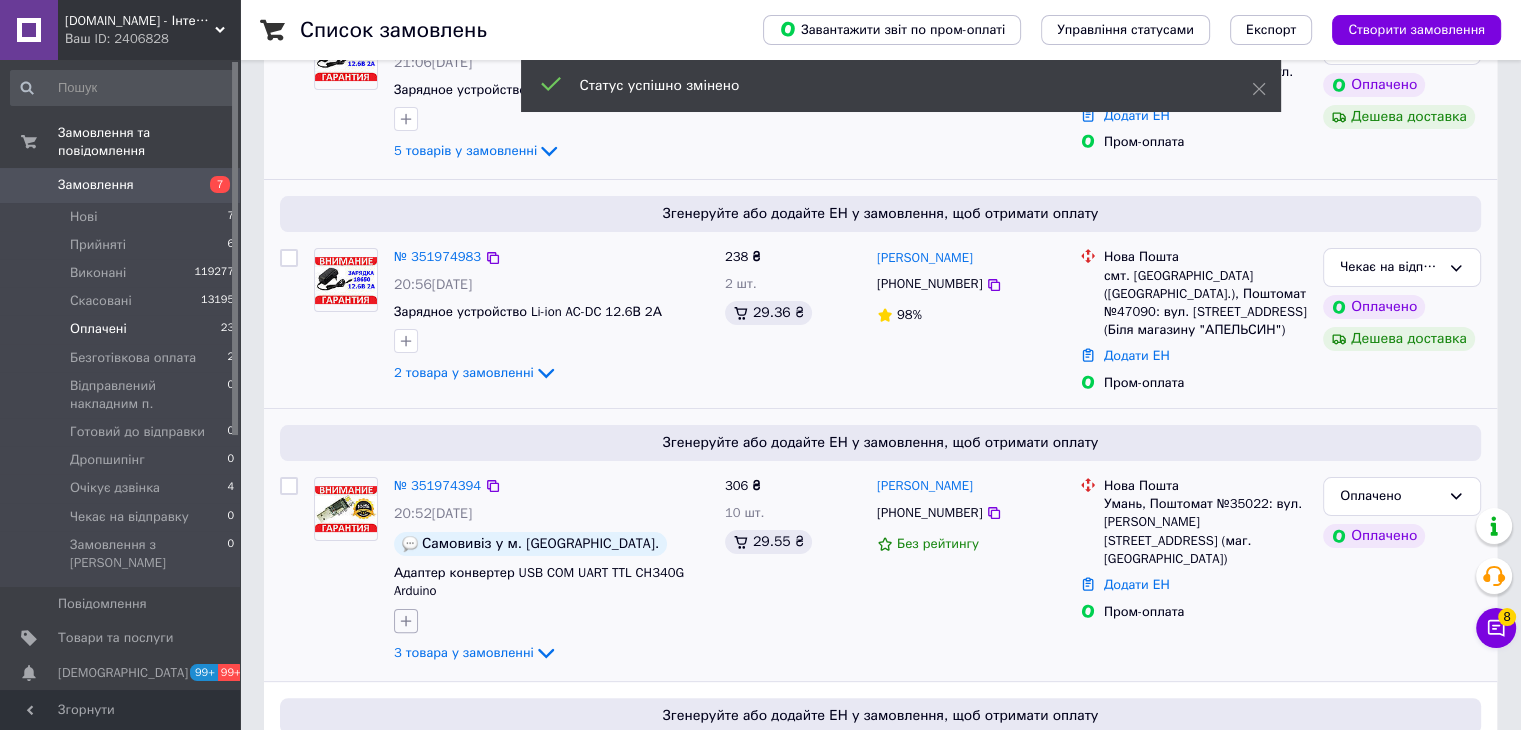 click 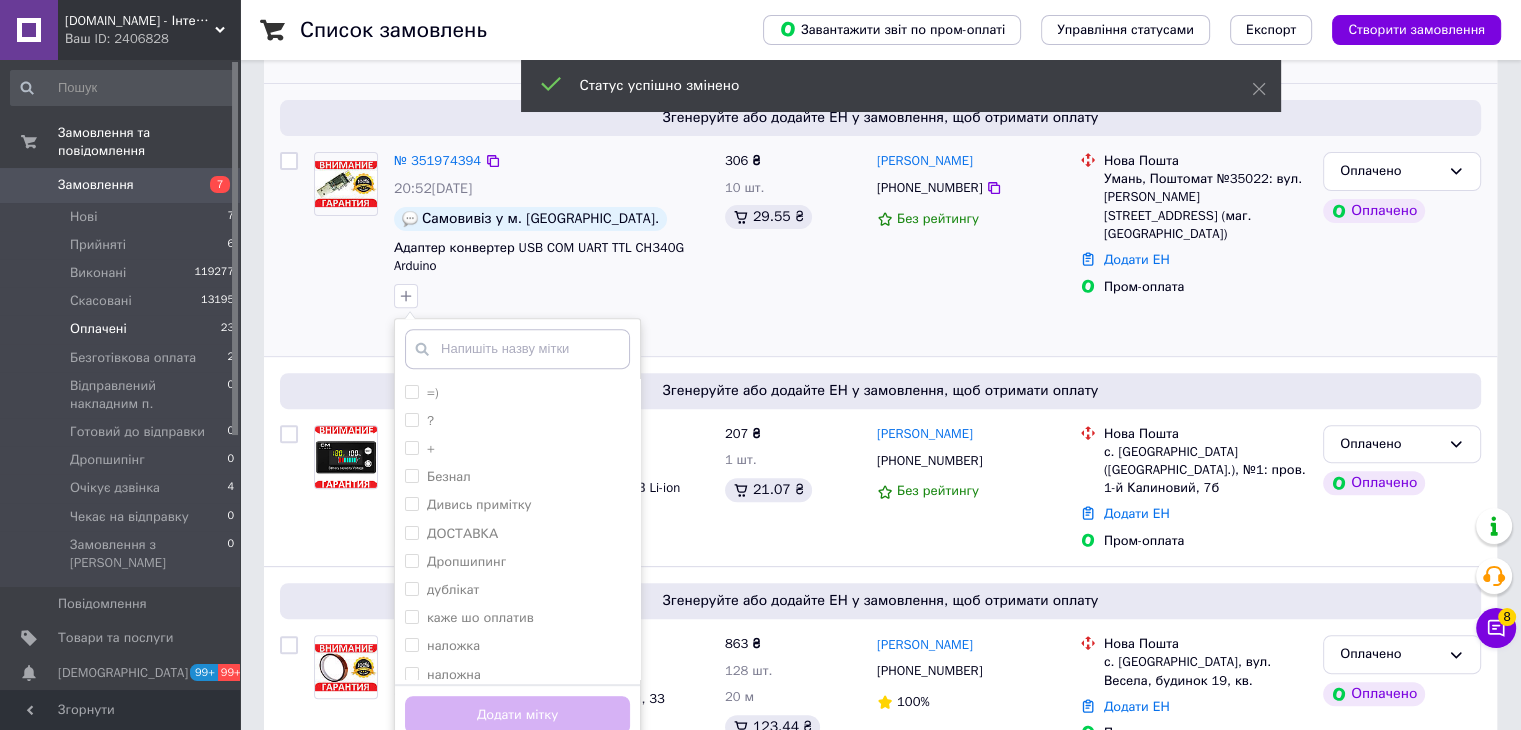 scroll, scrollTop: 729, scrollLeft: 0, axis: vertical 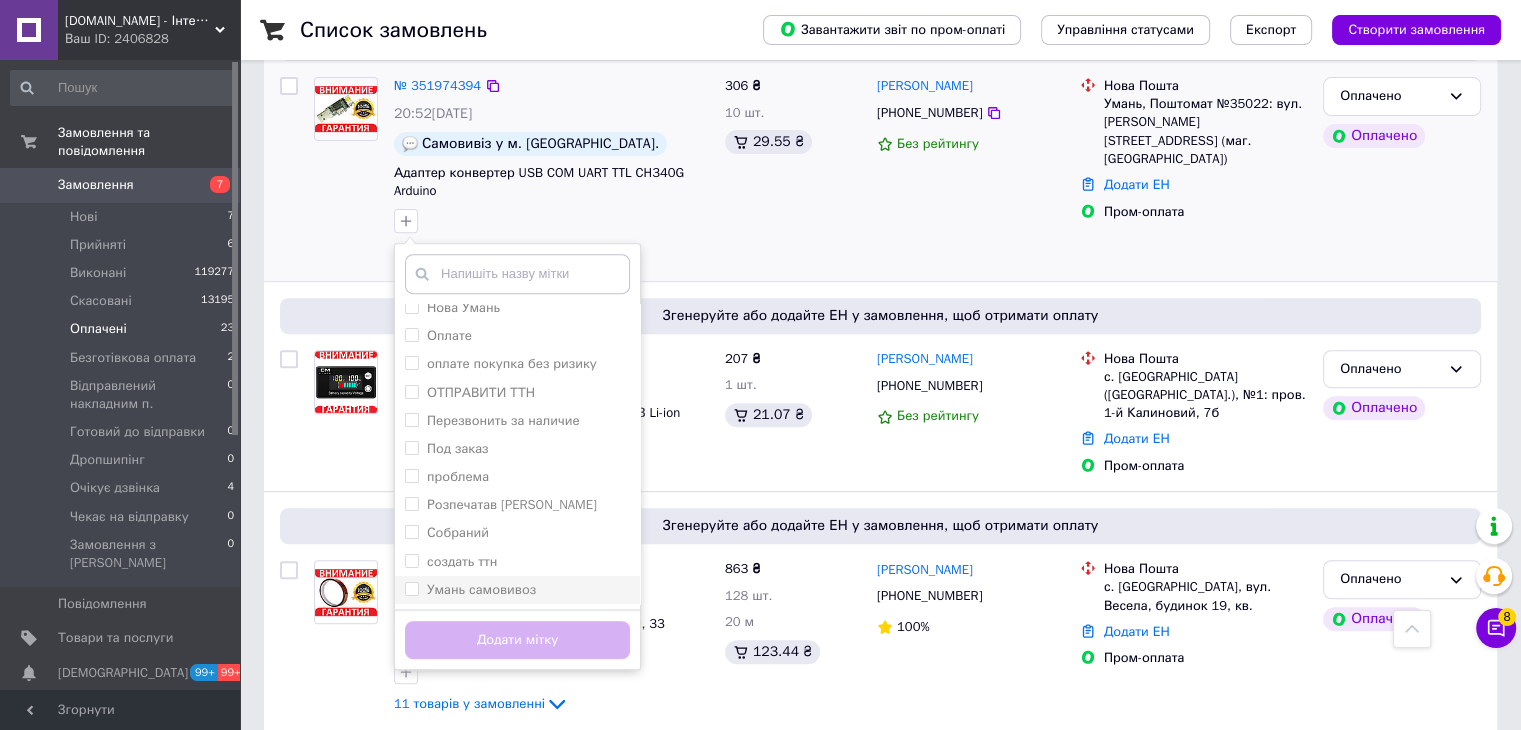 click on "Умань самовивоз" at bounding box center [411, 588] 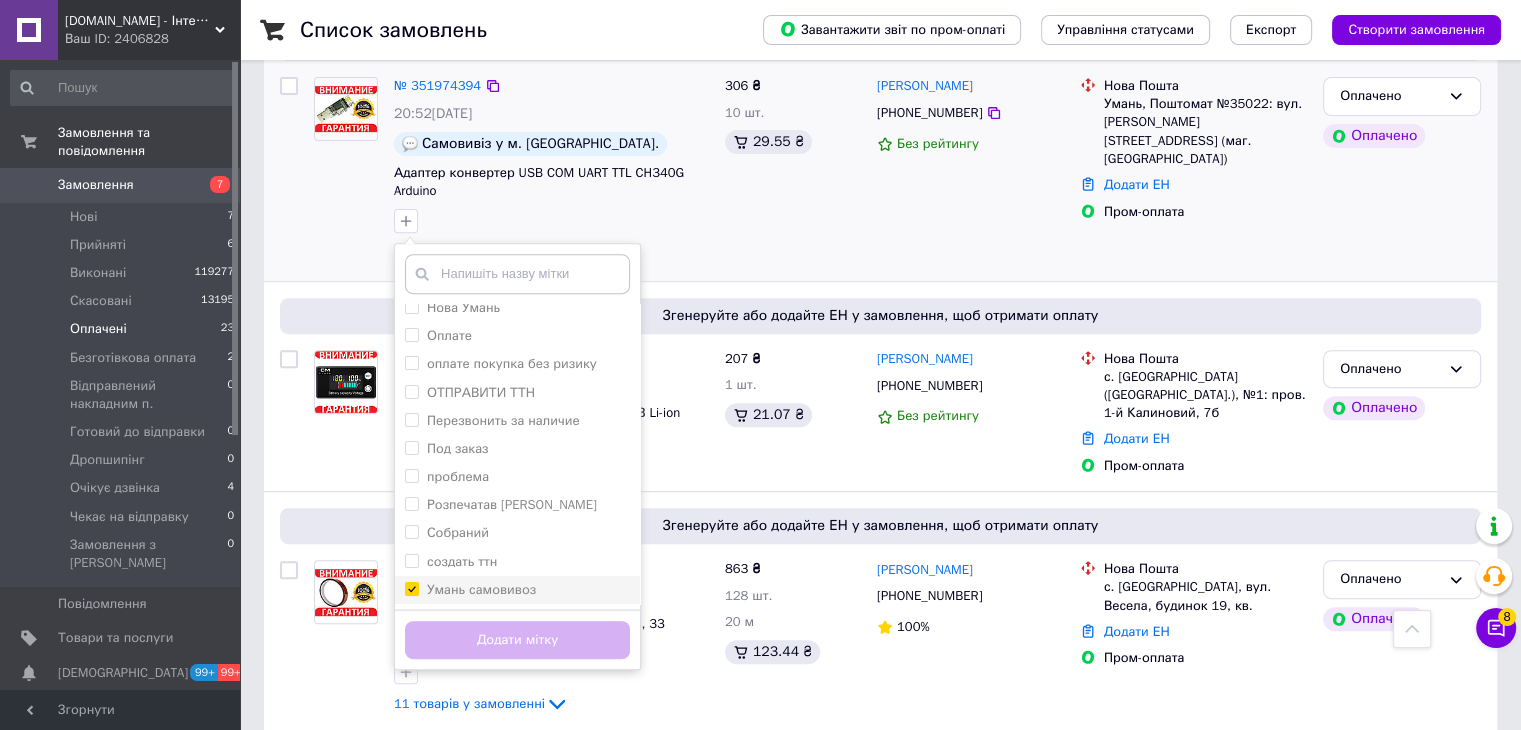 checkbox on "true" 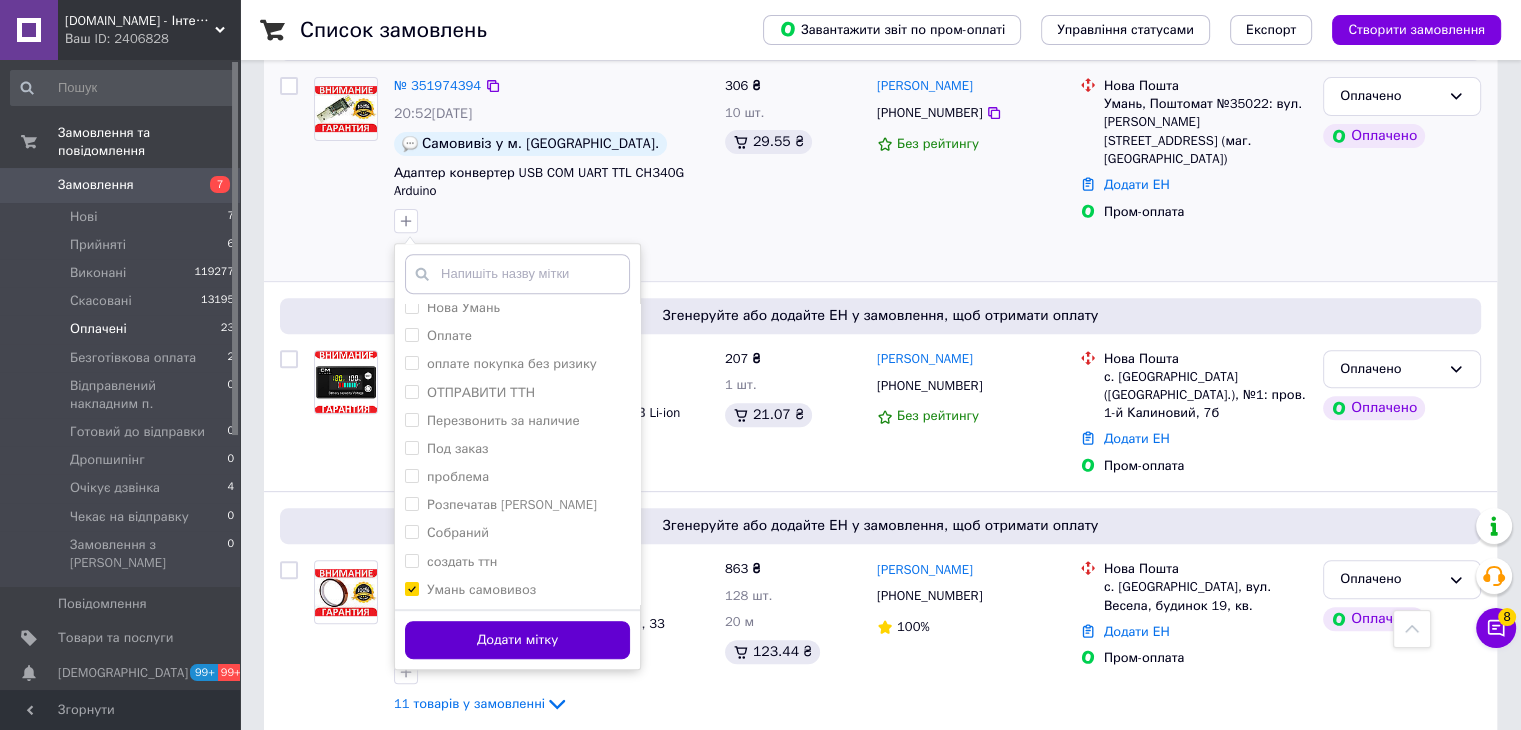 click on "Додати мітку" at bounding box center (517, 640) 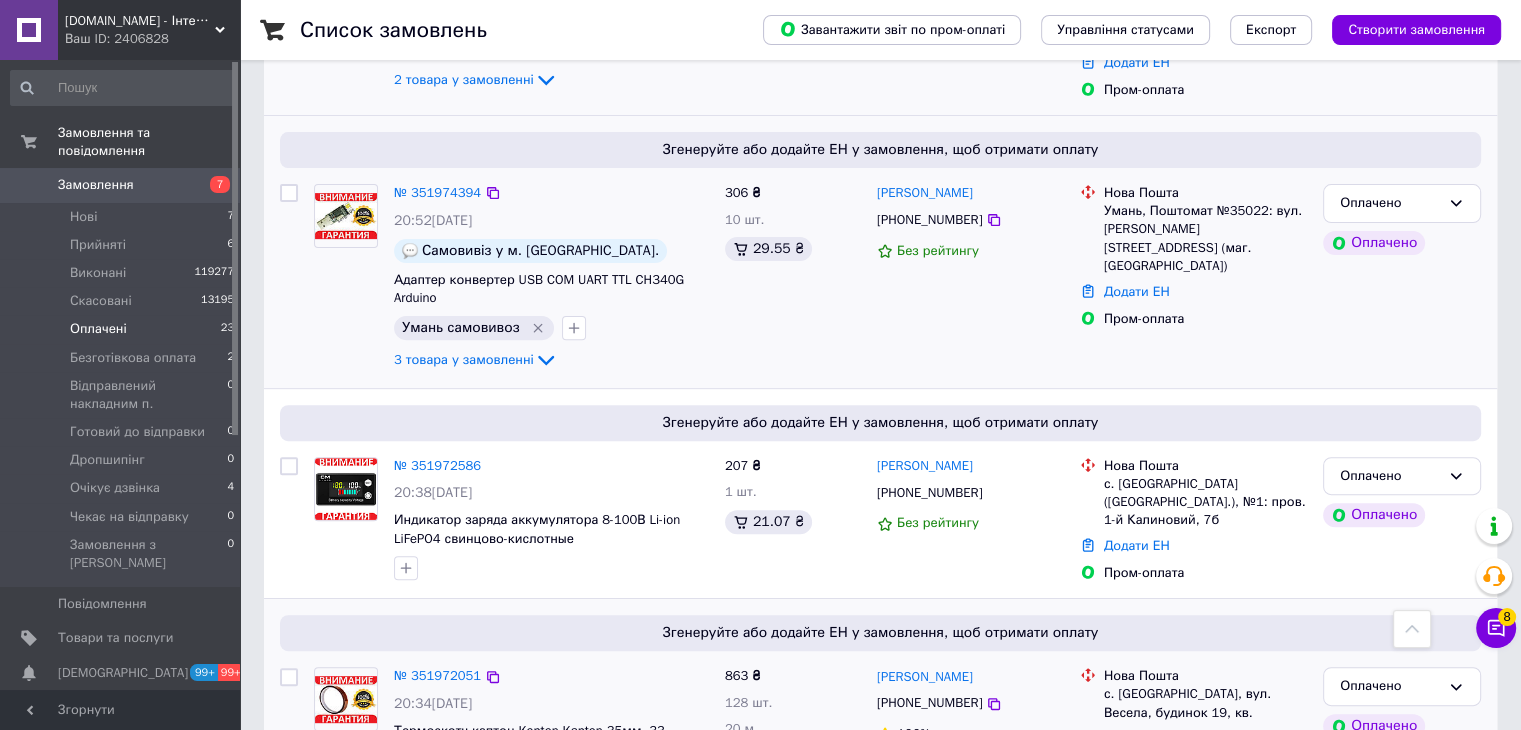 scroll, scrollTop: 629, scrollLeft: 0, axis: vertical 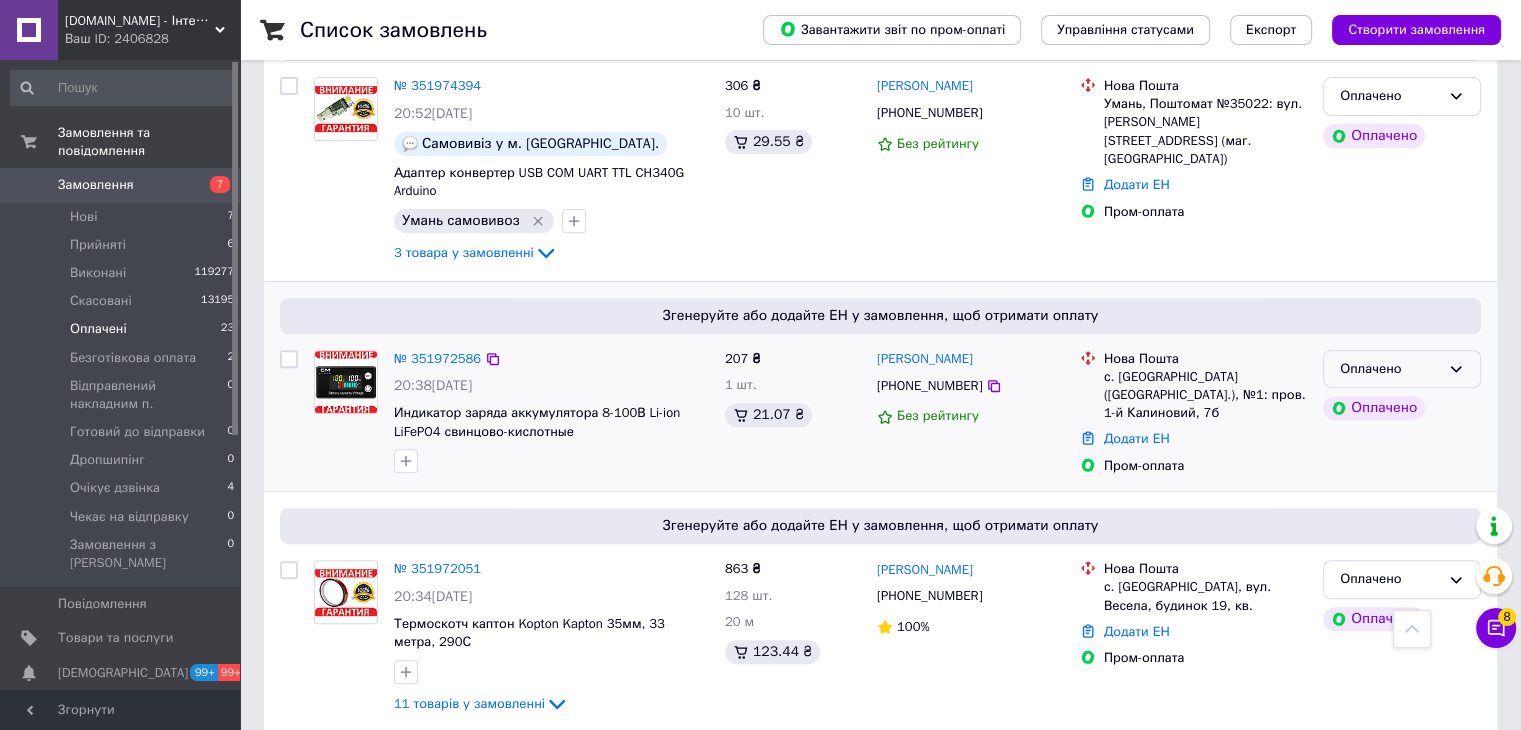 click on "Оплачено" at bounding box center (1402, 369) 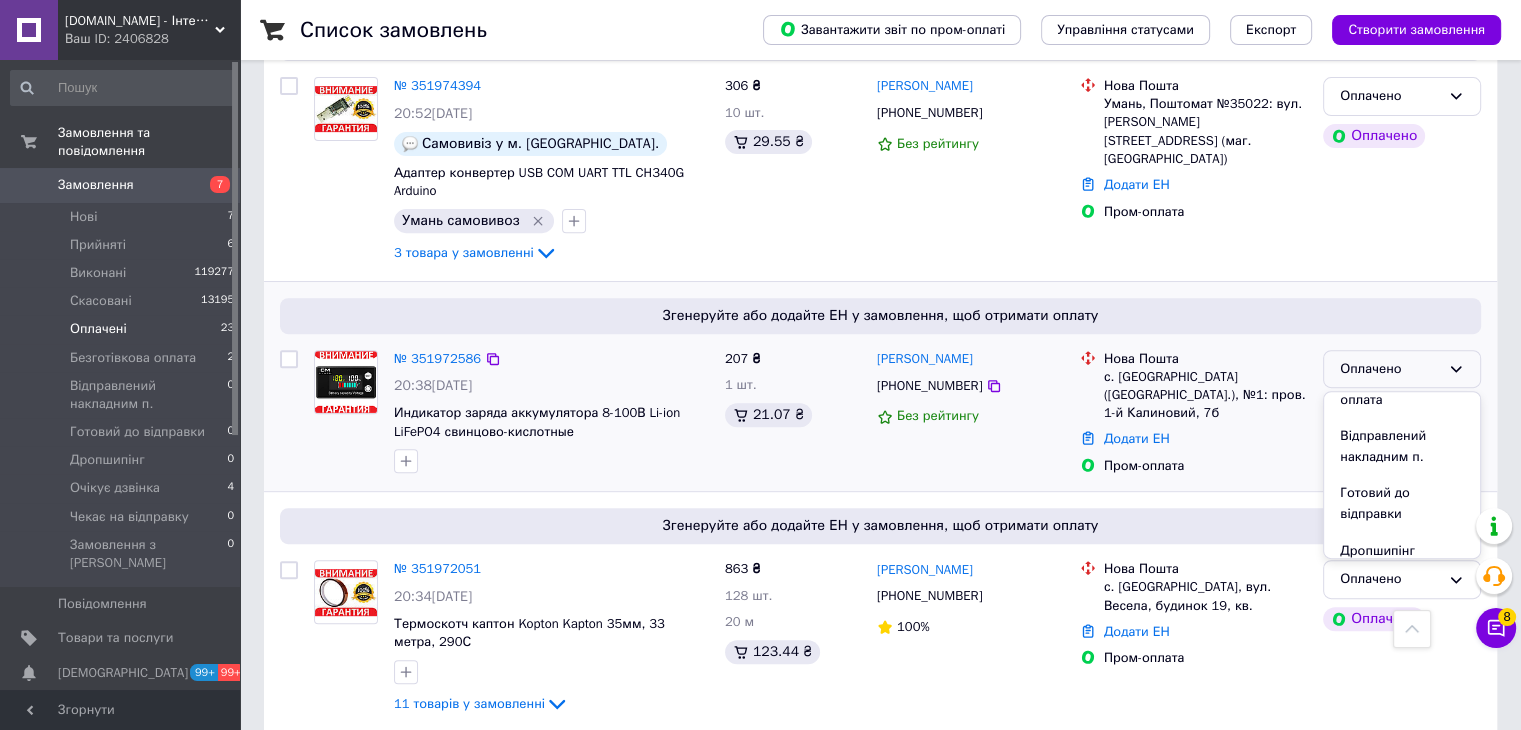 scroll, scrollTop: 225, scrollLeft: 0, axis: vertical 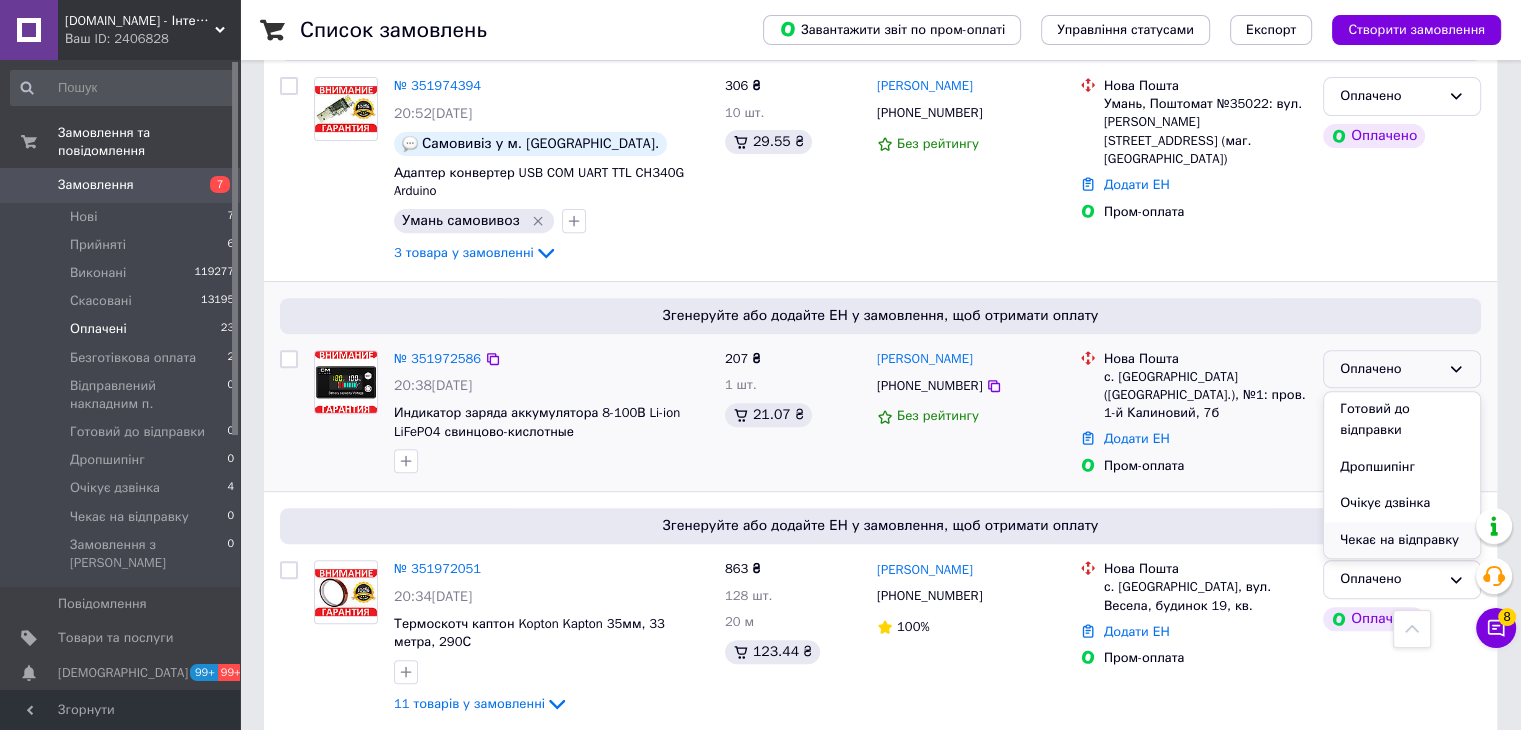click on "Чекає на відправку" at bounding box center [1402, 540] 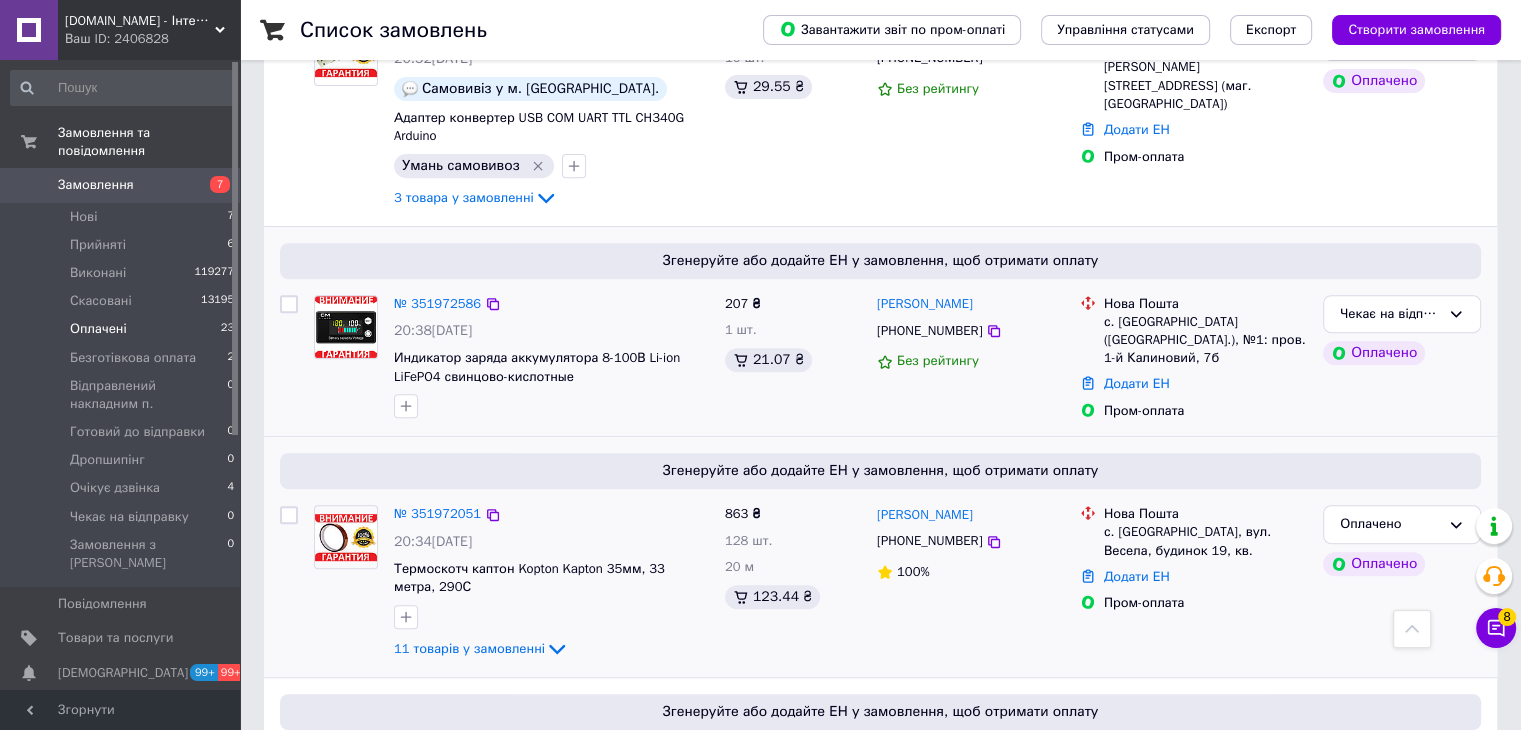 scroll, scrollTop: 929, scrollLeft: 0, axis: vertical 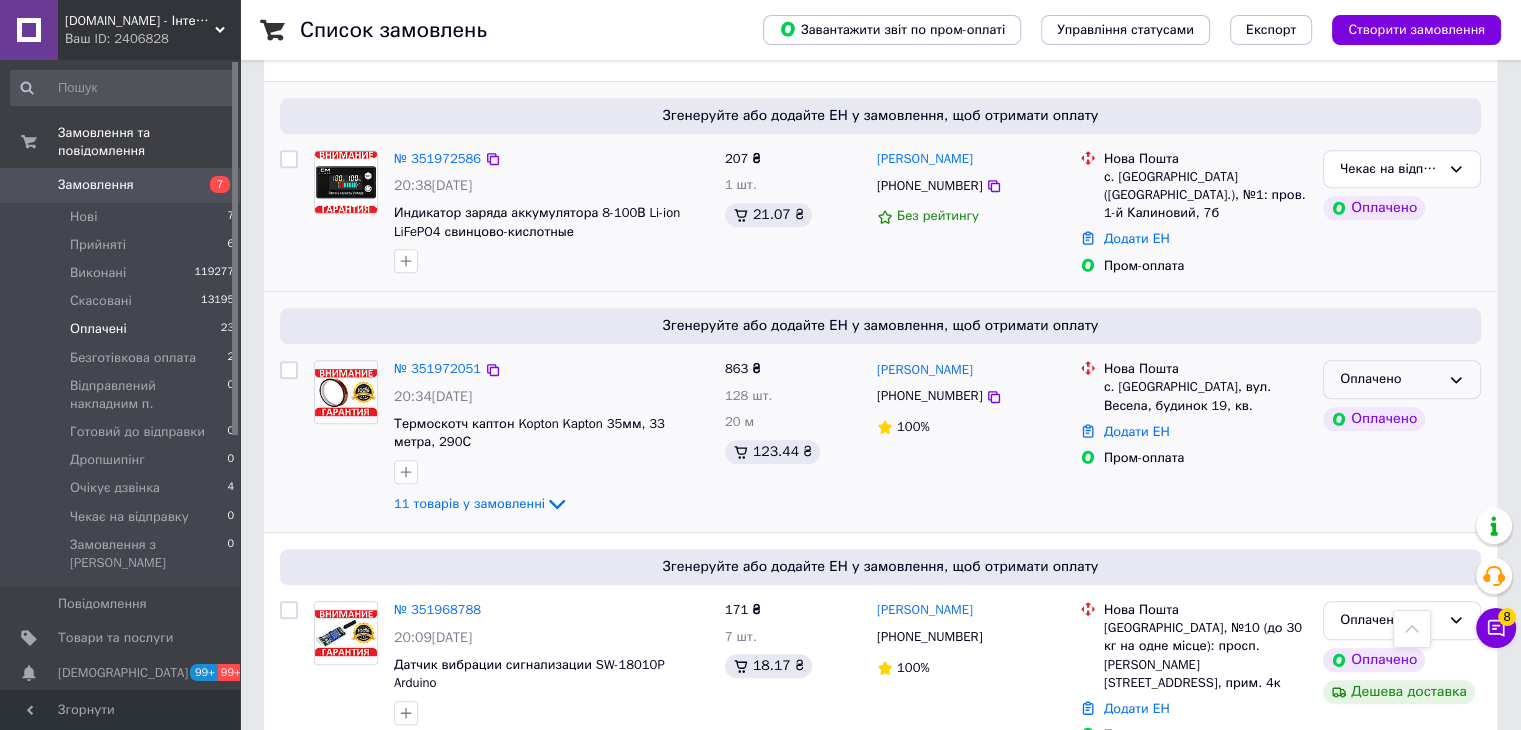 click 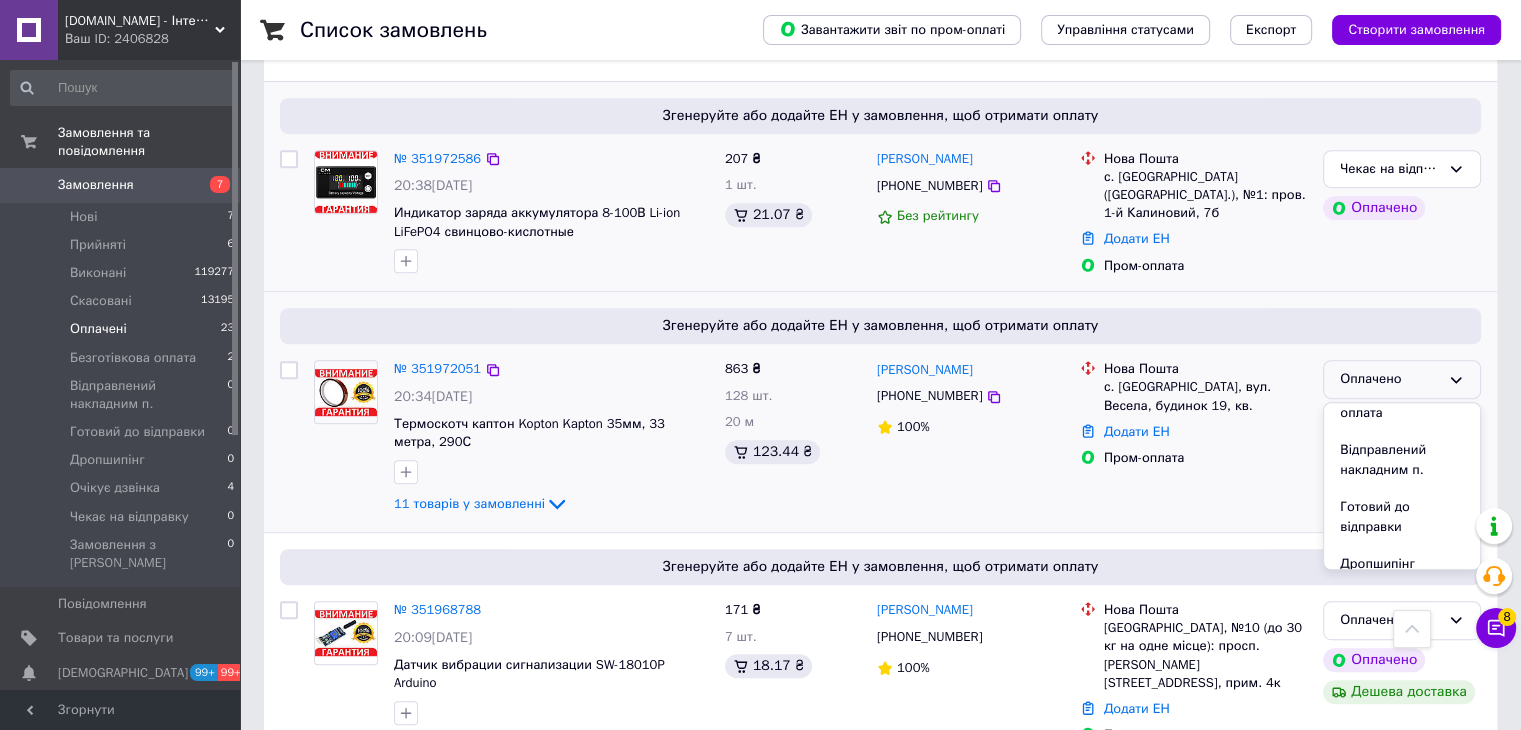 scroll, scrollTop: 225, scrollLeft: 0, axis: vertical 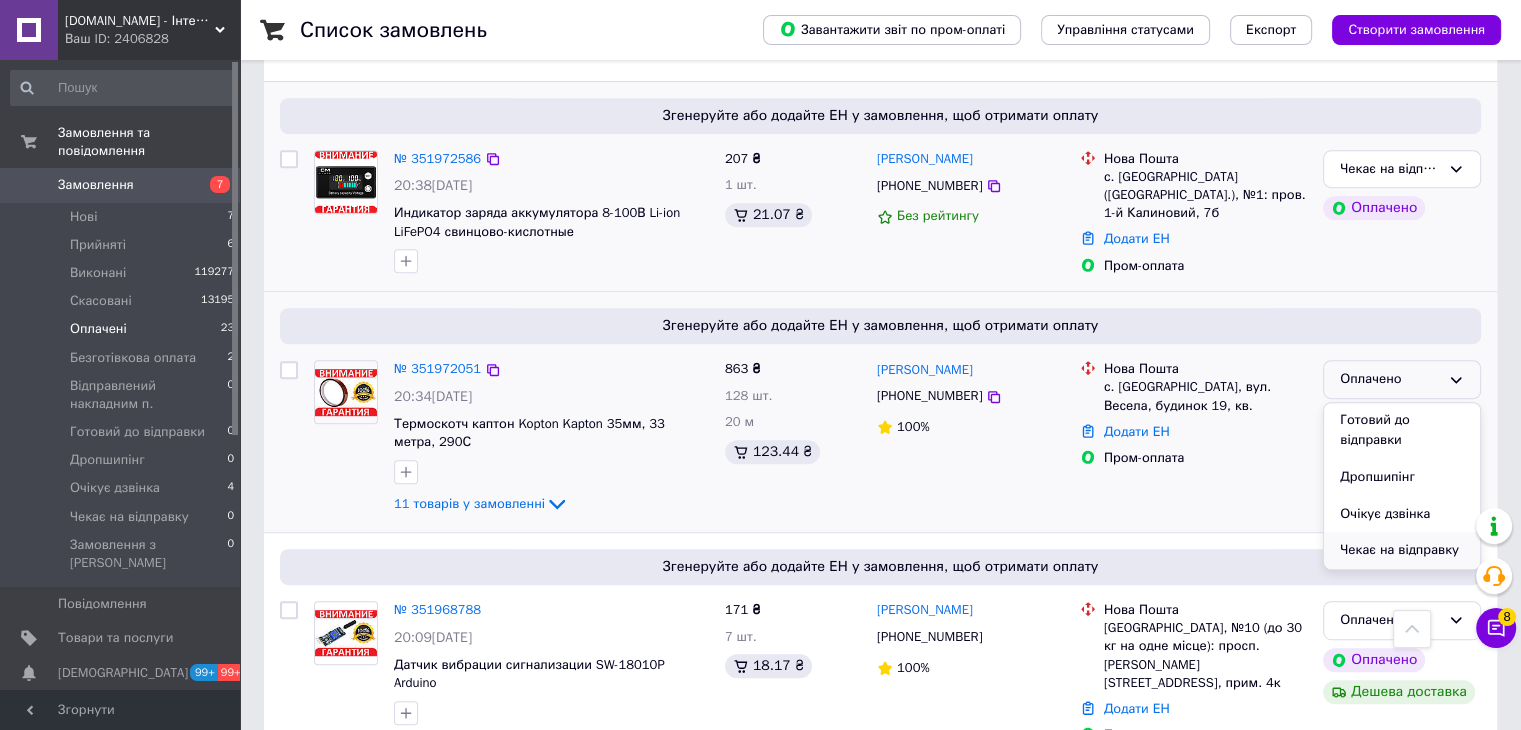 click on "Чекає на відправку" at bounding box center [1402, 550] 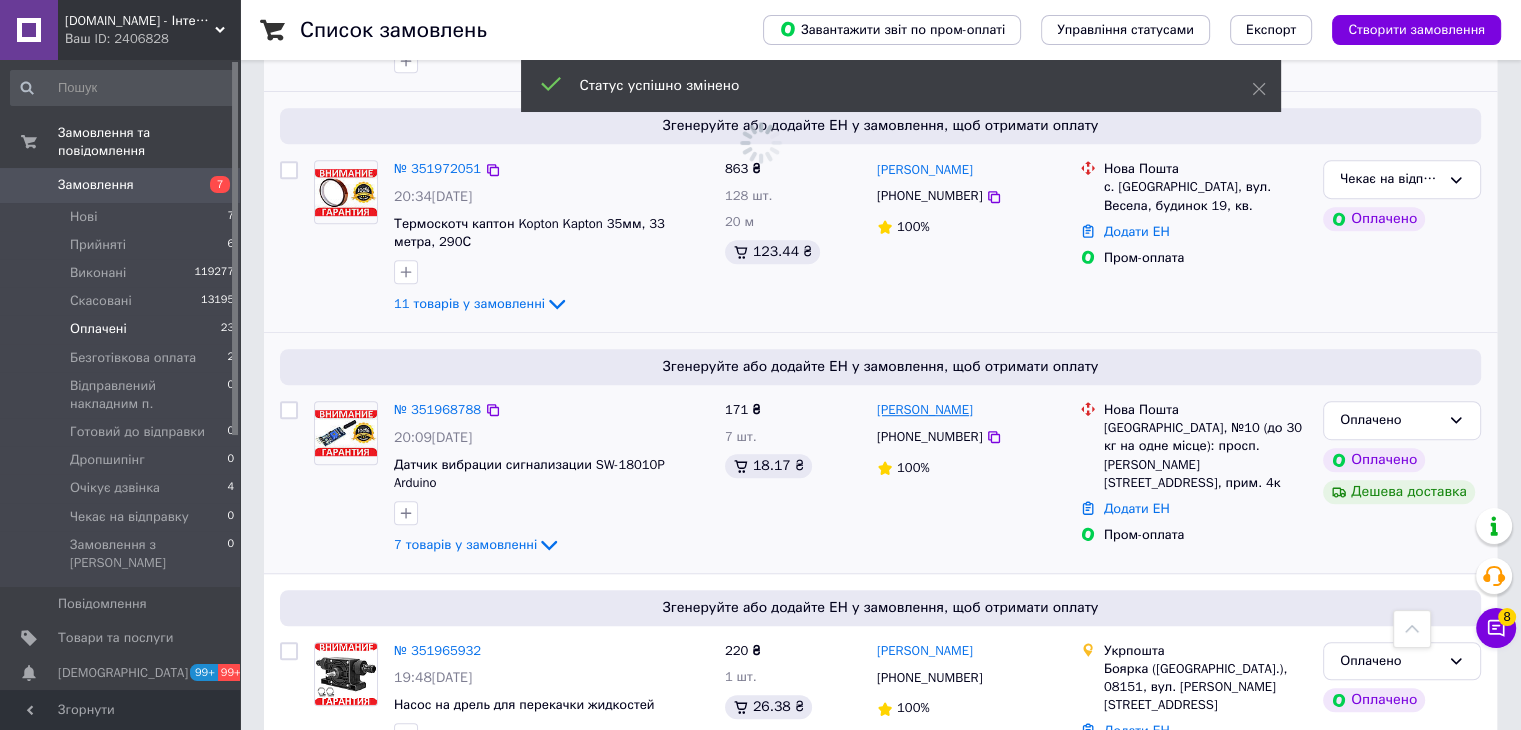 scroll, scrollTop: 468, scrollLeft: 0, axis: vertical 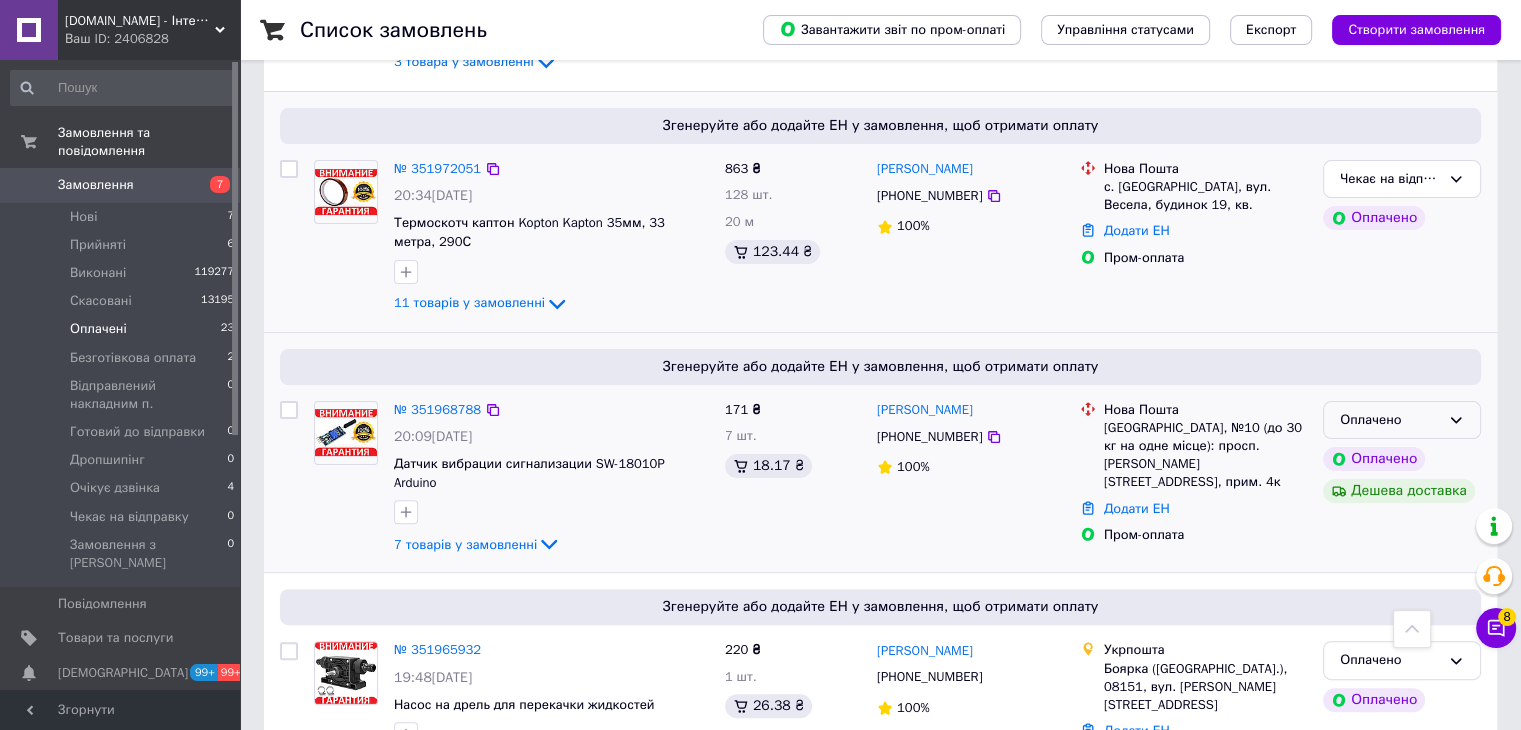 click on "Оплачено" at bounding box center (1402, 420) 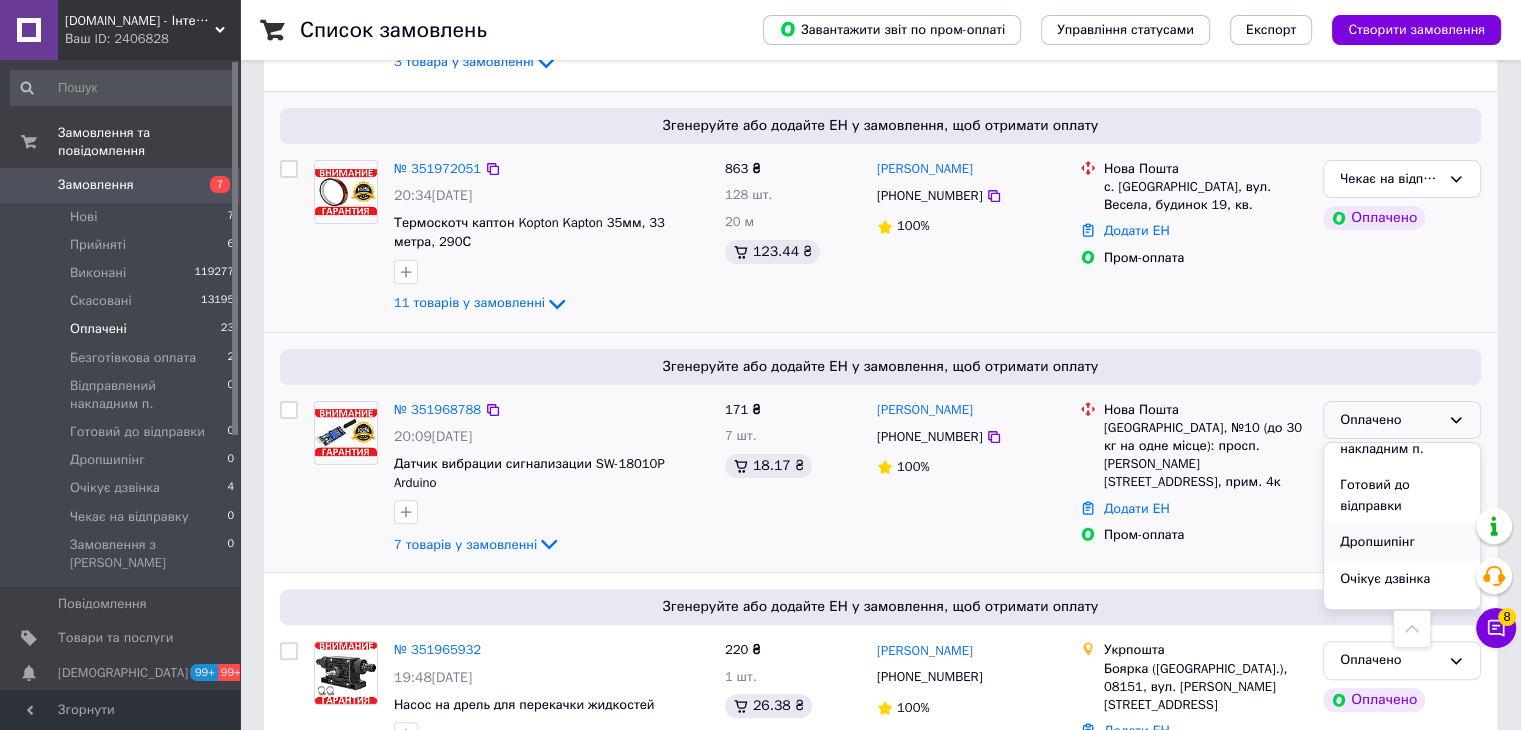 scroll, scrollTop: 224, scrollLeft: 0, axis: vertical 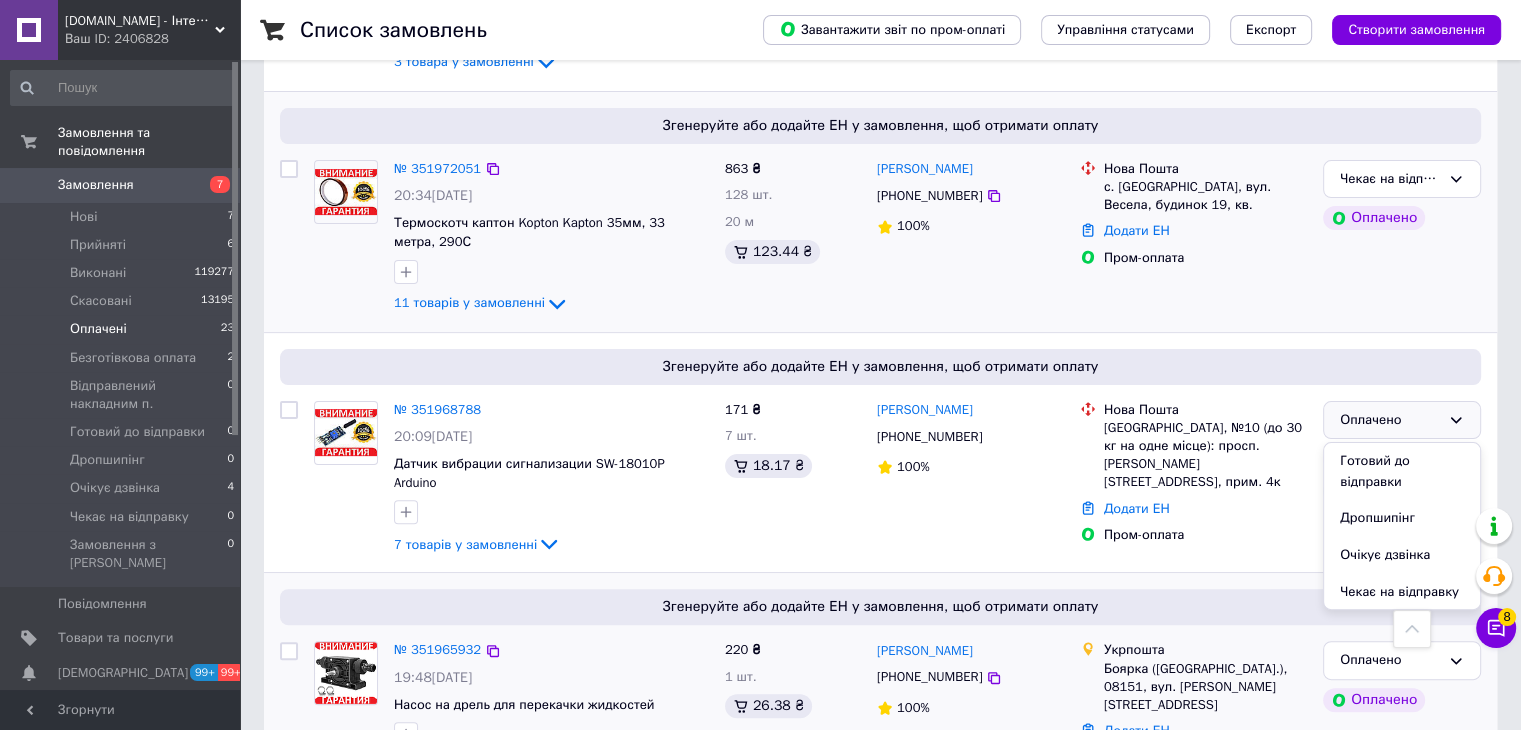 click on "Чекає на відправку" at bounding box center [1402, 592] 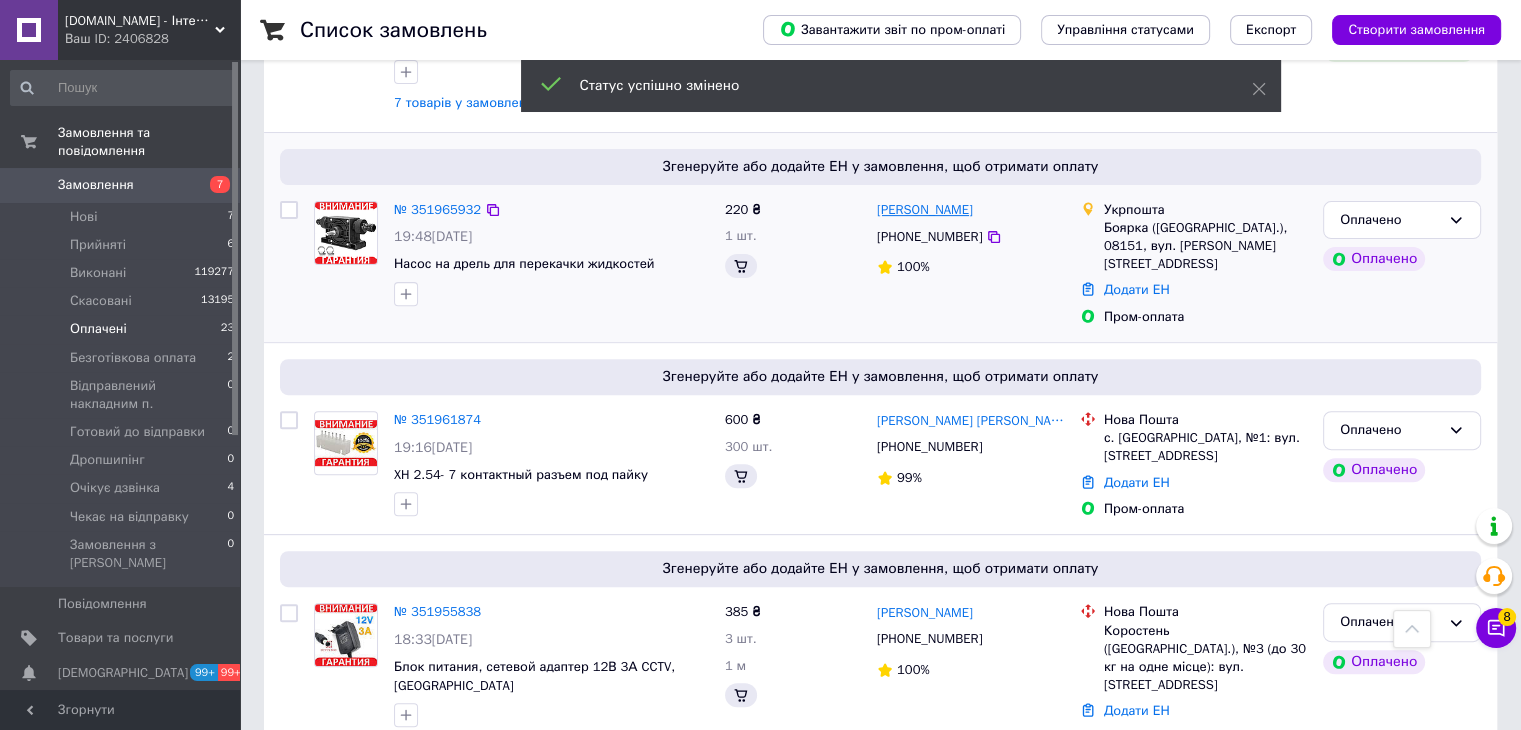 scroll, scrollTop: 428, scrollLeft: 0, axis: vertical 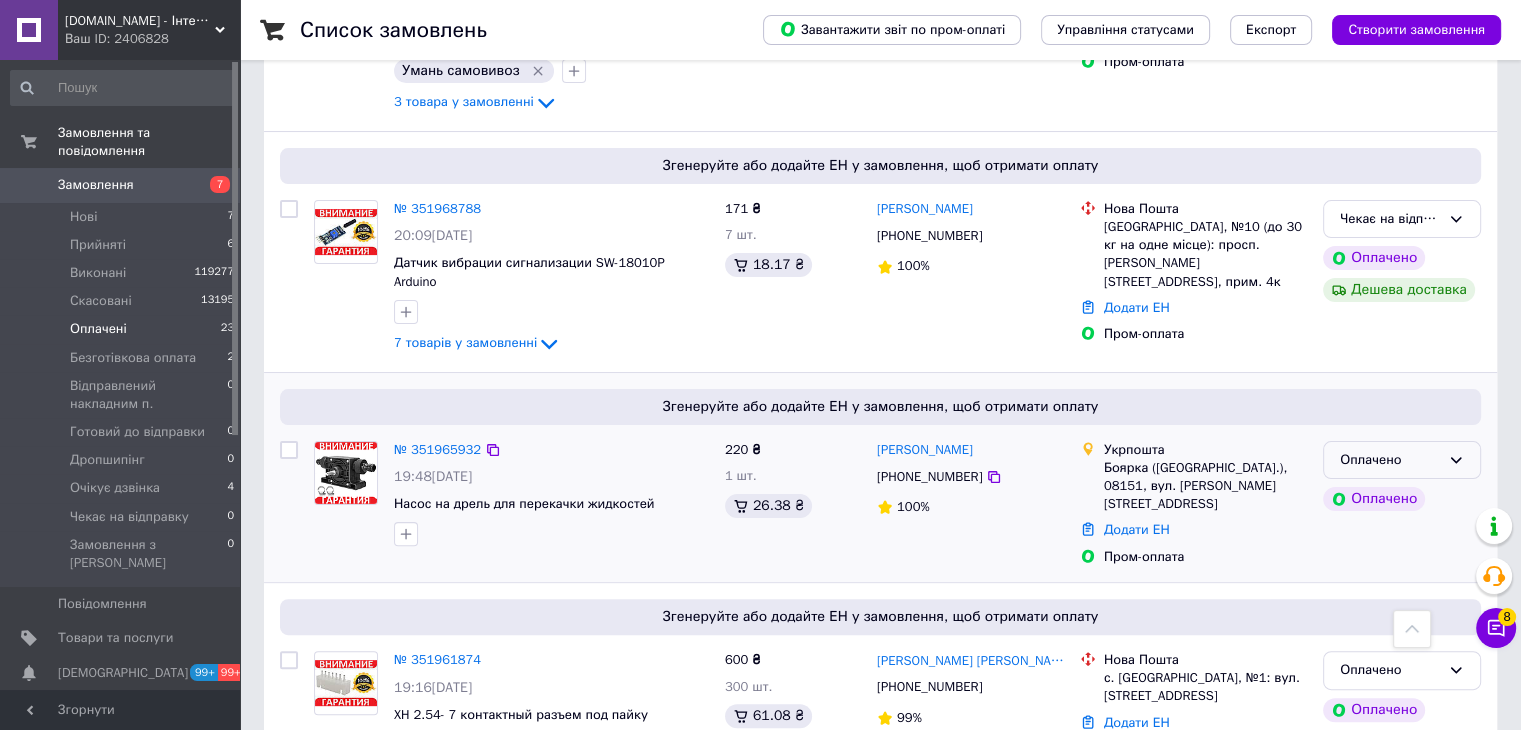 click 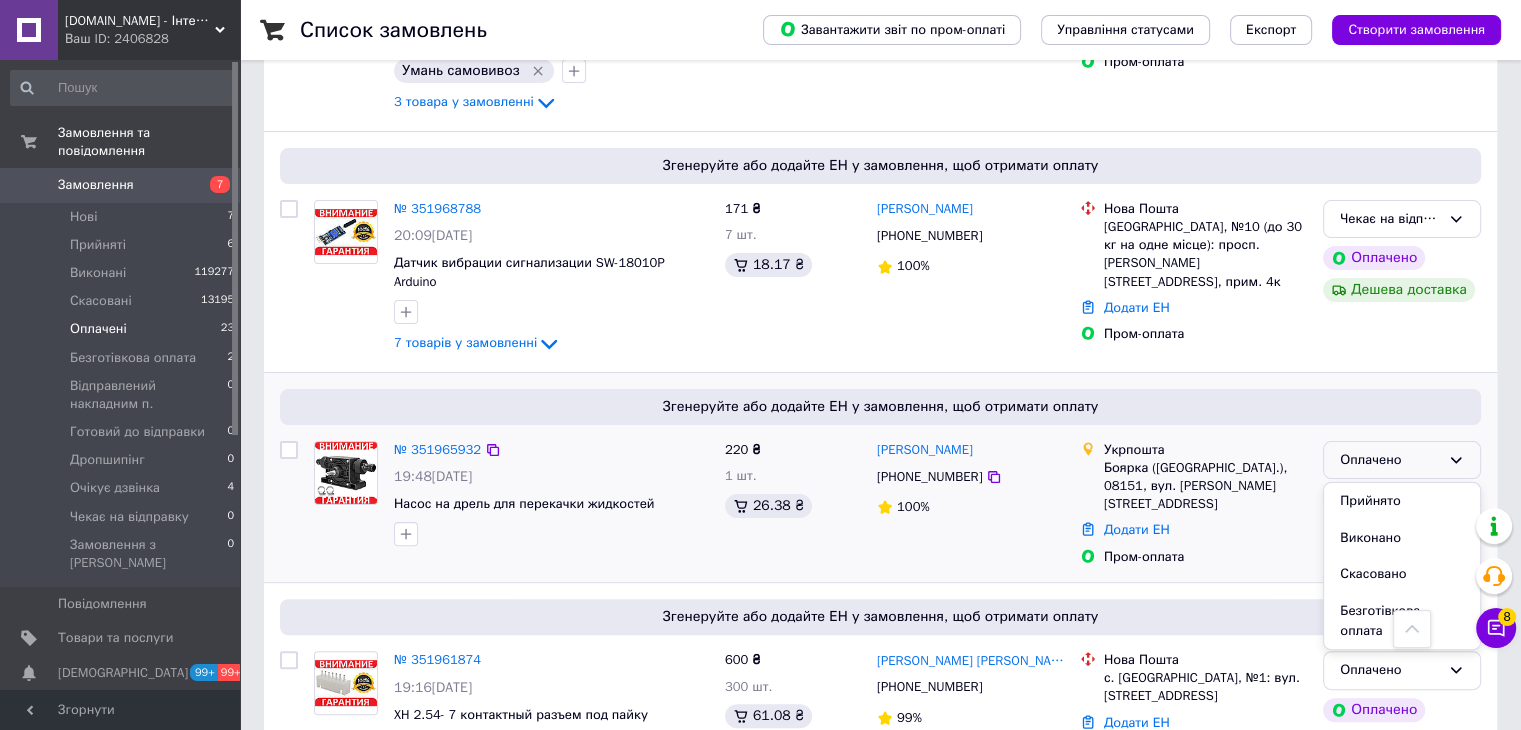 scroll, scrollTop: 224, scrollLeft: 0, axis: vertical 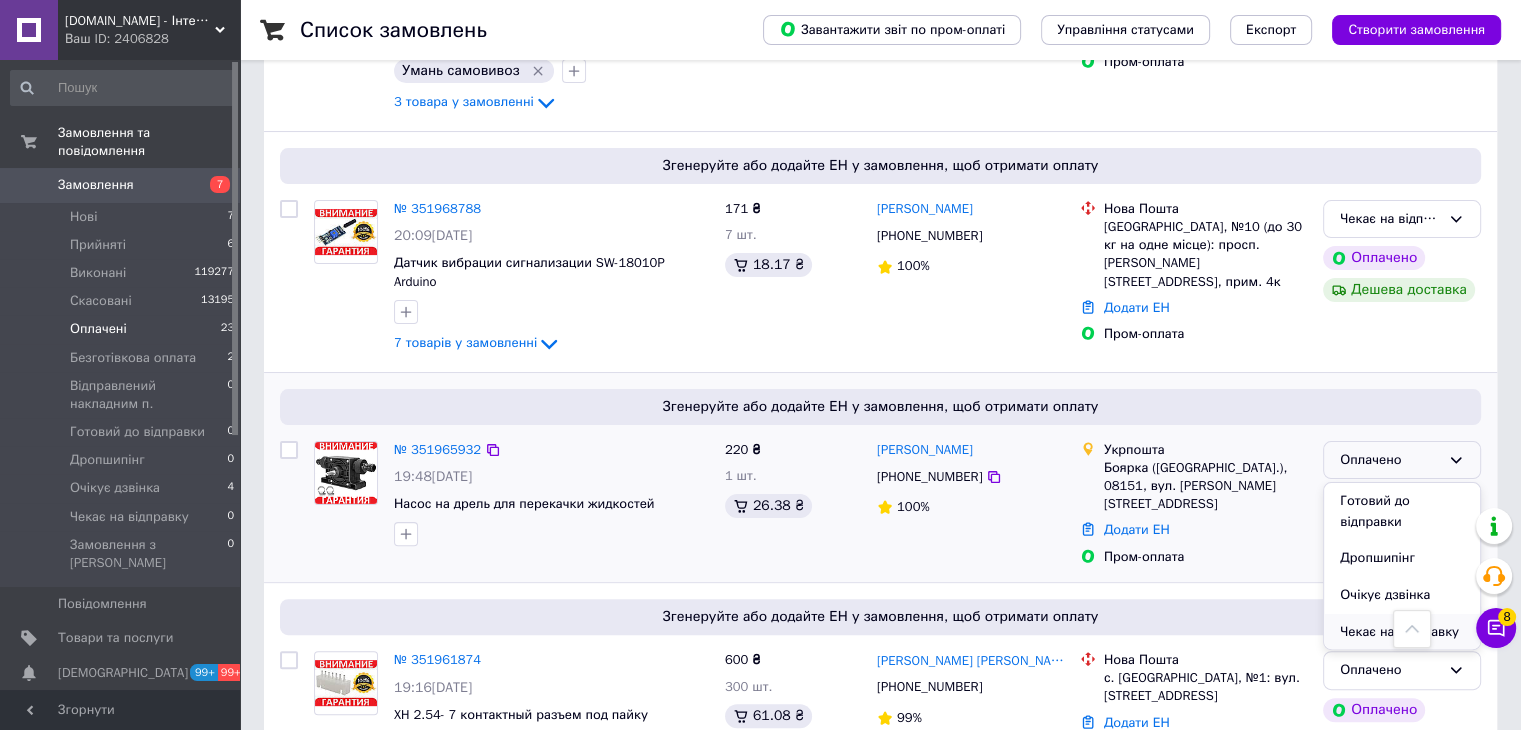 click on "Чекає на відправку" at bounding box center [1402, 632] 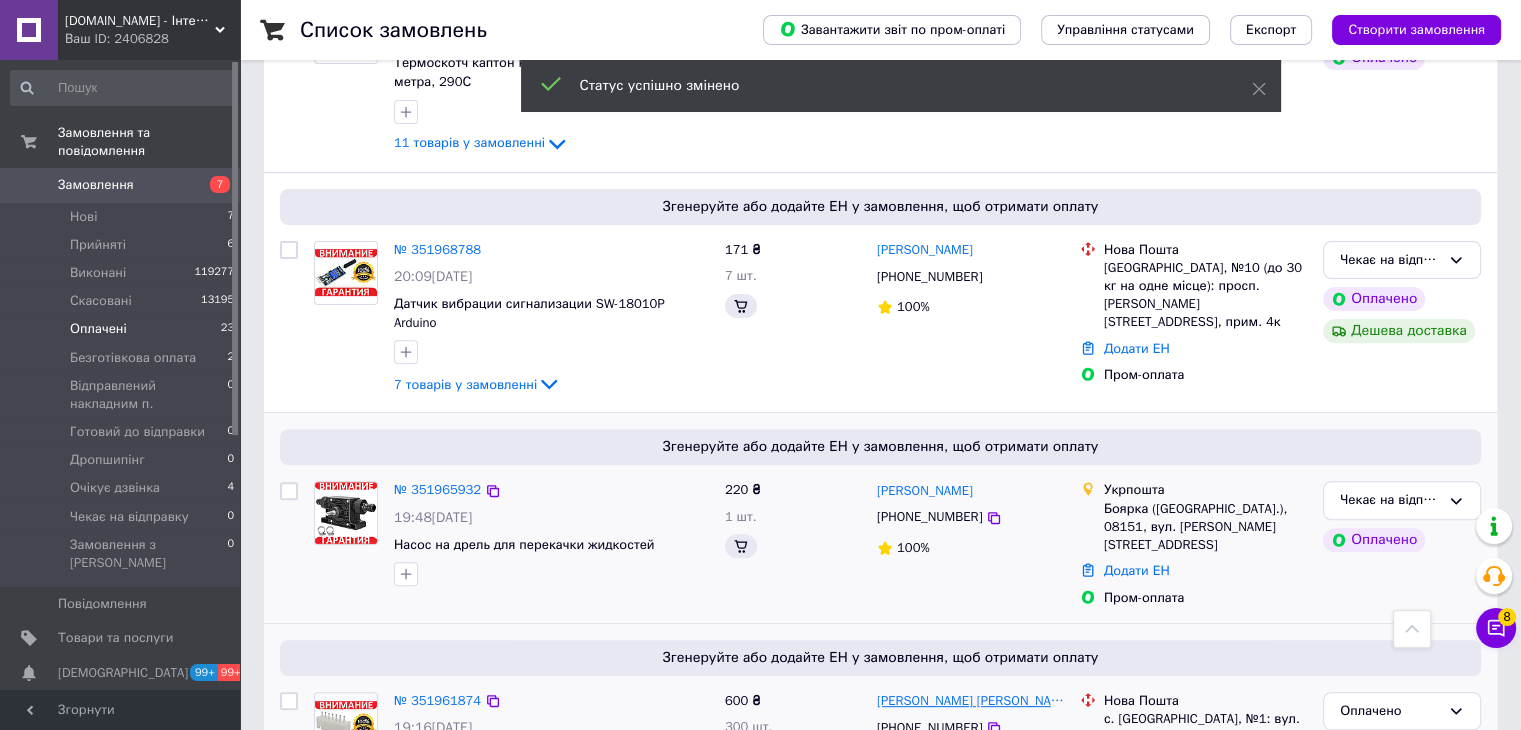 scroll, scrollTop: 868, scrollLeft: 0, axis: vertical 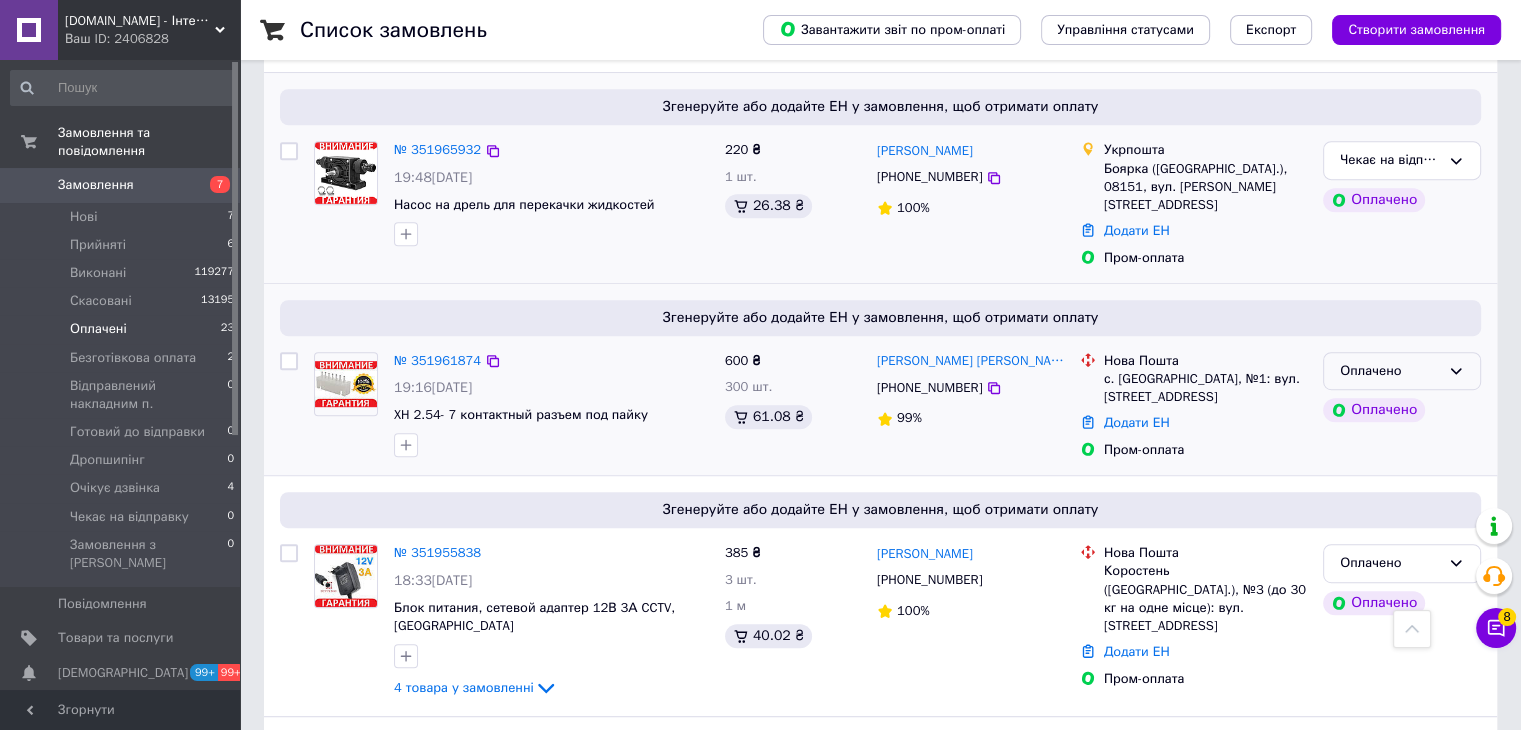 click 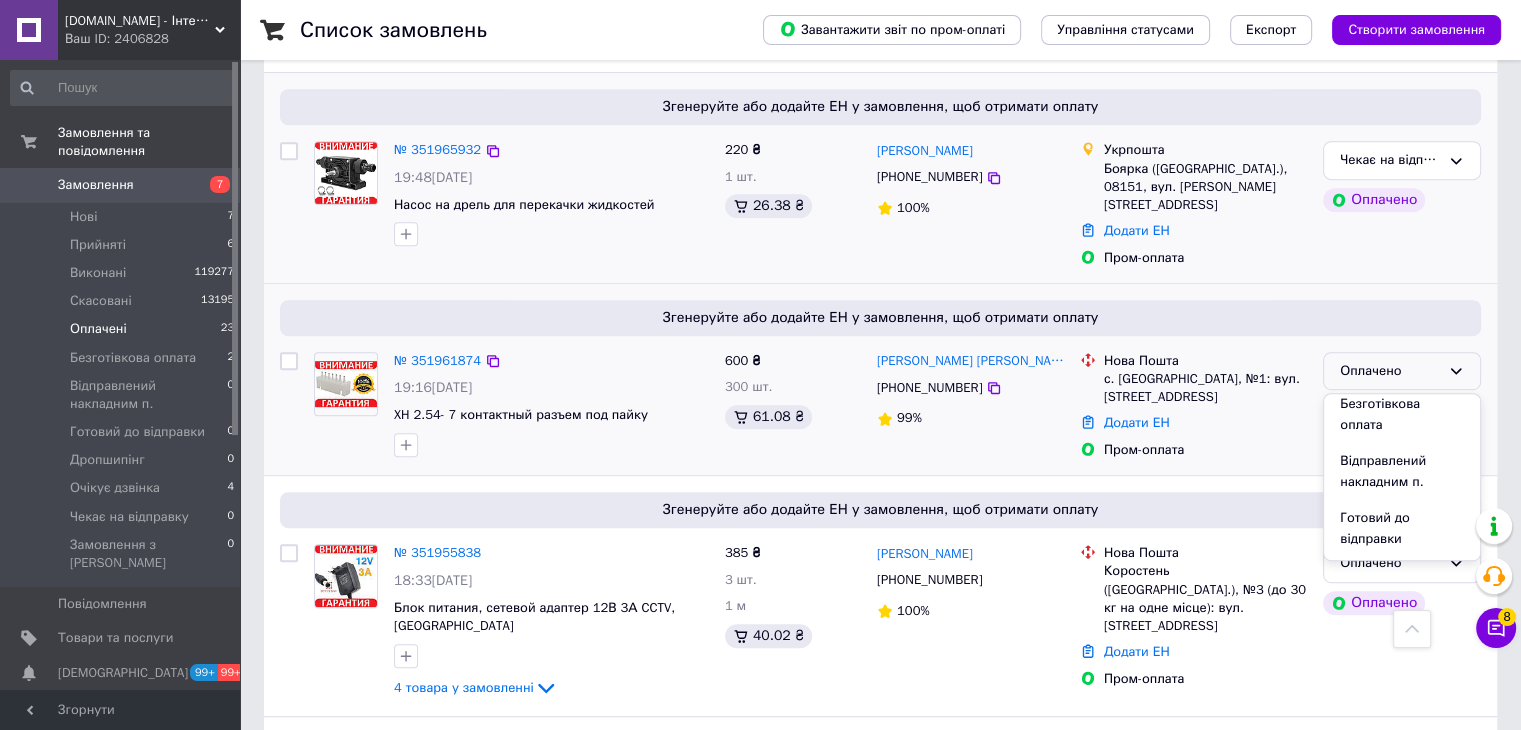 scroll, scrollTop: 224, scrollLeft: 0, axis: vertical 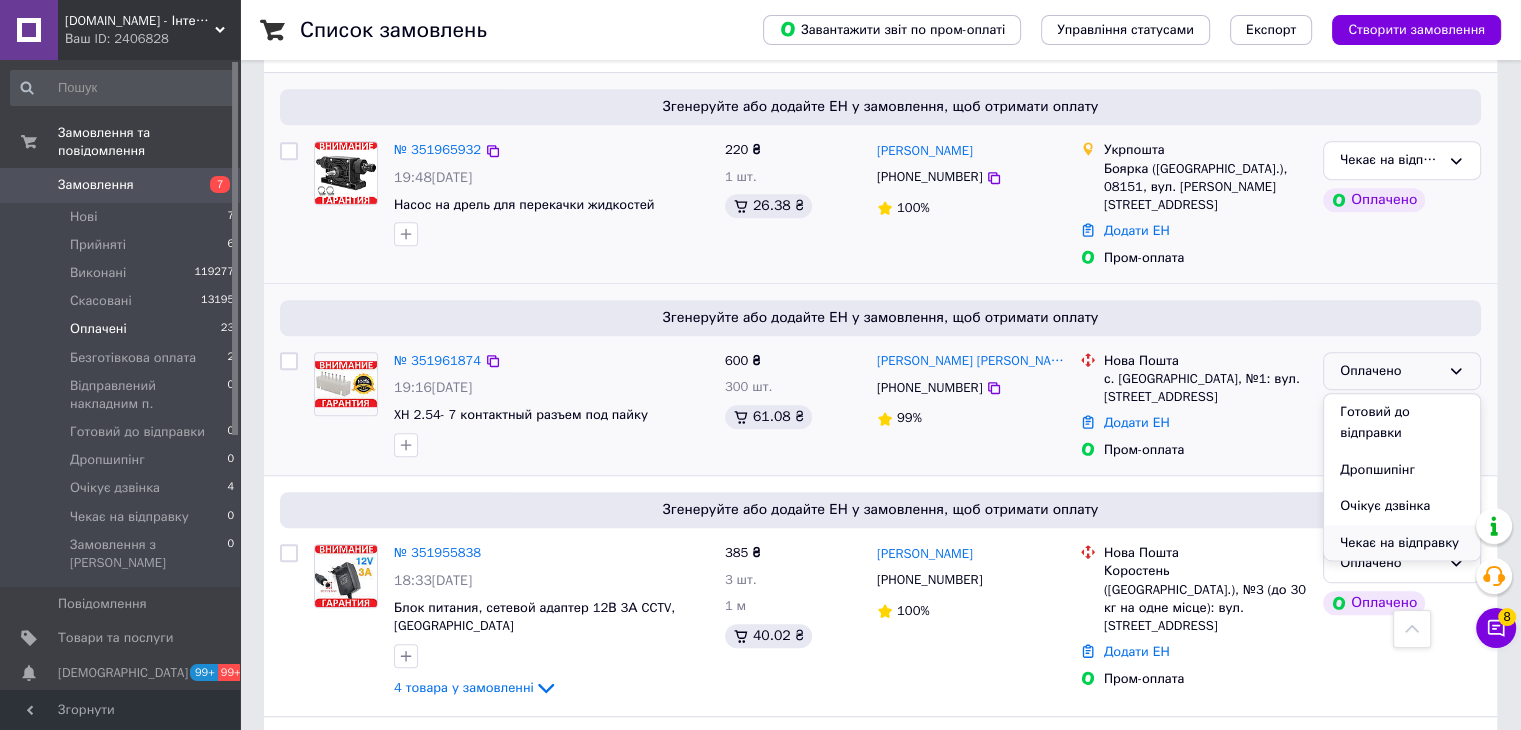 click on "Чекає на відправку" at bounding box center (1402, 543) 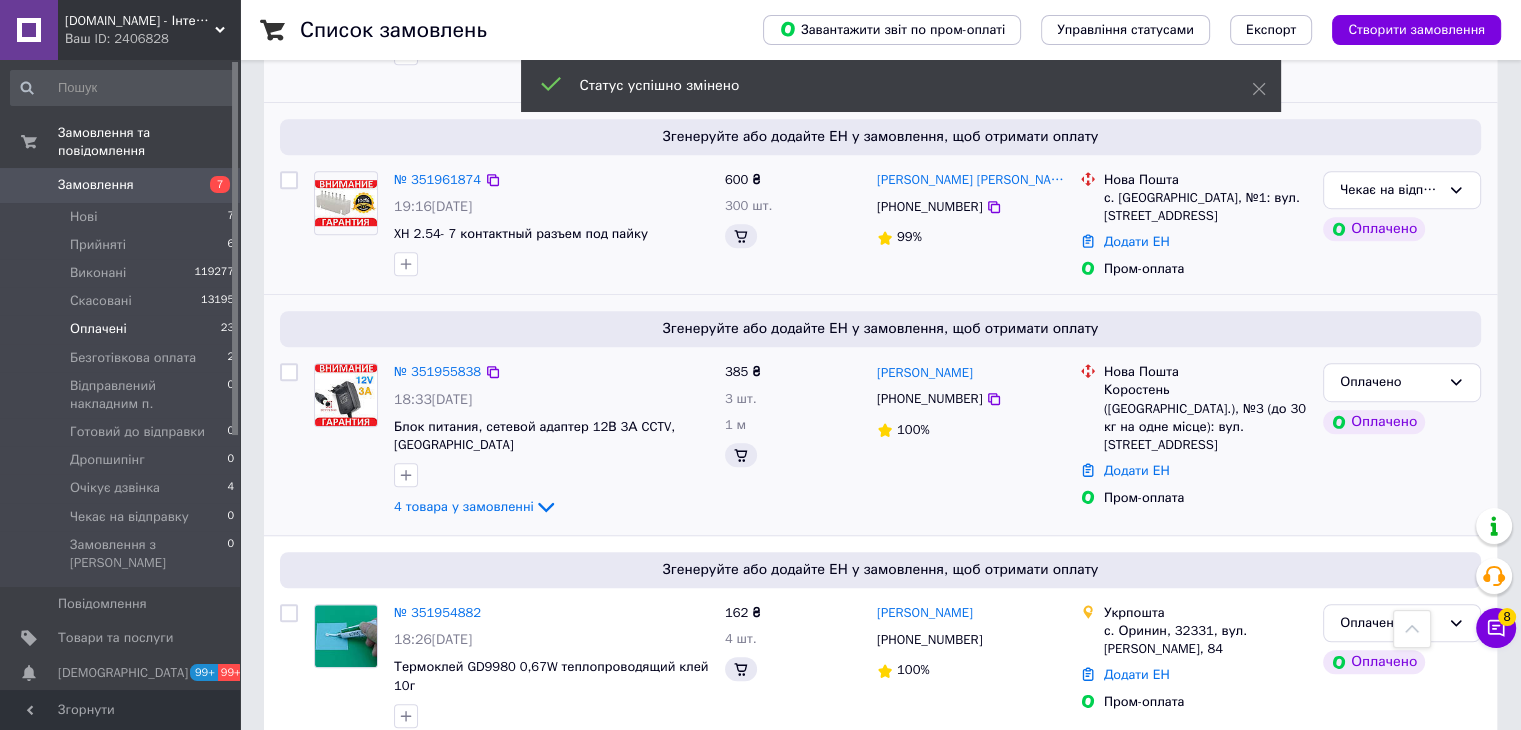 scroll, scrollTop: 1168, scrollLeft: 0, axis: vertical 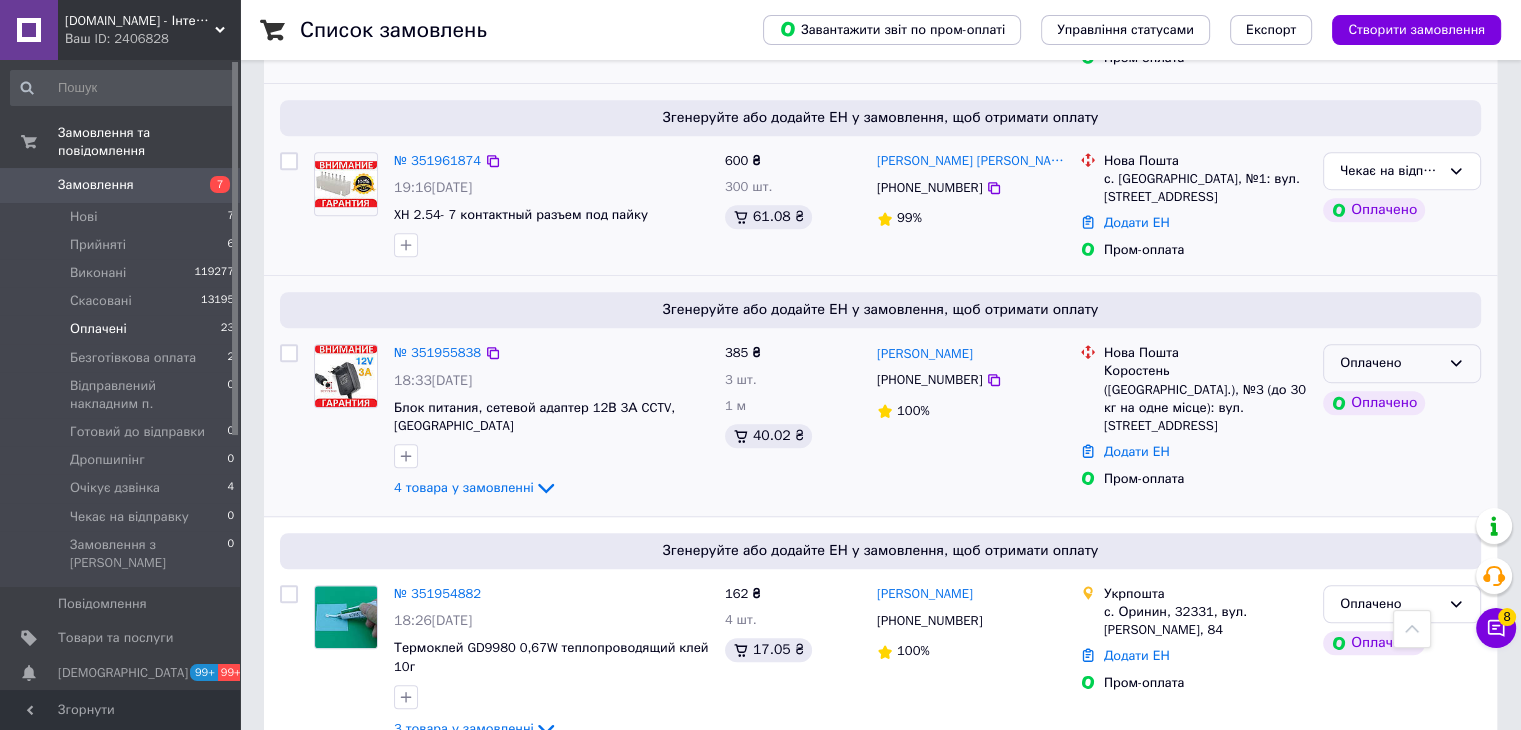 click on "Оплачено" at bounding box center [1390, 363] 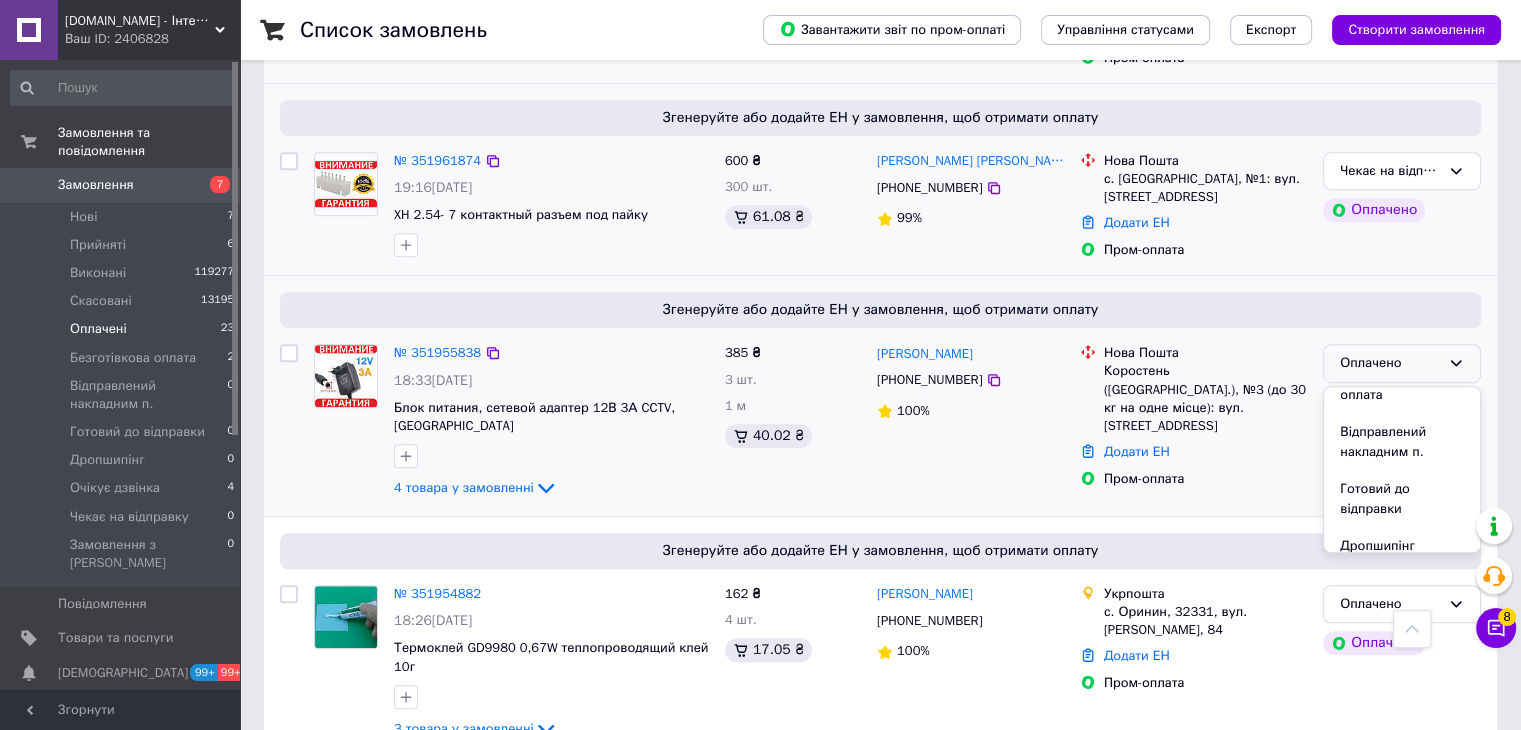 scroll, scrollTop: 224, scrollLeft: 0, axis: vertical 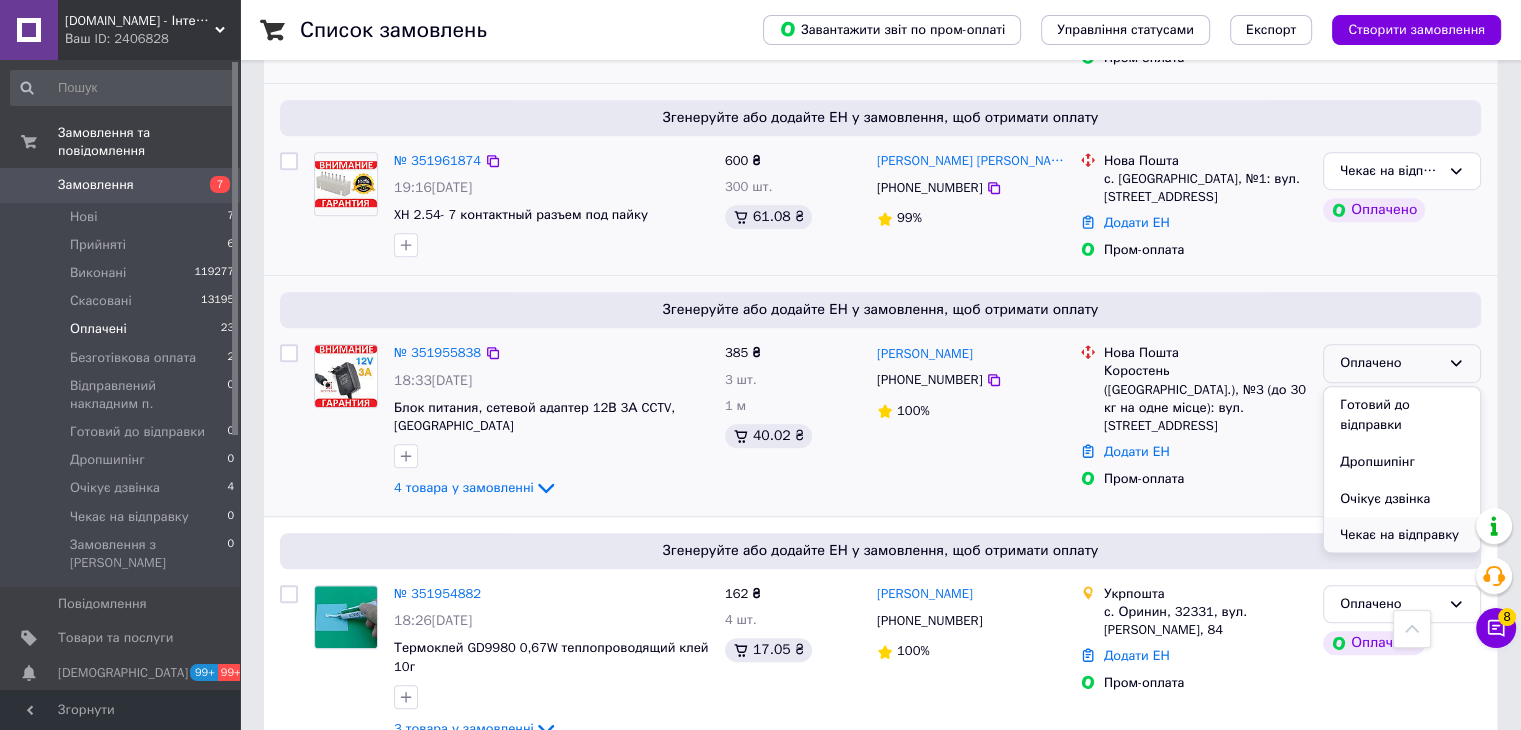 click on "Чекає на відправку" at bounding box center (1402, 535) 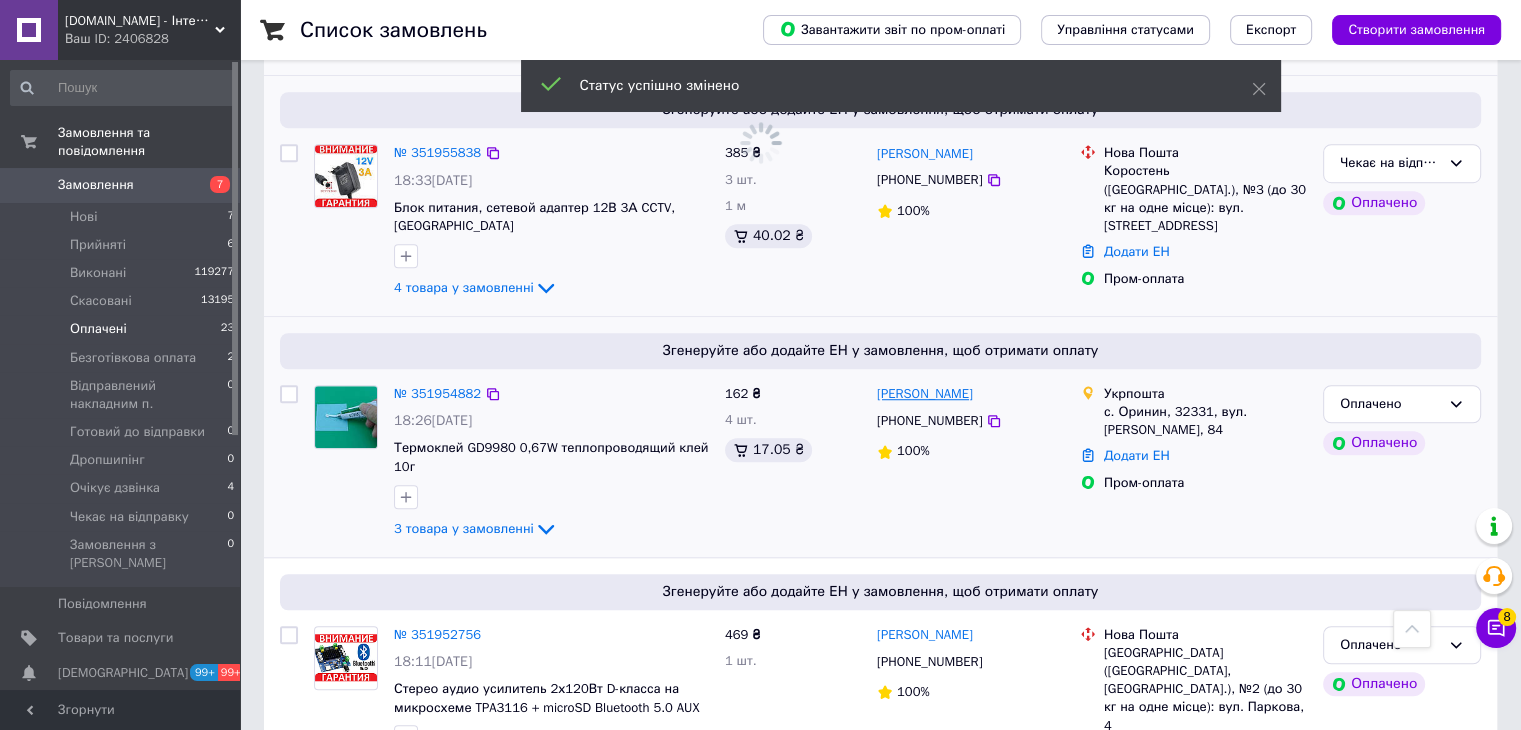 scroll, scrollTop: 515, scrollLeft: 0, axis: vertical 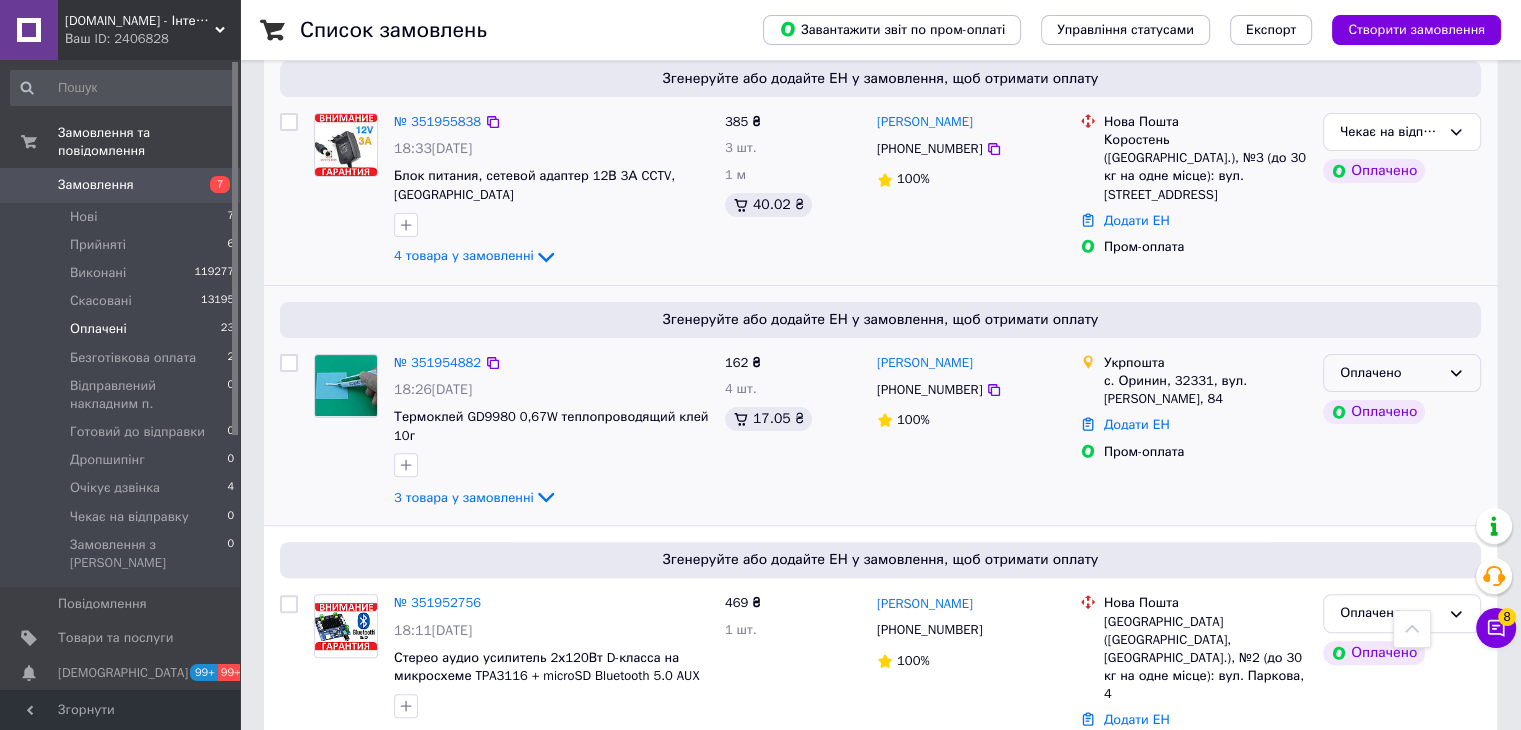 click 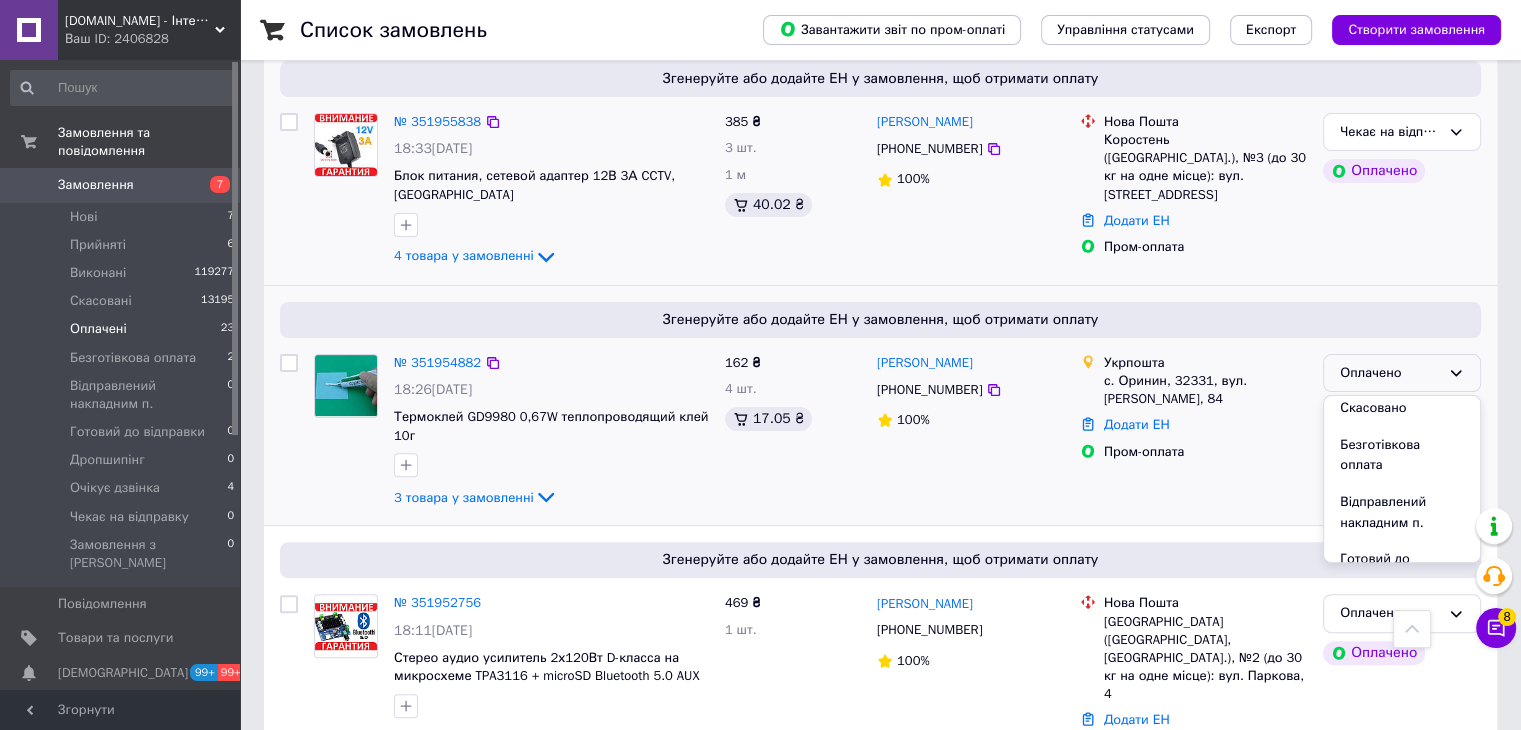 scroll, scrollTop: 224, scrollLeft: 0, axis: vertical 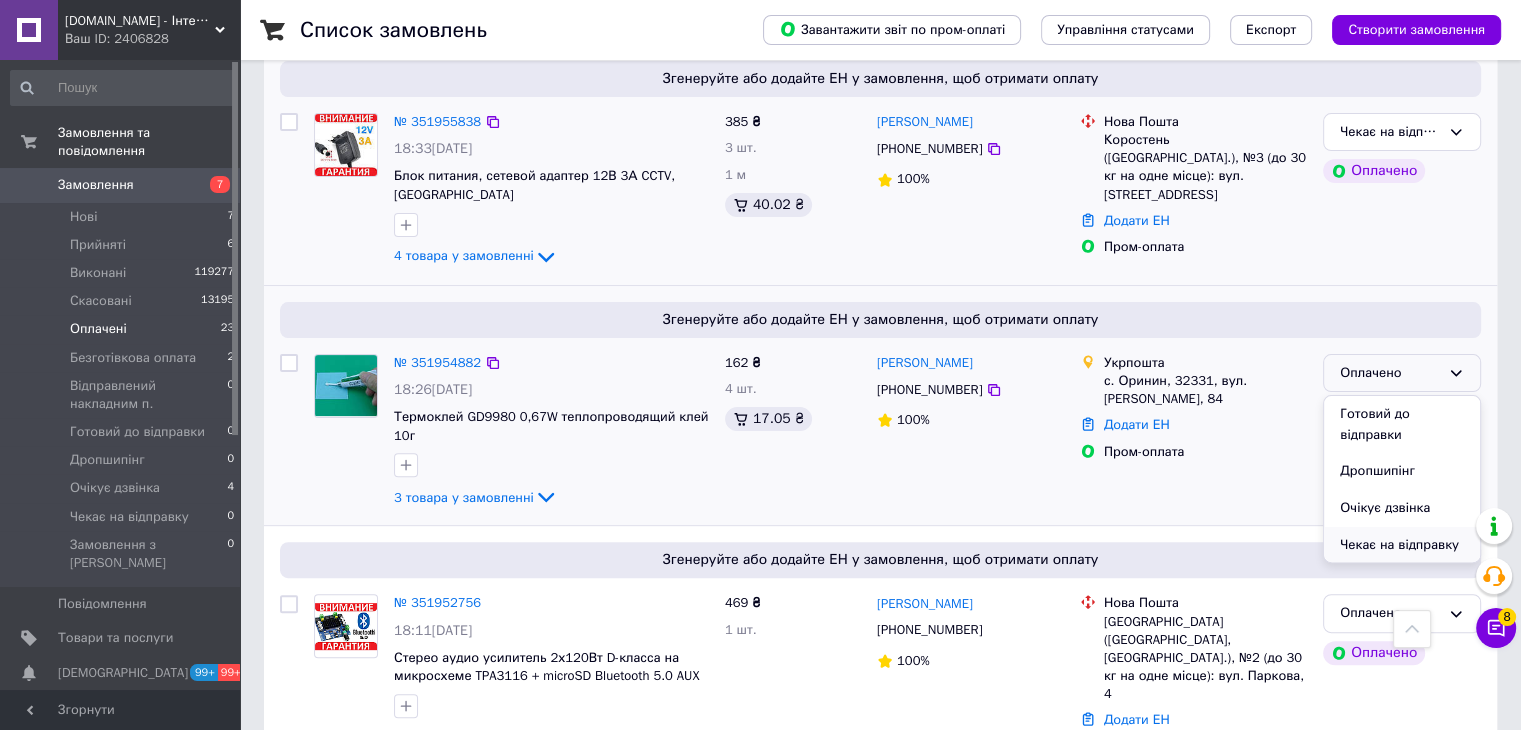click on "Чекає на відправку" at bounding box center (1402, 545) 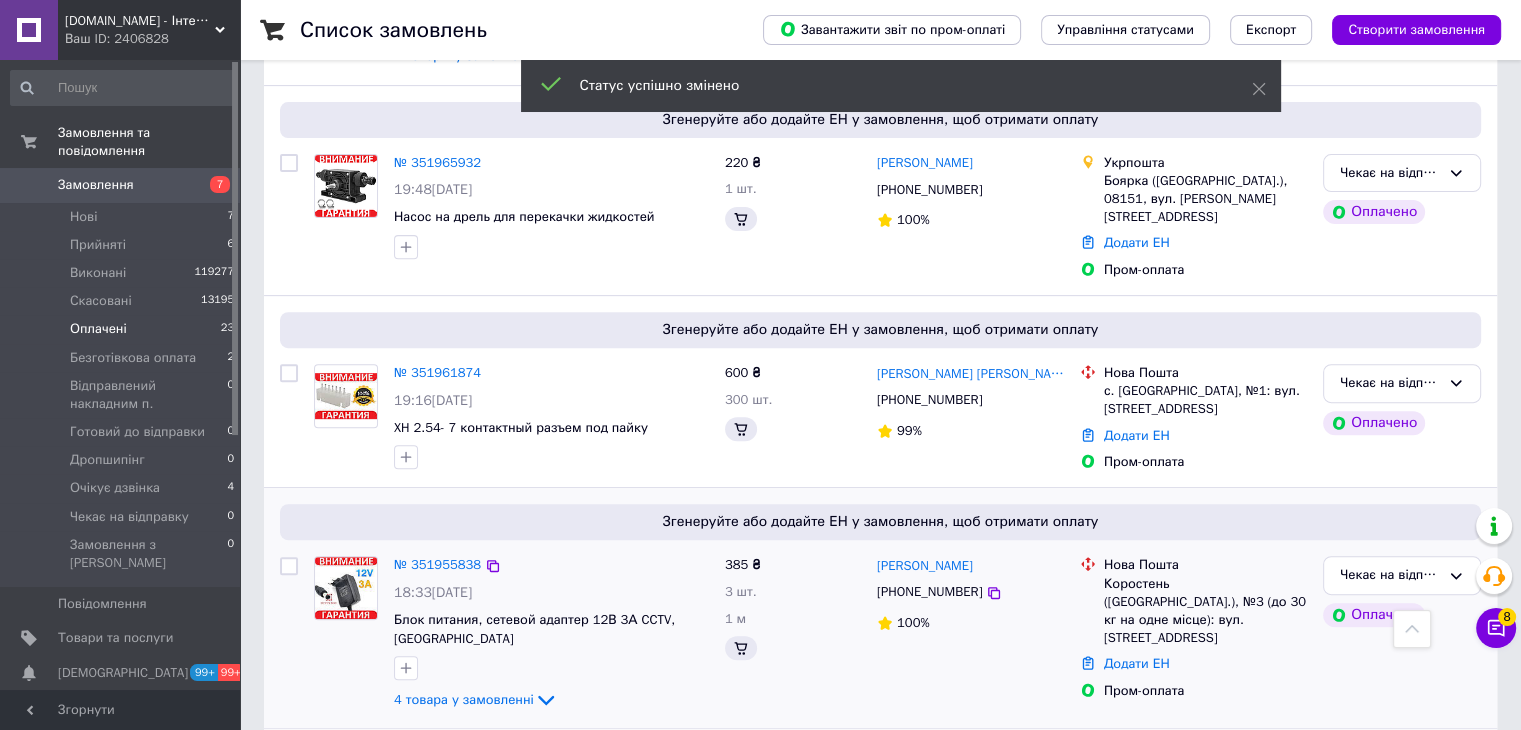 scroll, scrollTop: 1328, scrollLeft: 0, axis: vertical 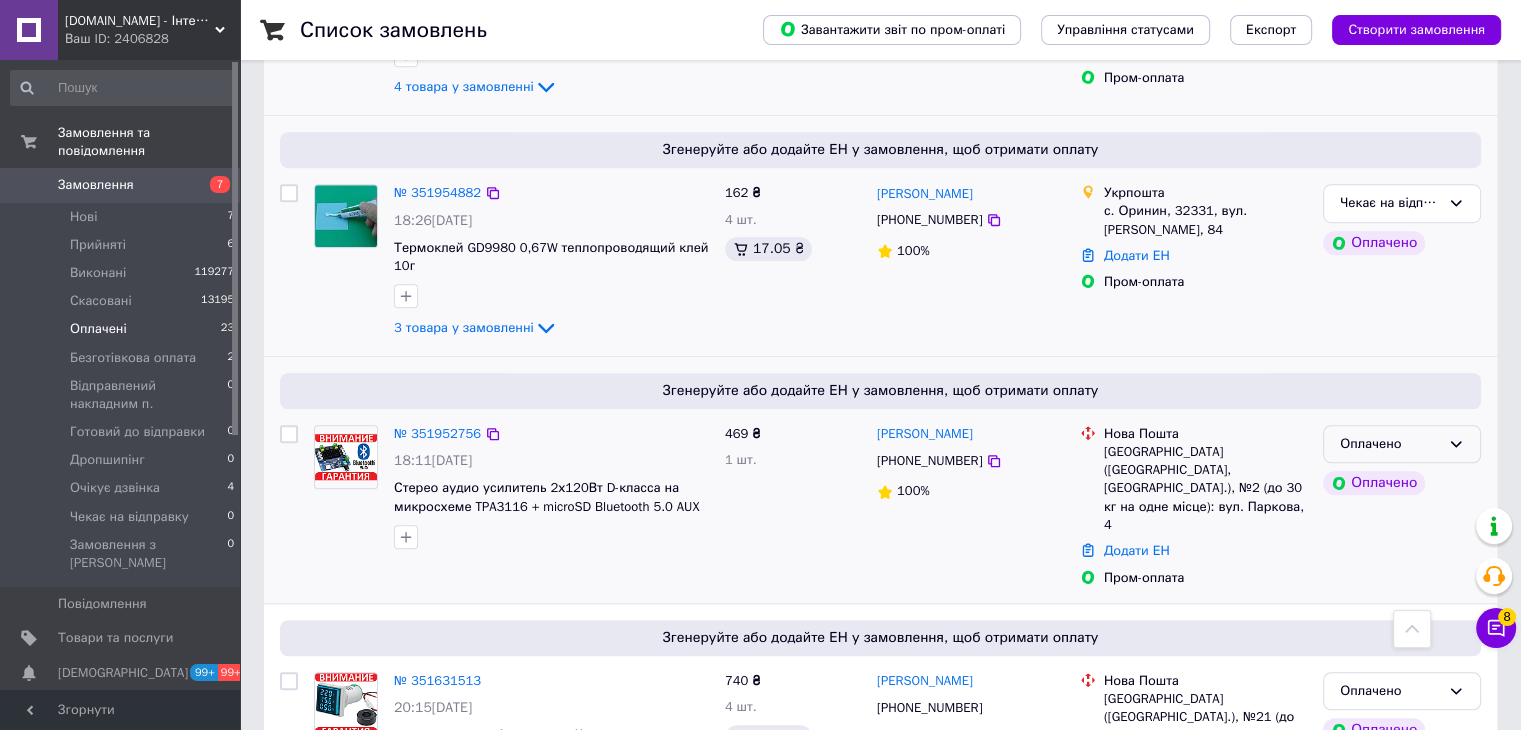 click on "Оплачено" at bounding box center [1402, 444] 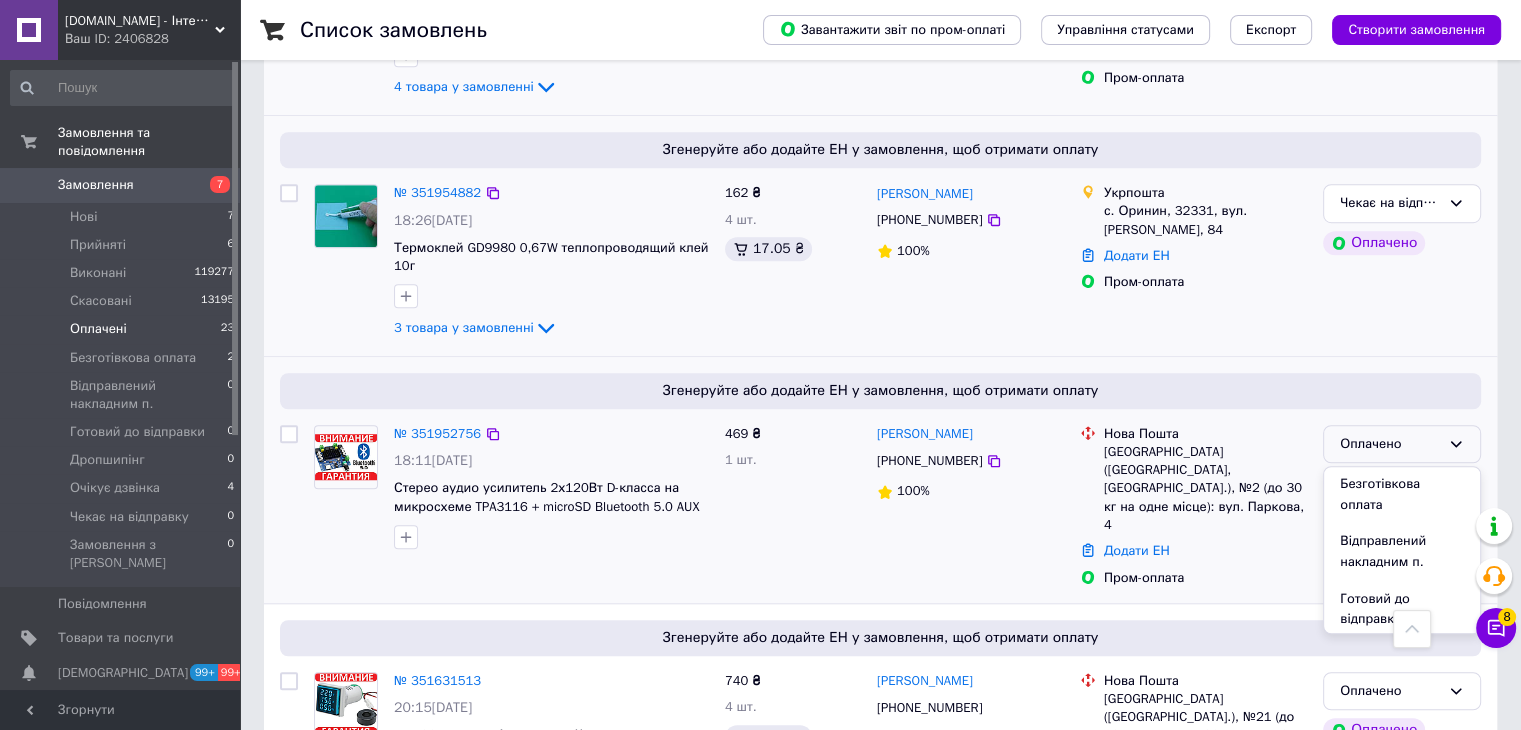 scroll, scrollTop: 225, scrollLeft: 0, axis: vertical 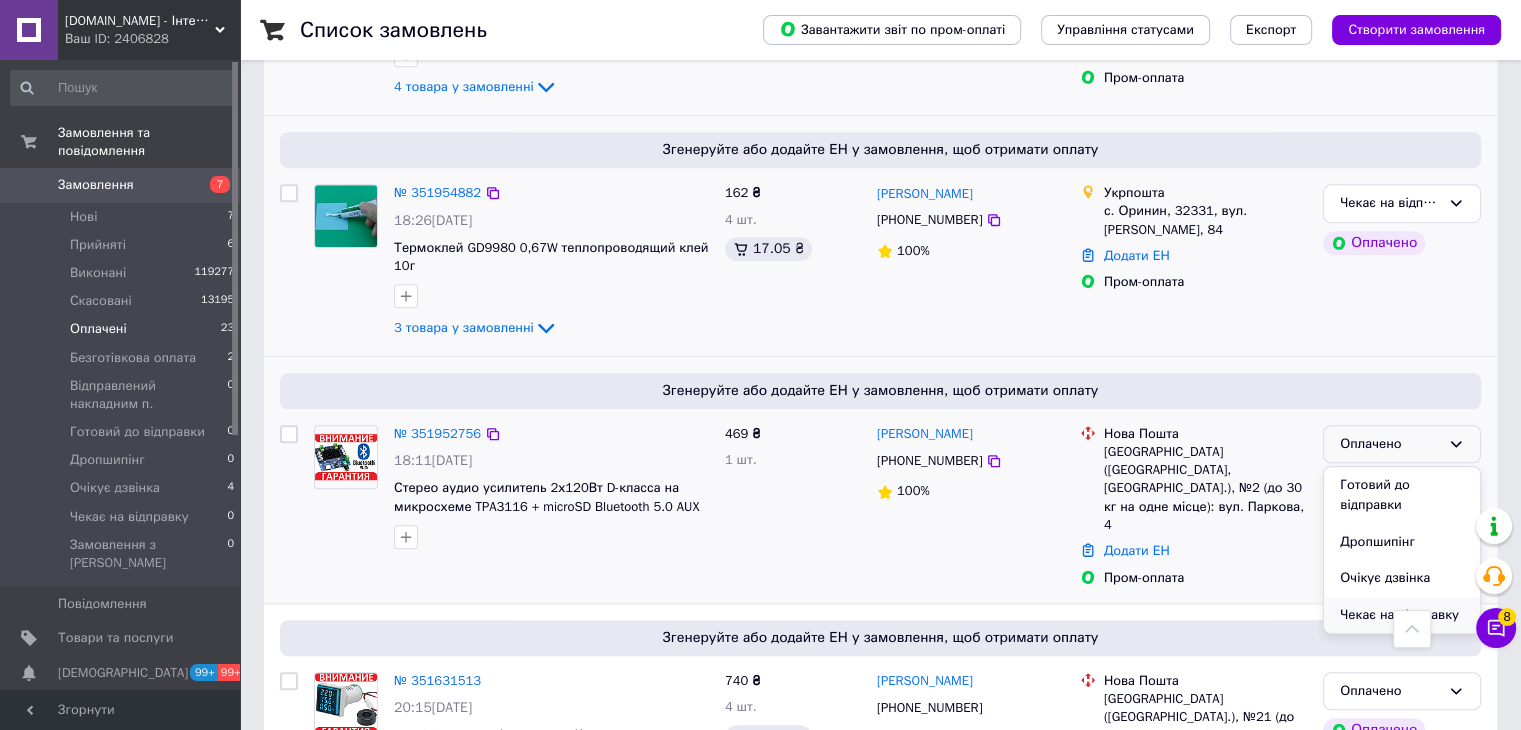 click on "Чекає на відправку" at bounding box center (1402, 615) 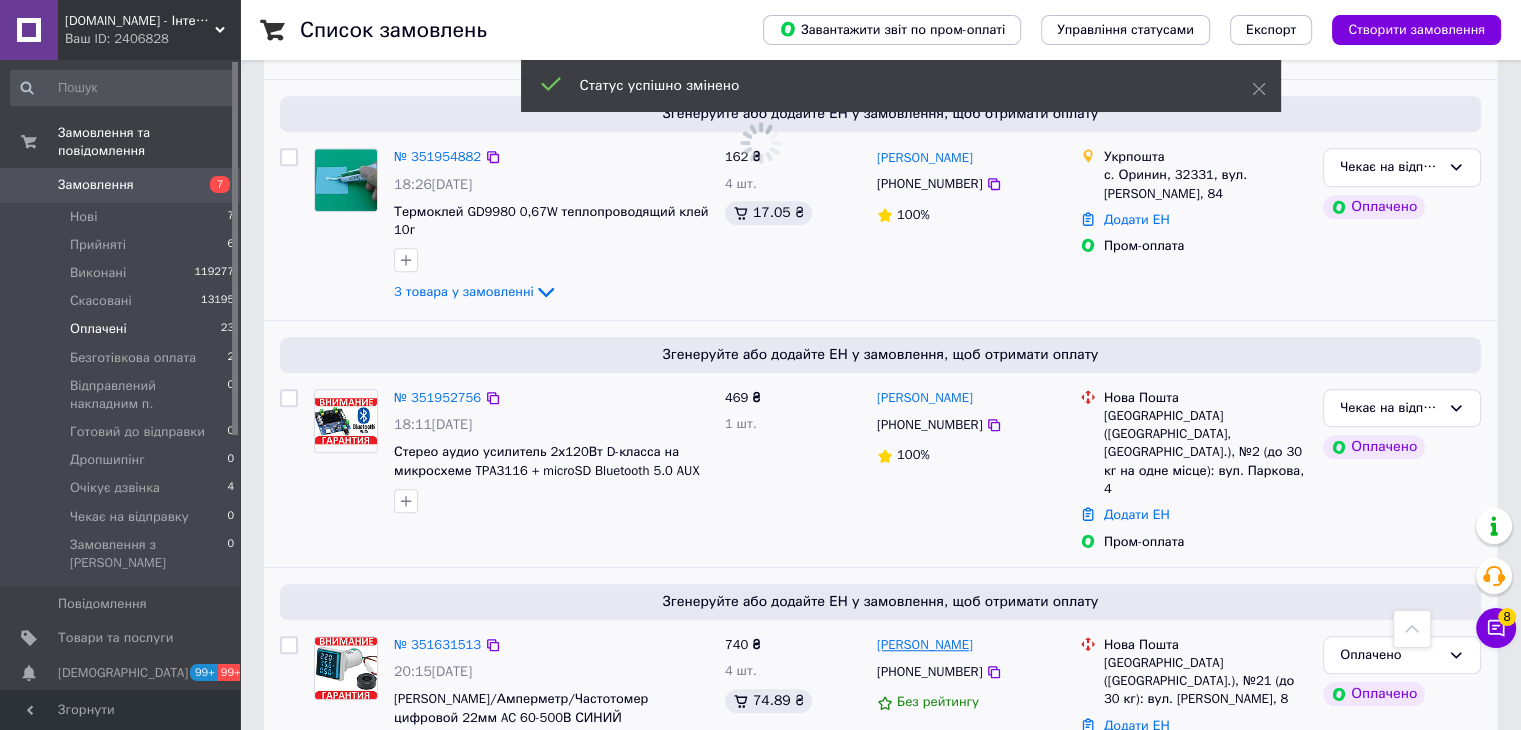 scroll, scrollTop: 752, scrollLeft: 0, axis: vertical 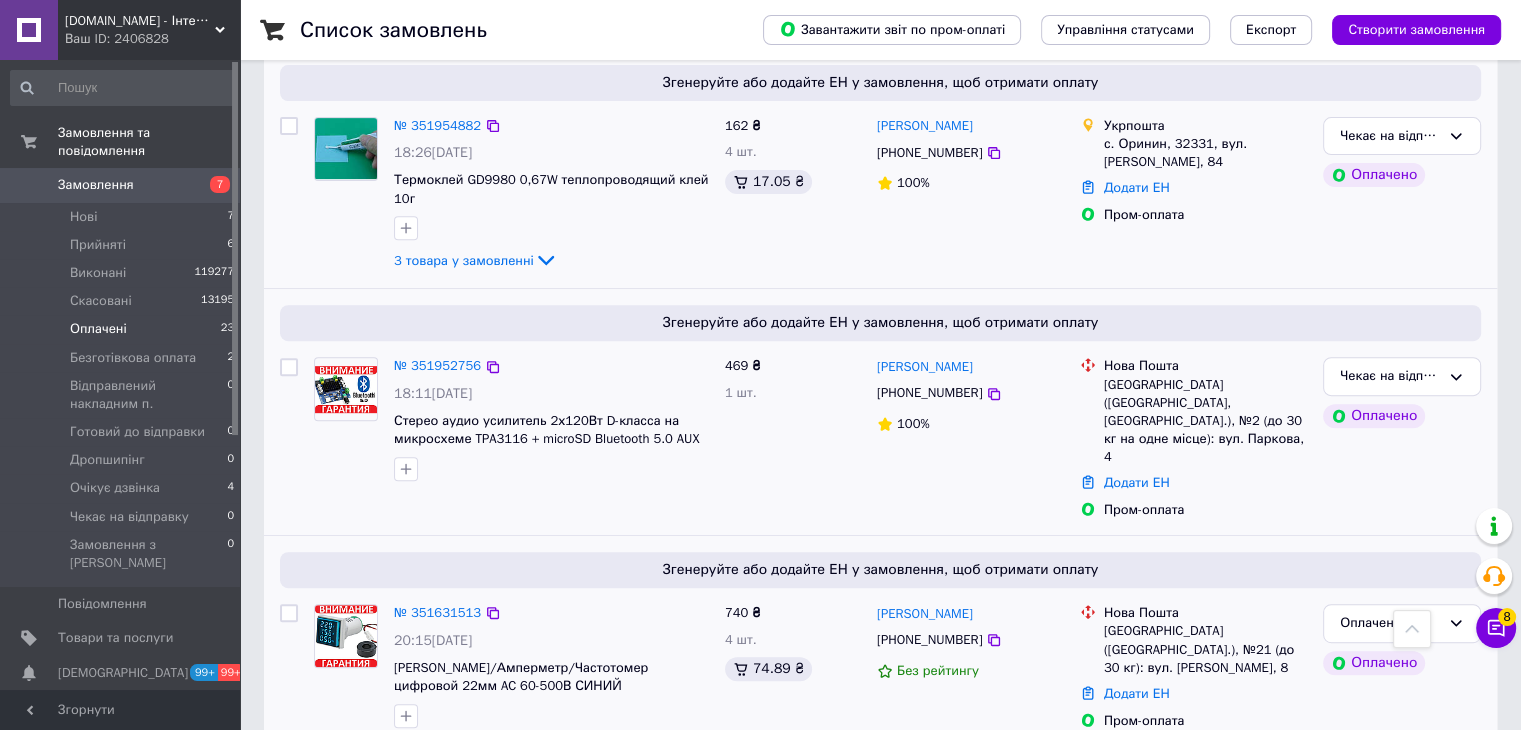 drag, startPoint x: 1376, startPoint y: 573, endPoint x: 1372, endPoint y: 605, distance: 32.24903 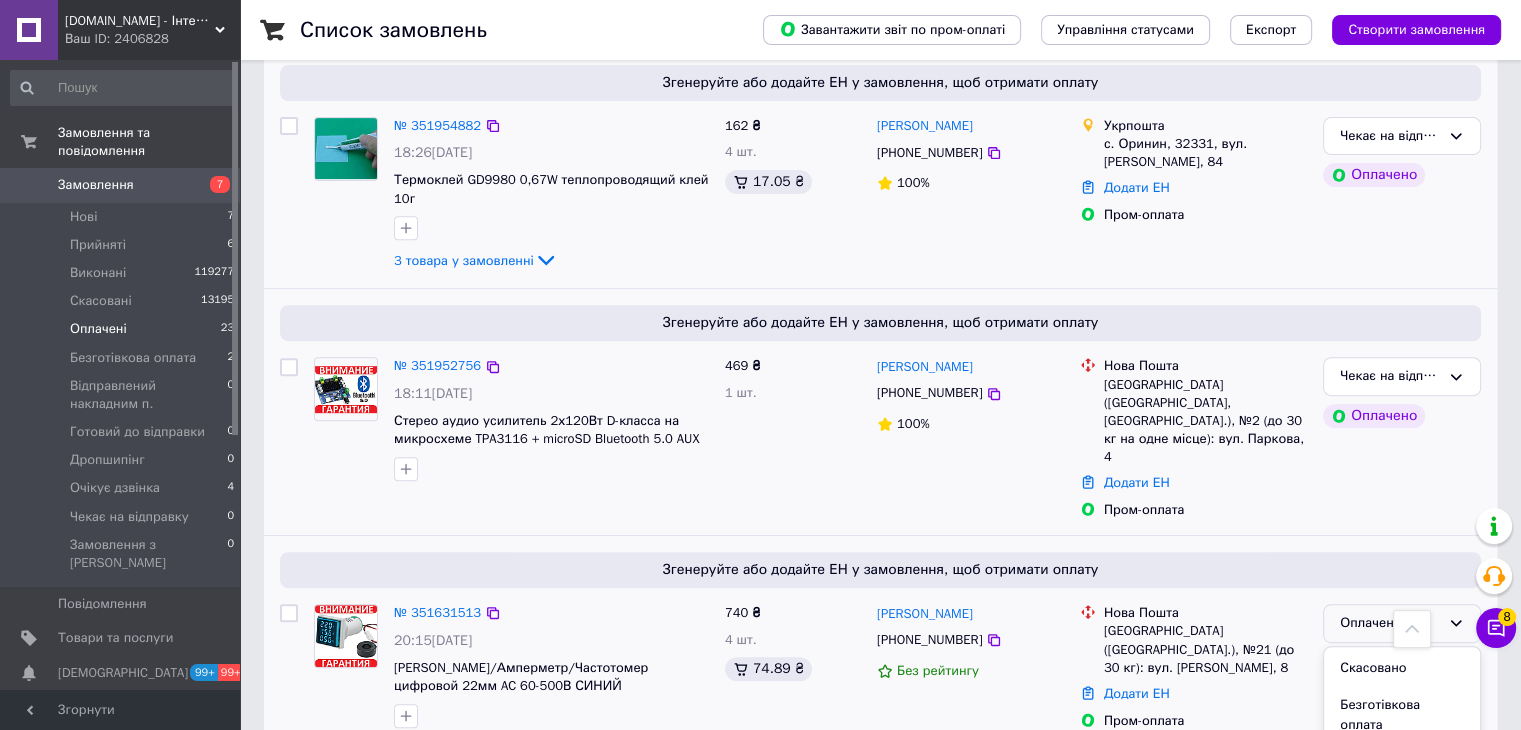 scroll, scrollTop: 225, scrollLeft: 0, axis: vertical 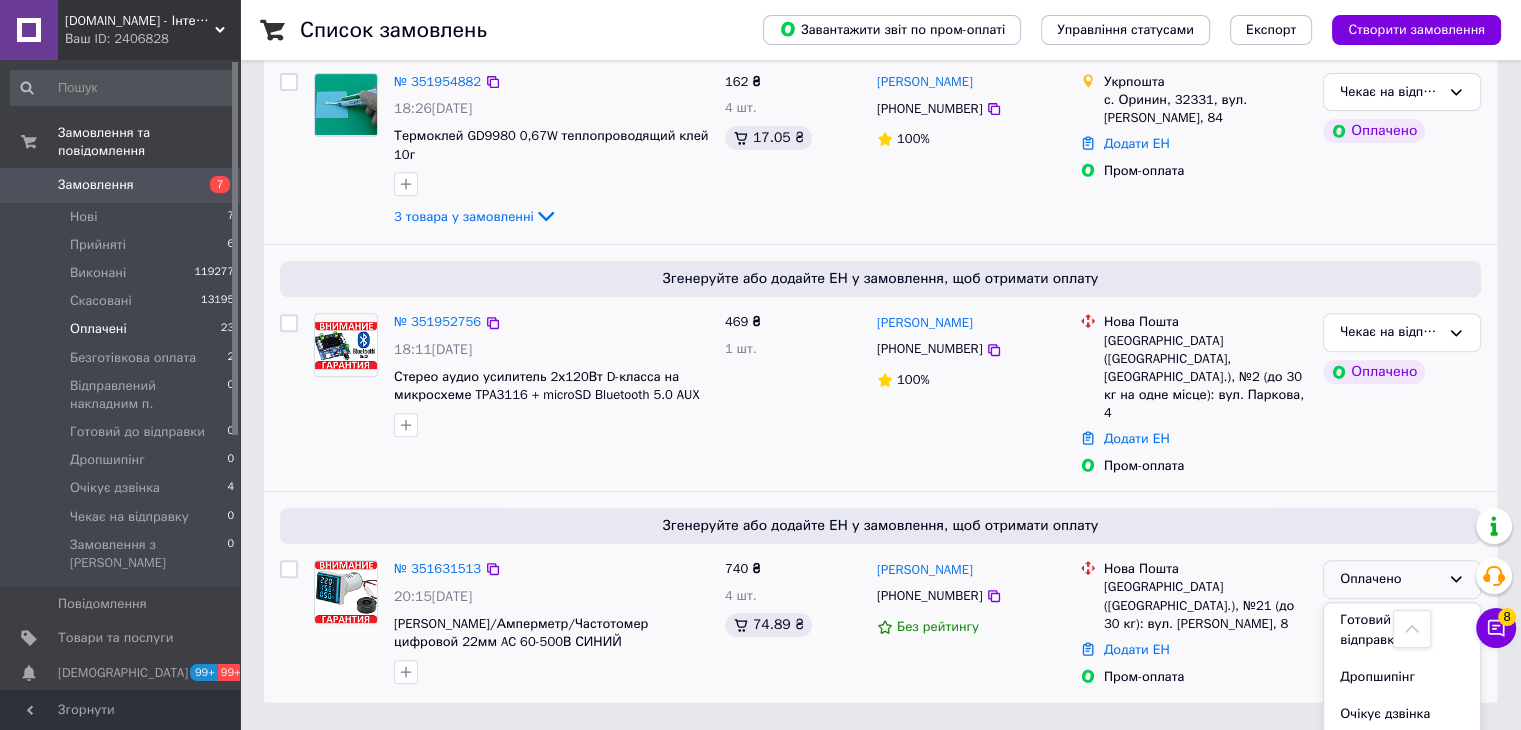 click on "Чекає на відправку" at bounding box center (1402, 750) 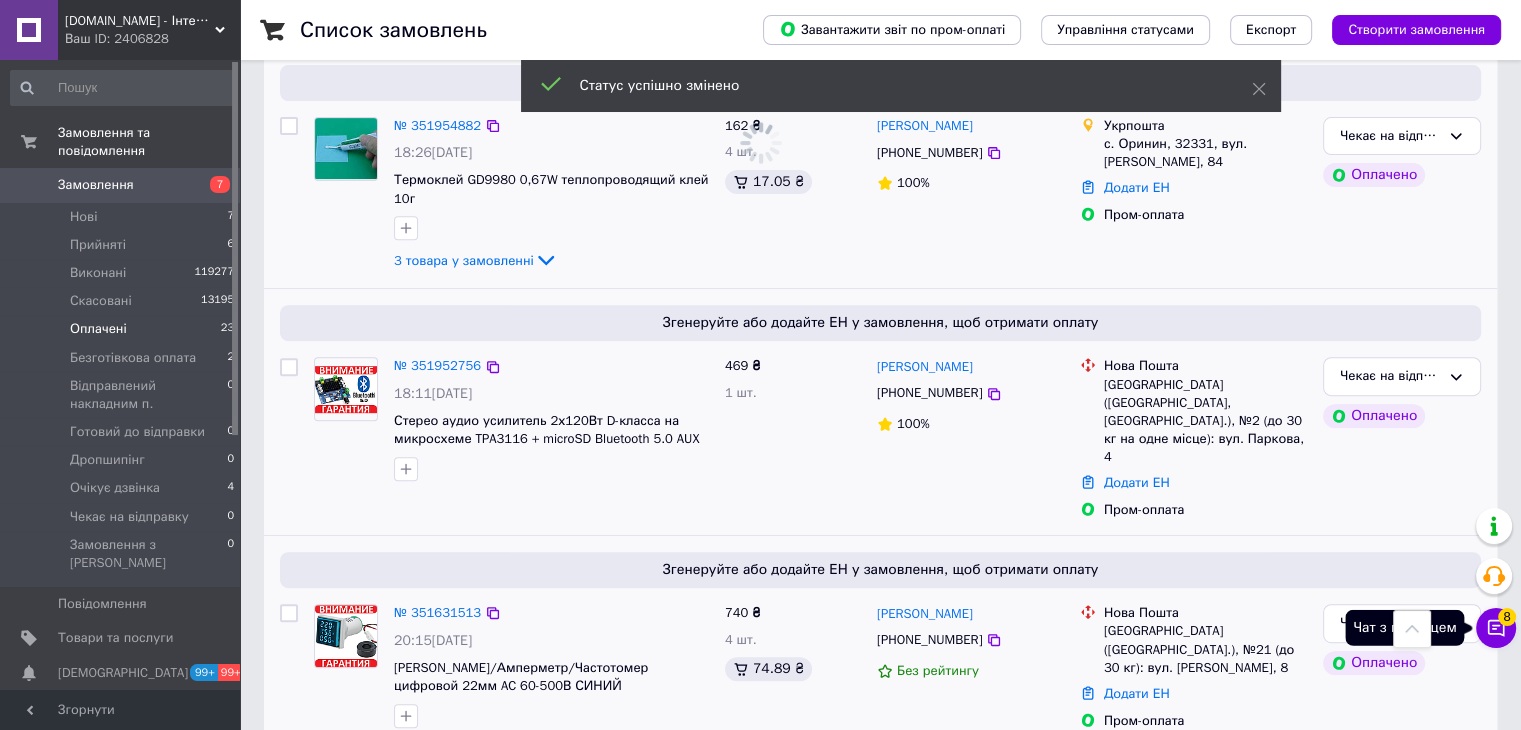 scroll, scrollTop: 271, scrollLeft: 0, axis: vertical 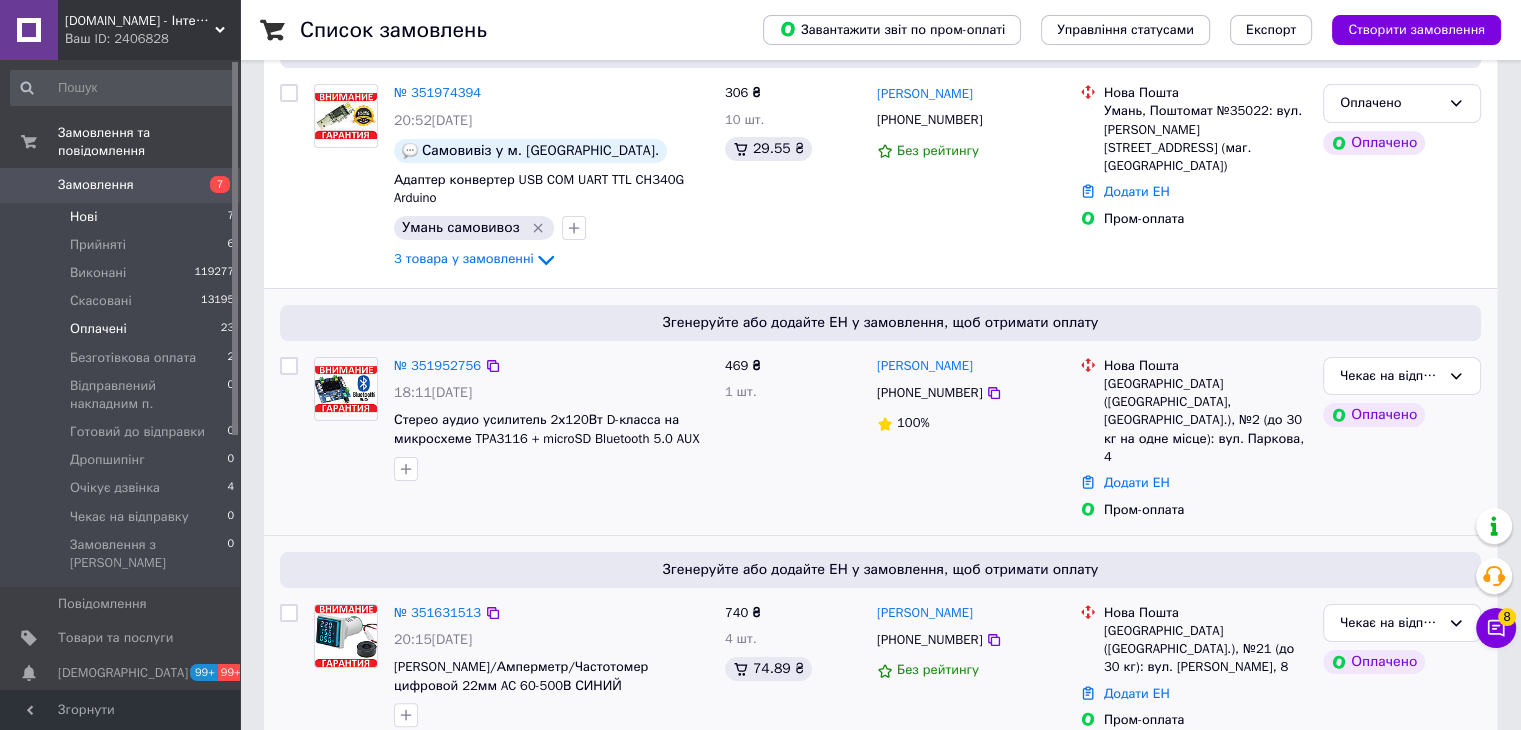click on "Нові" at bounding box center (83, 217) 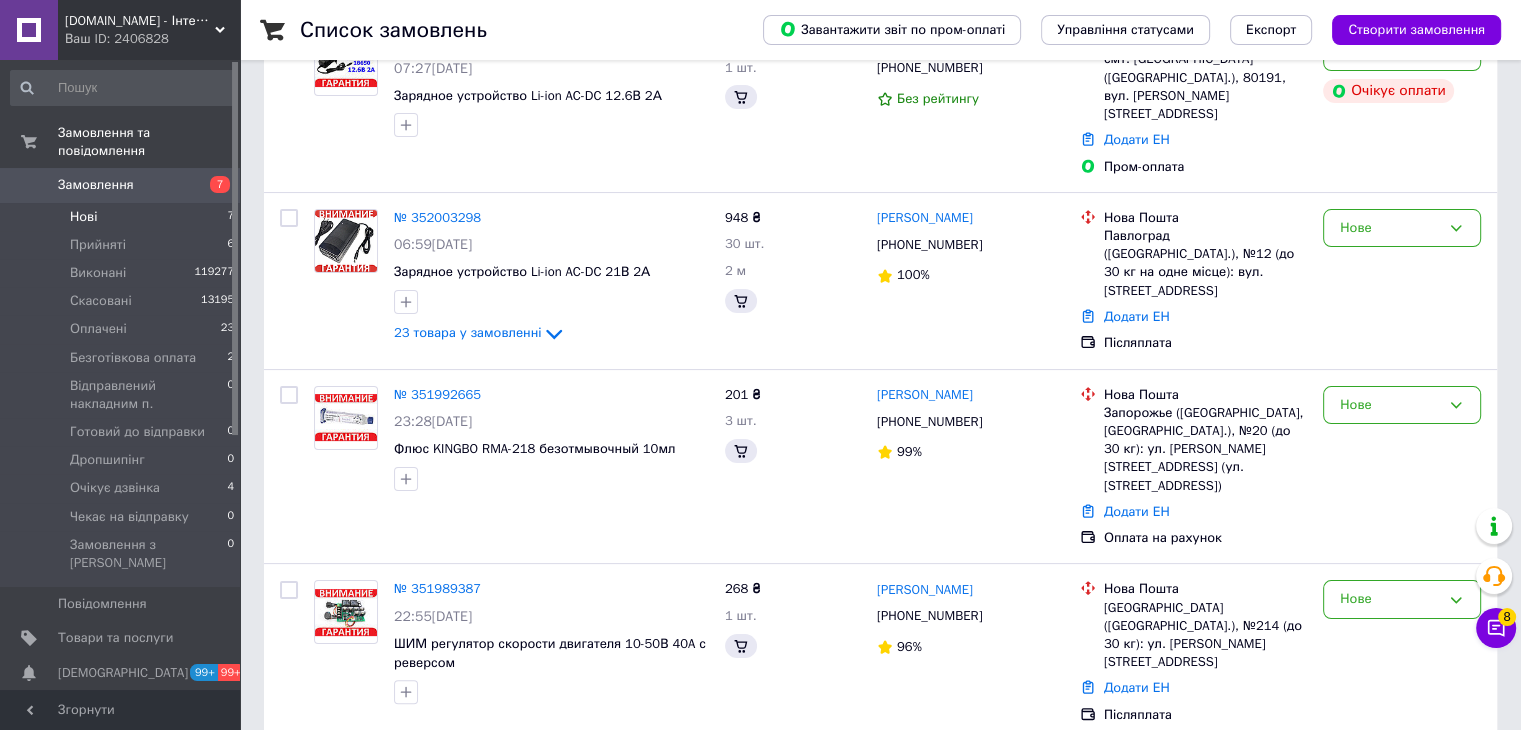 scroll, scrollTop: 0, scrollLeft: 0, axis: both 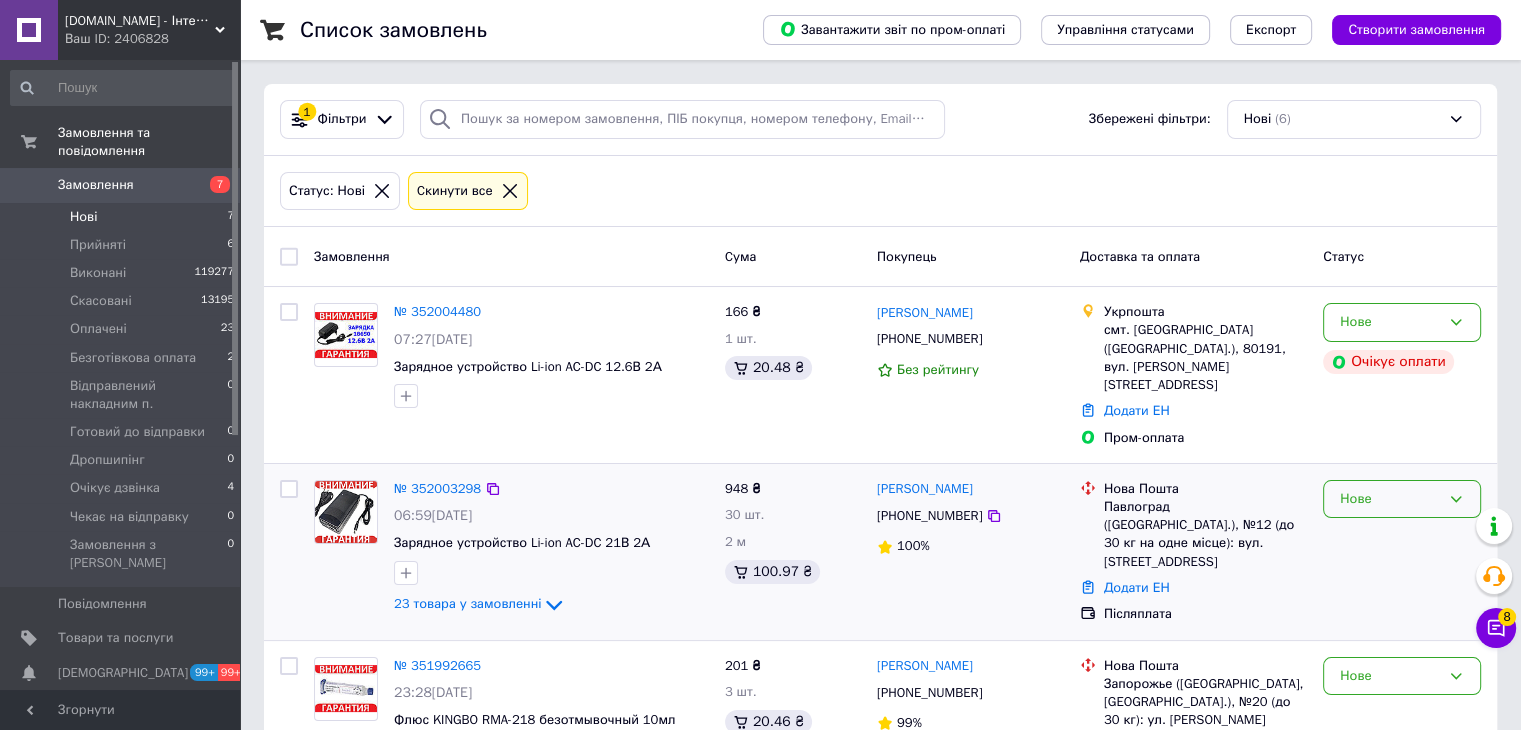 click on "Нове" at bounding box center [1390, 499] 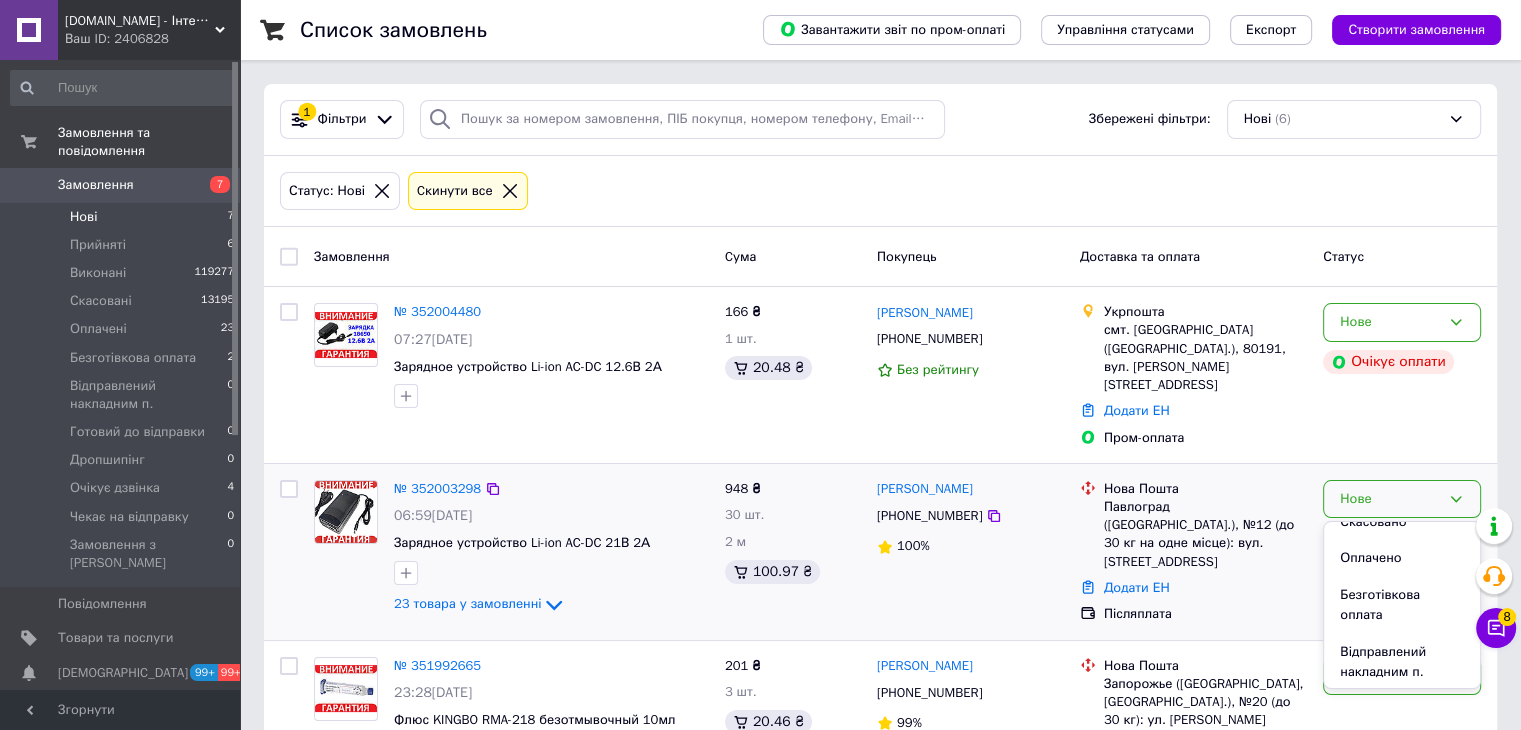scroll, scrollTop: 261, scrollLeft: 0, axis: vertical 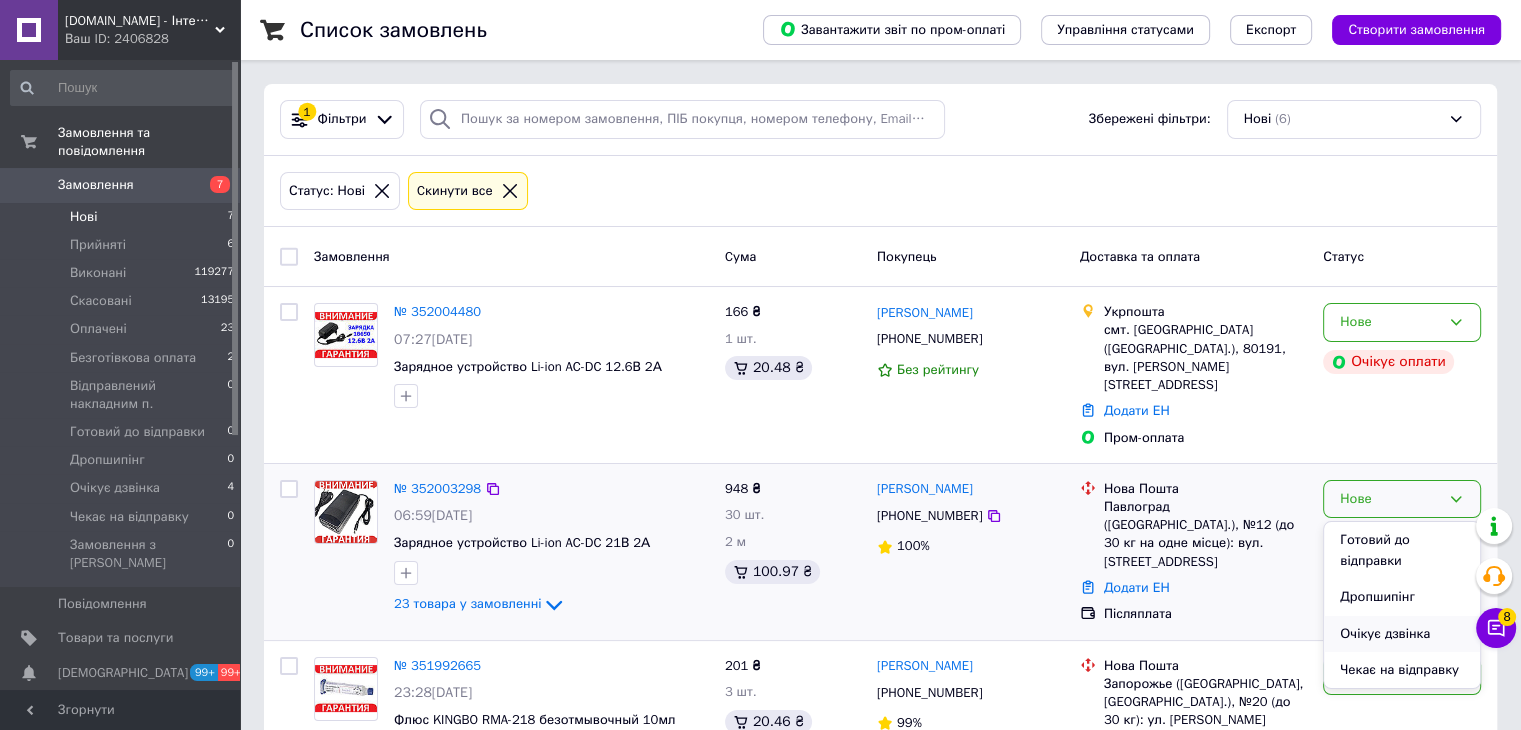 click on "Очікує дзвінка" at bounding box center (1402, 634) 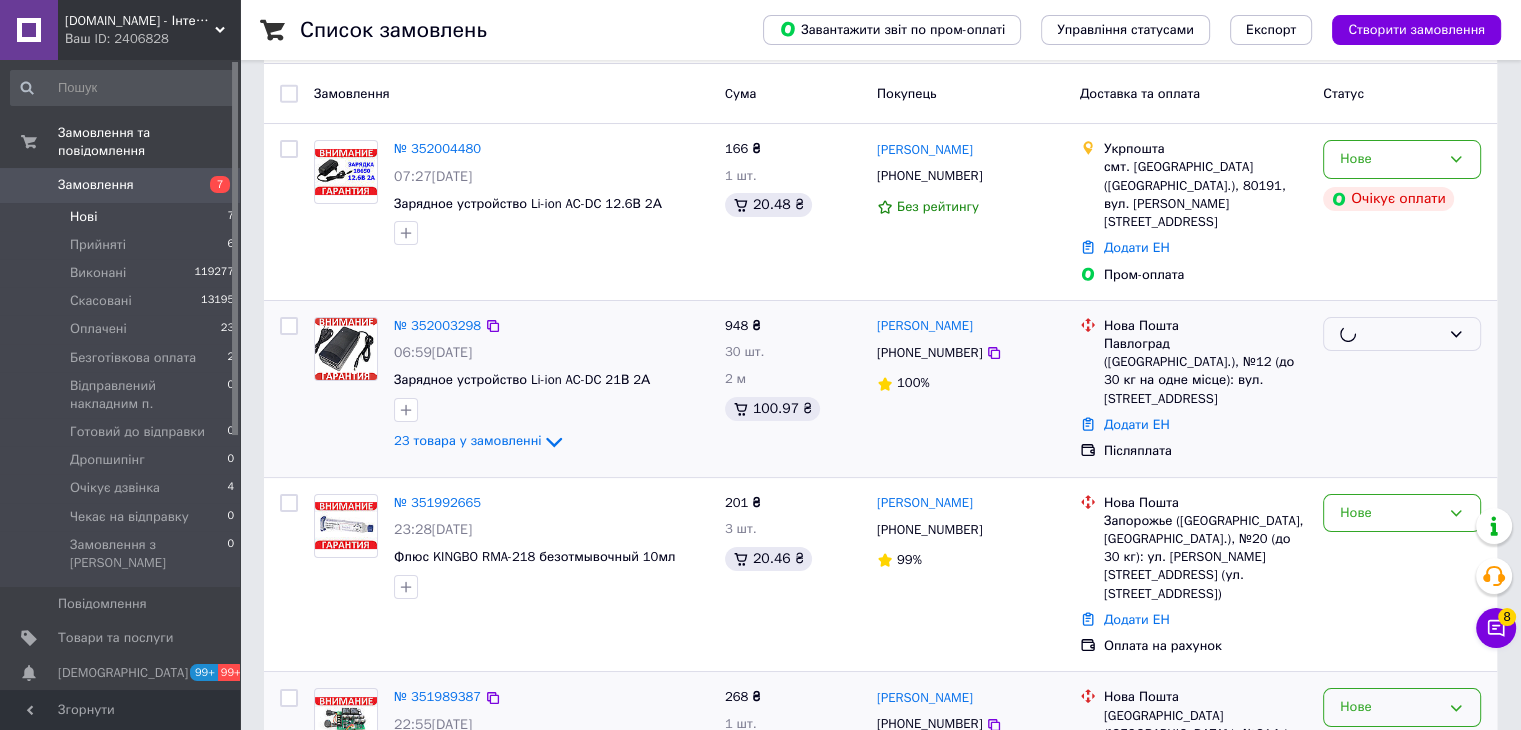 scroll, scrollTop: 200, scrollLeft: 0, axis: vertical 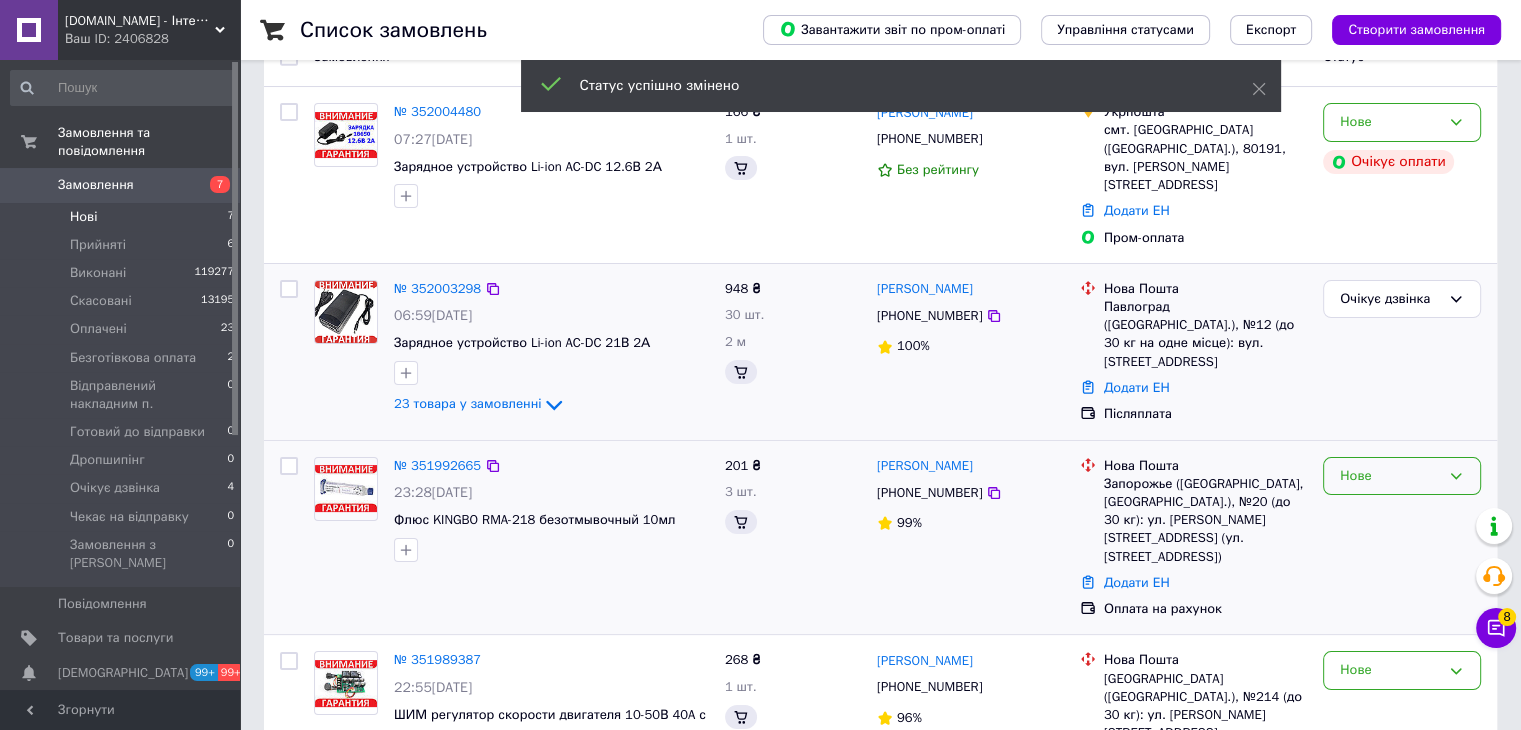 click on "Нове" at bounding box center (1390, 476) 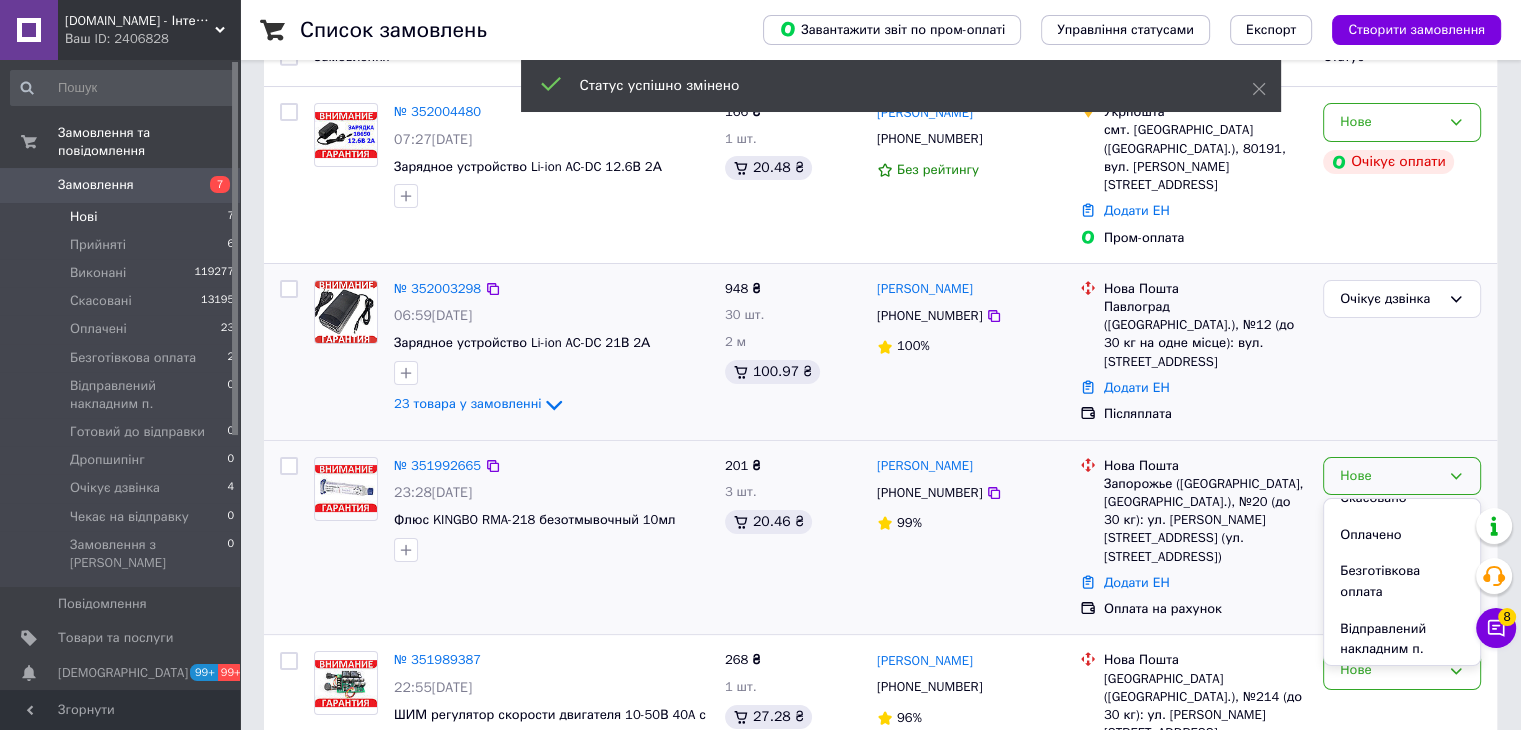 scroll, scrollTop: 261, scrollLeft: 0, axis: vertical 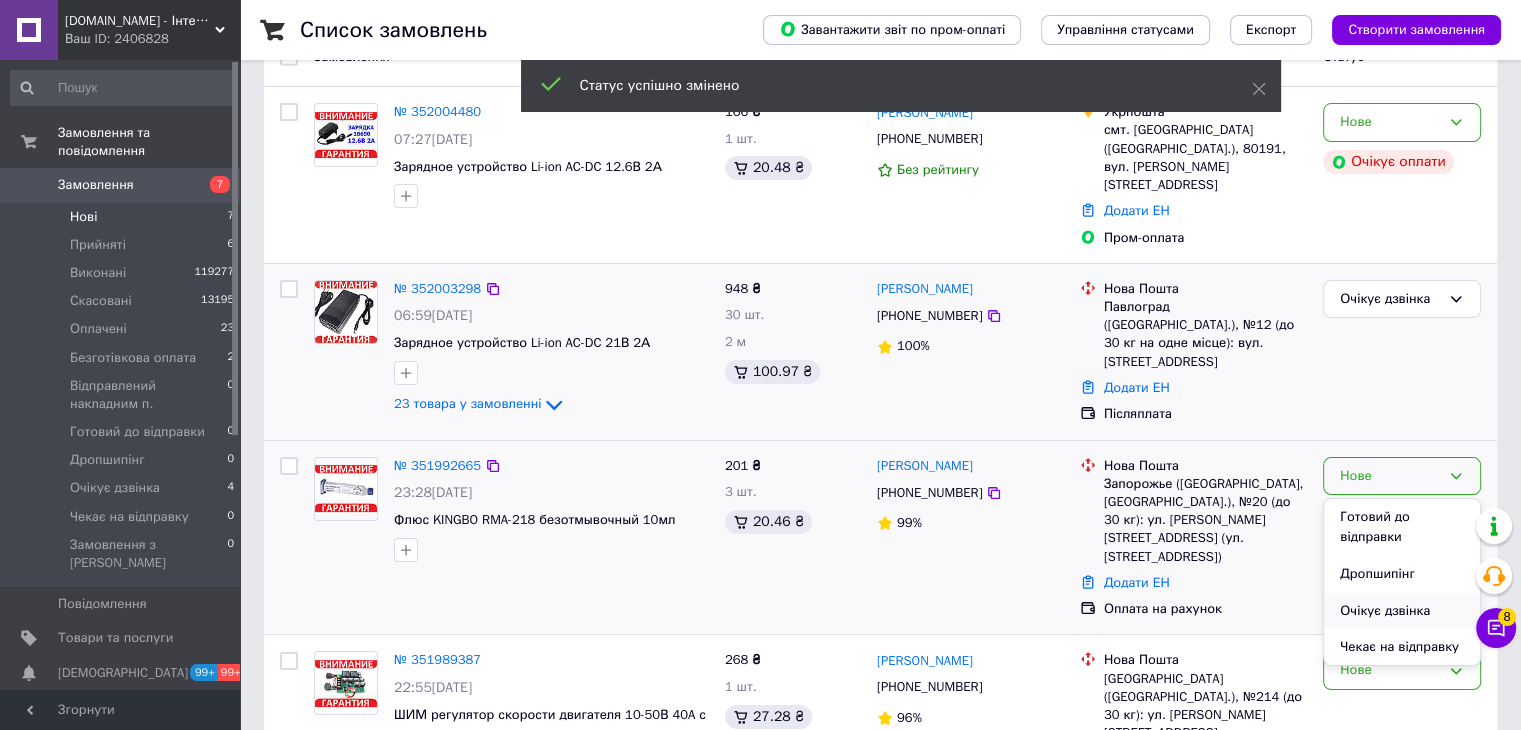 click on "Очікує дзвінка" at bounding box center (1402, 611) 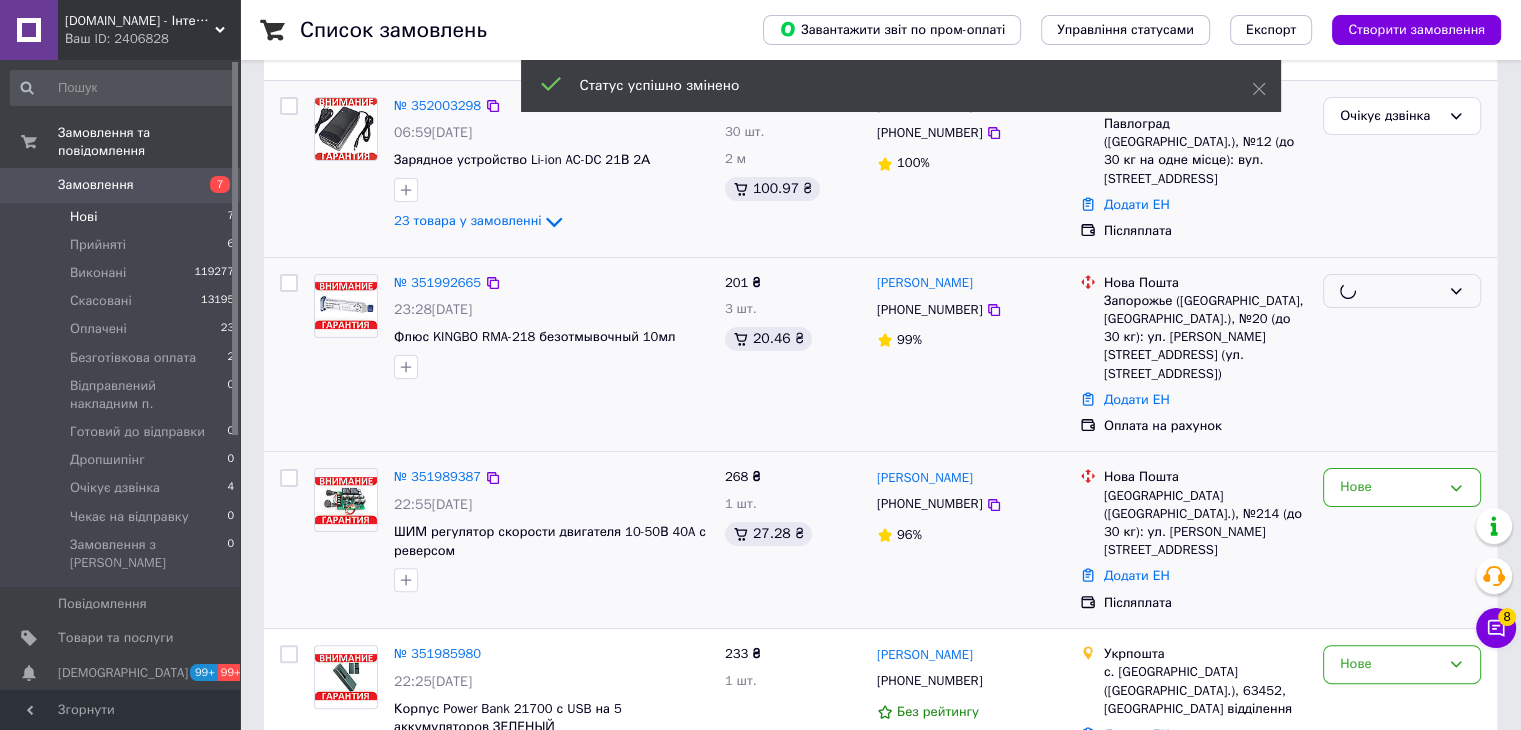 scroll, scrollTop: 400, scrollLeft: 0, axis: vertical 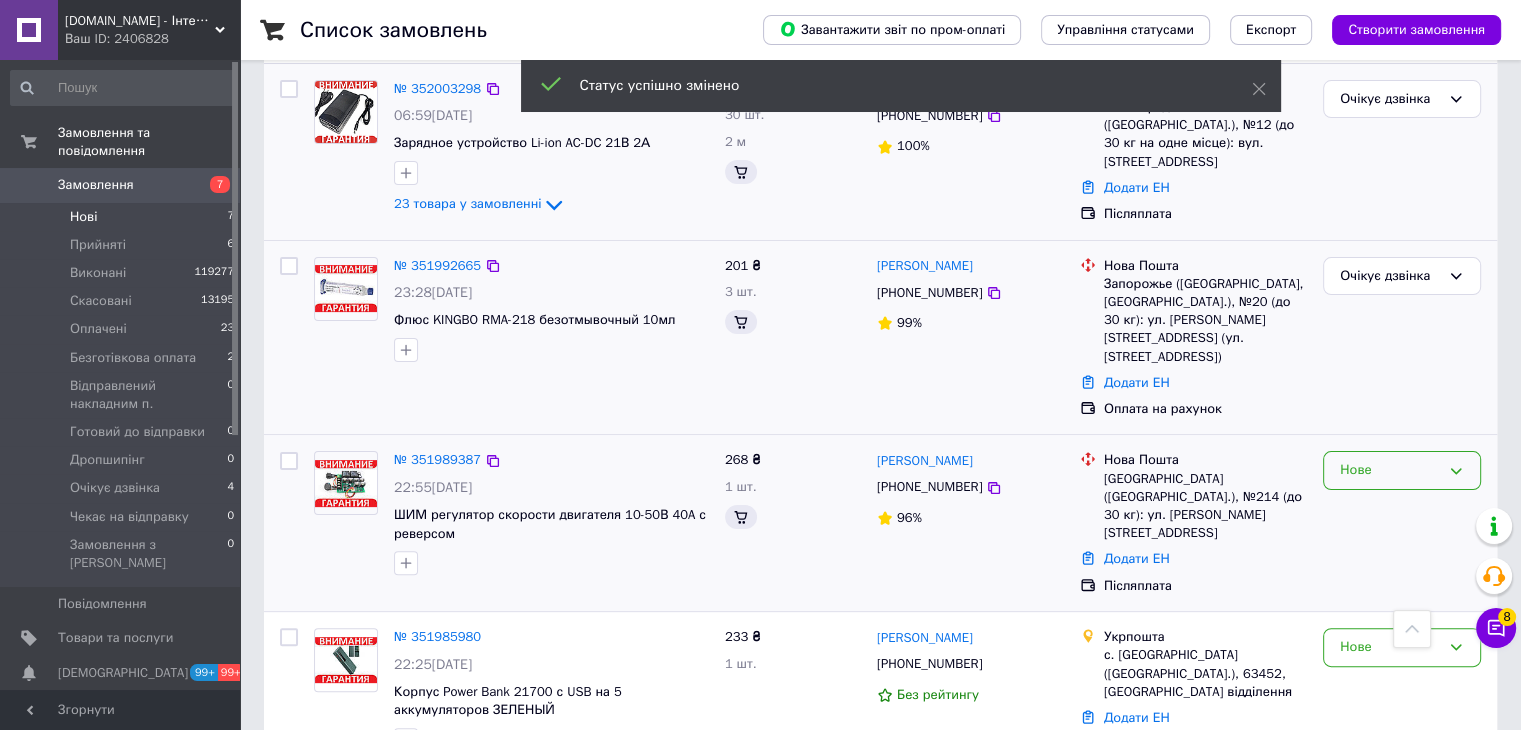 click on "Нове" at bounding box center [1390, 470] 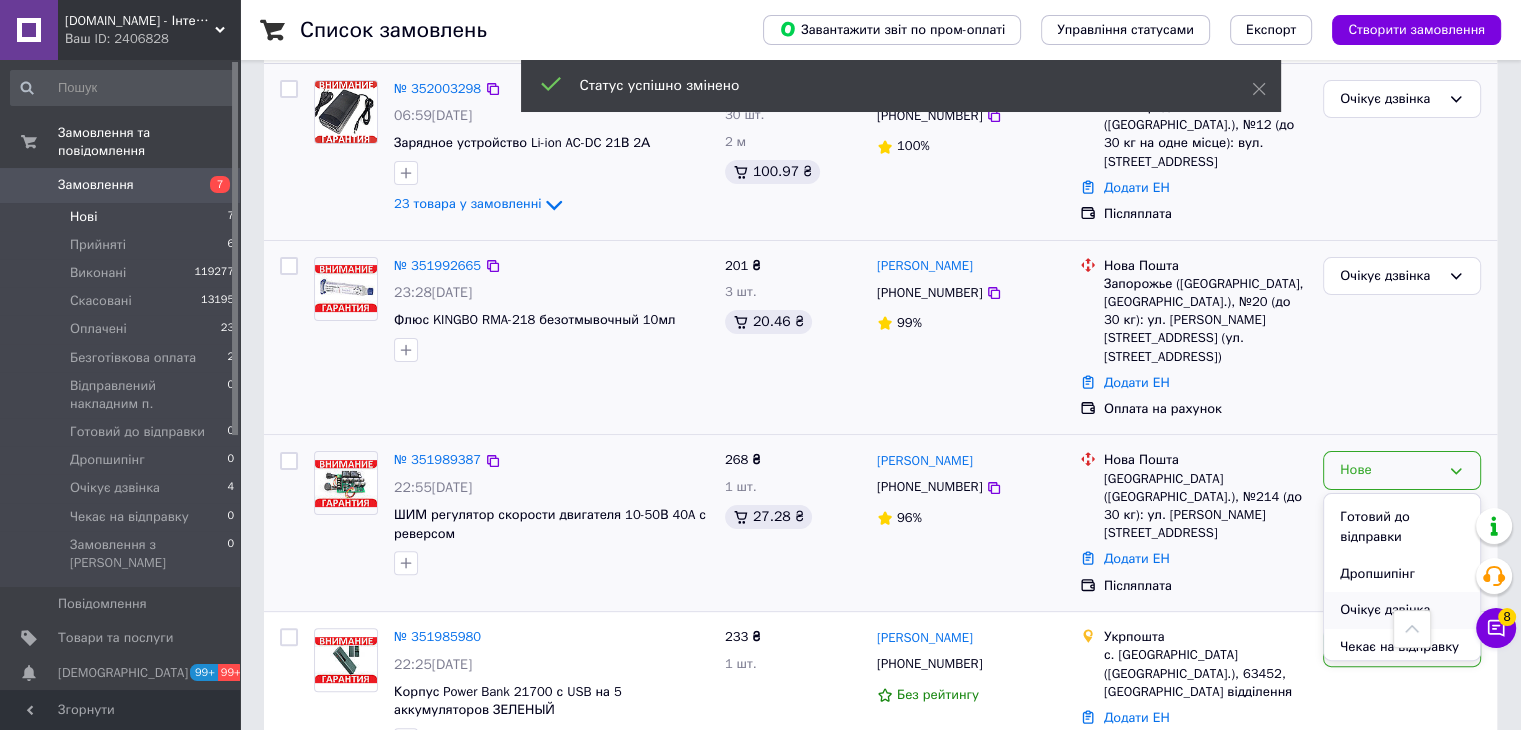 scroll, scrollTop: 261, scrollLeft: 0, axis: vertical 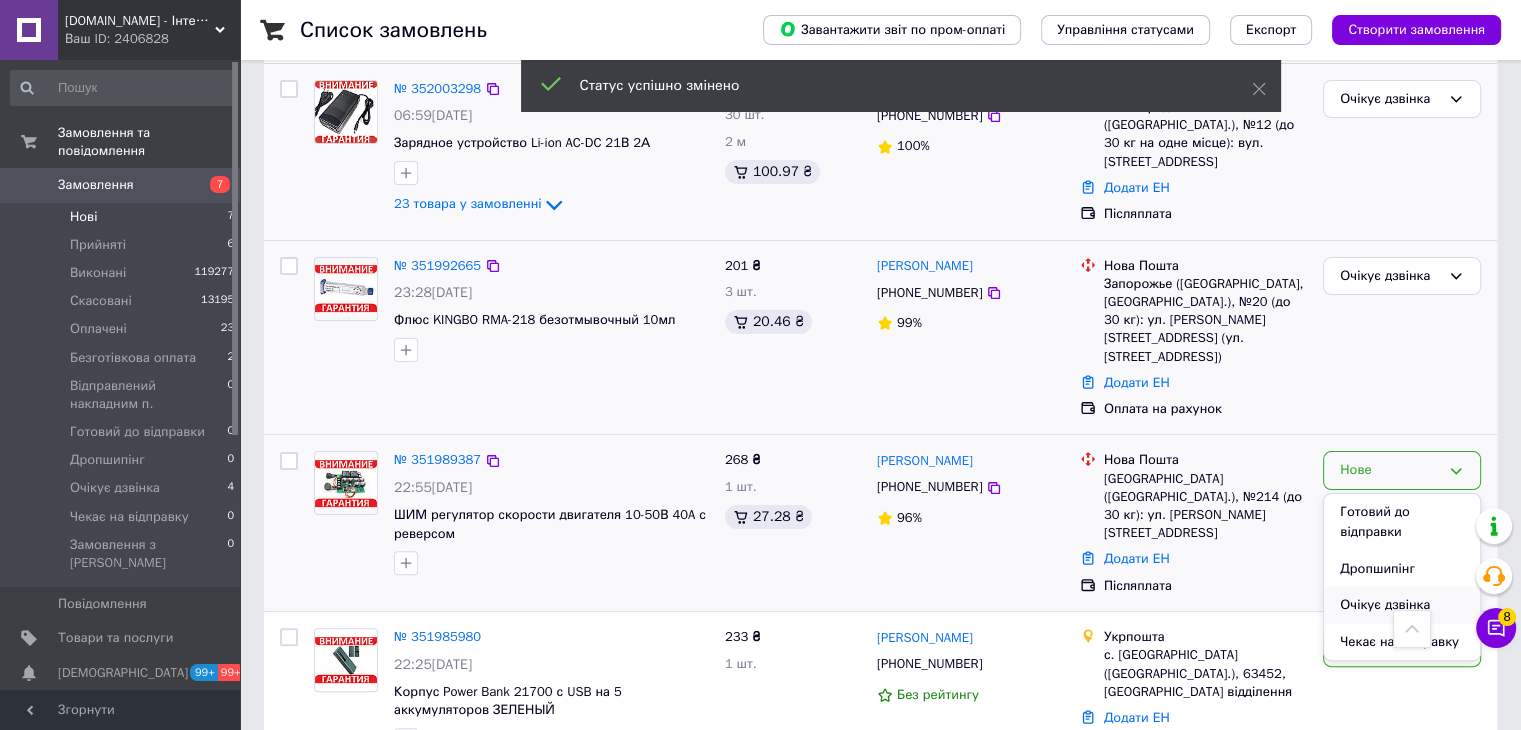click on "Очікує дзвінка" at bounding box center (1402, 605) 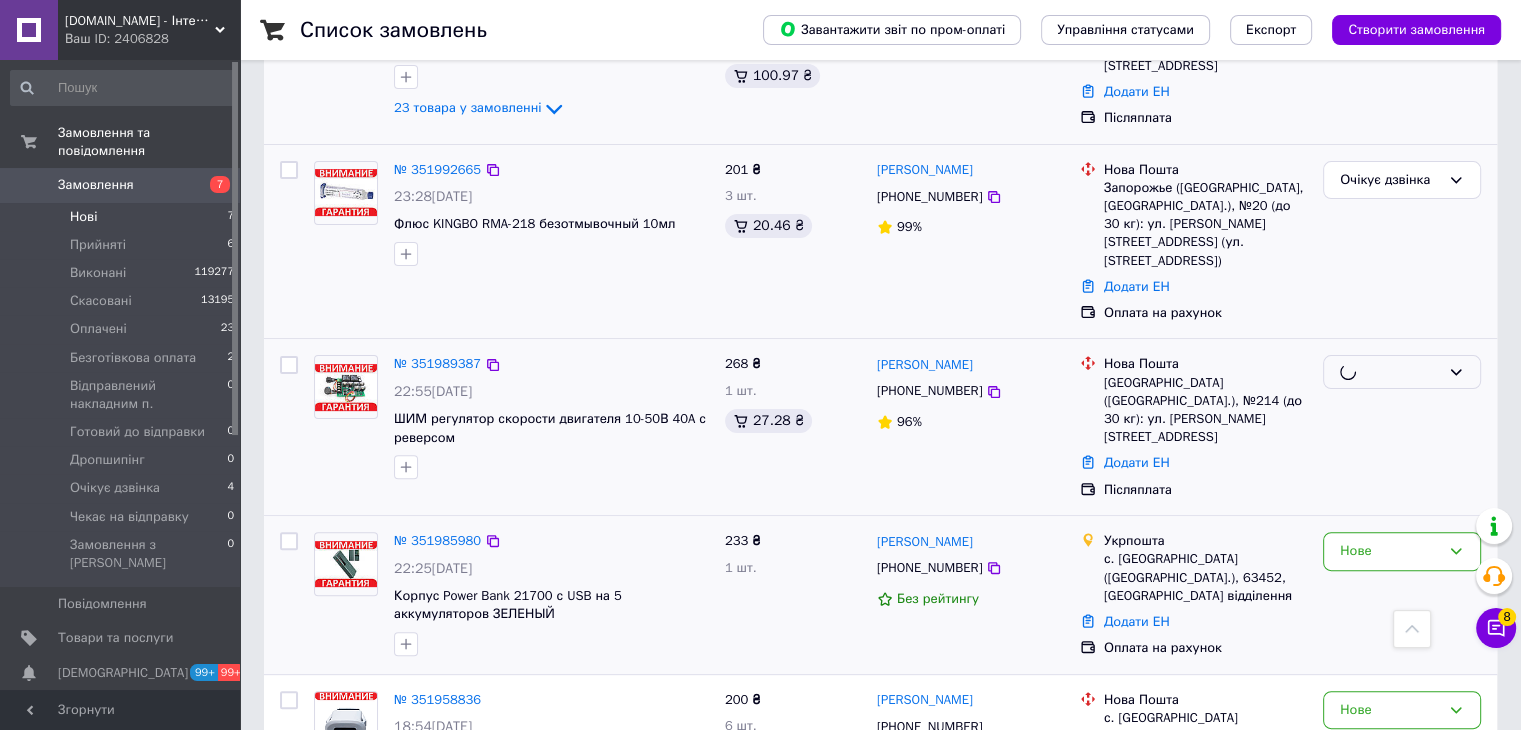 scroll, scrollTop: 500, scrollLeft: 0, axis: vertical 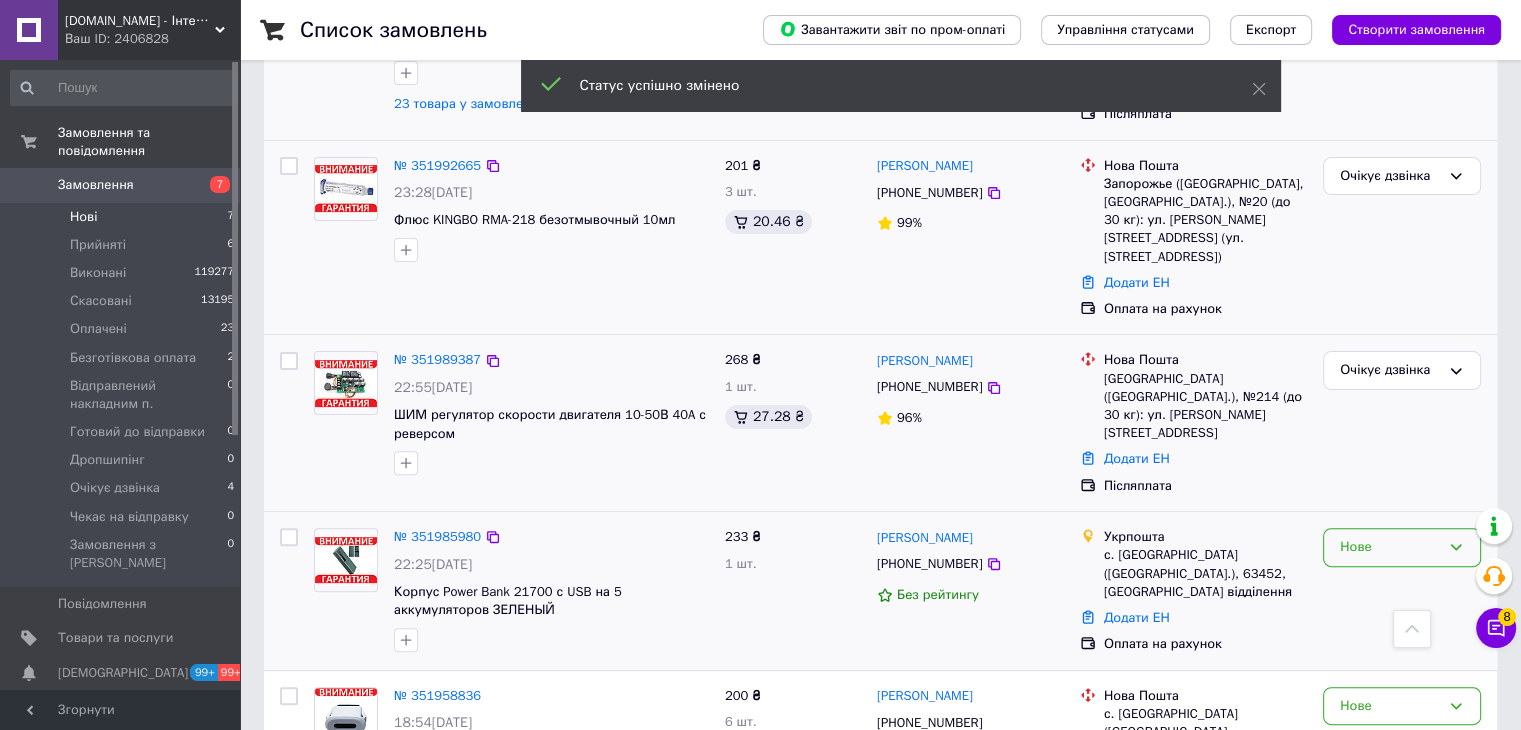 click on "Нове" at bounding box center [1390, 547] 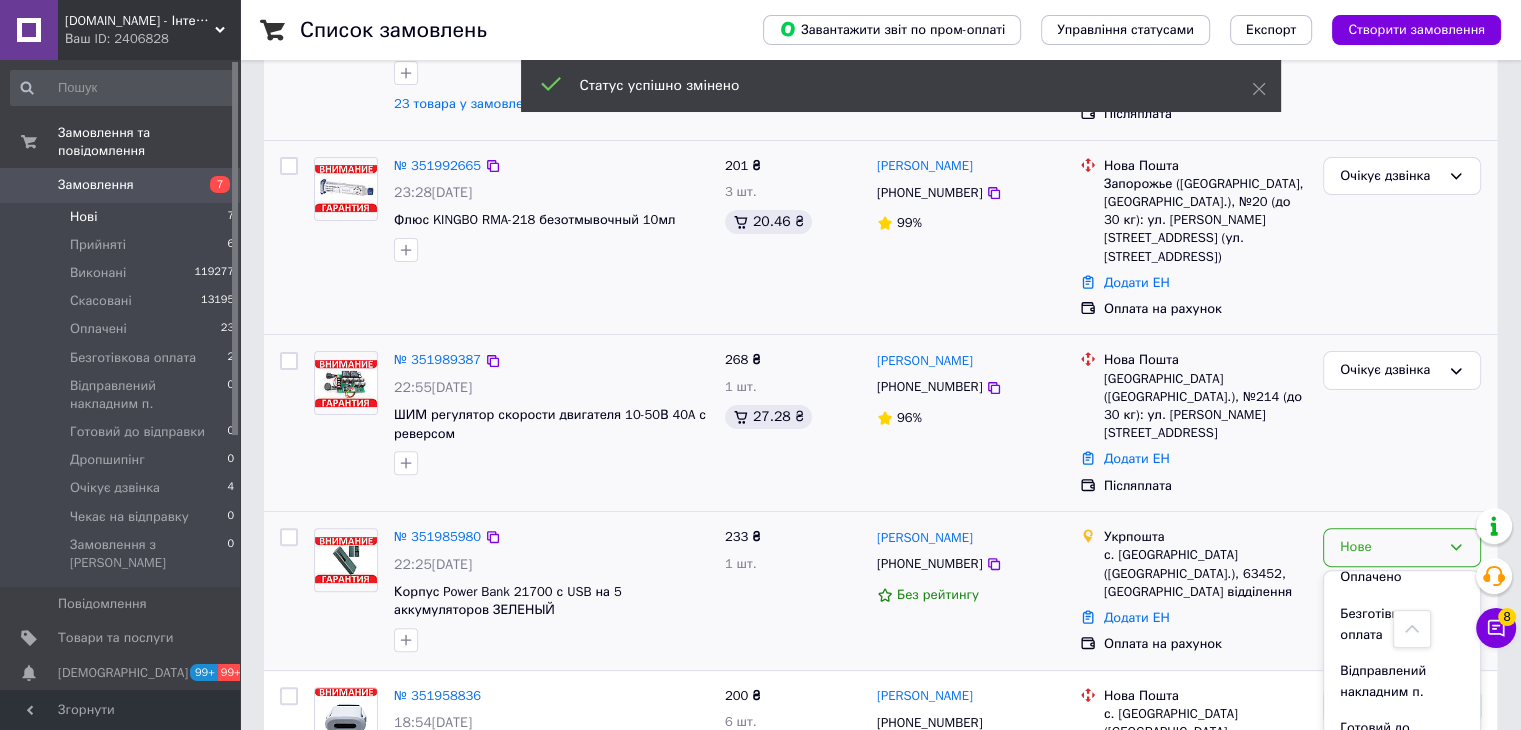scroll, scrollTop: 261, scrollLeft: 0, axis: vertical 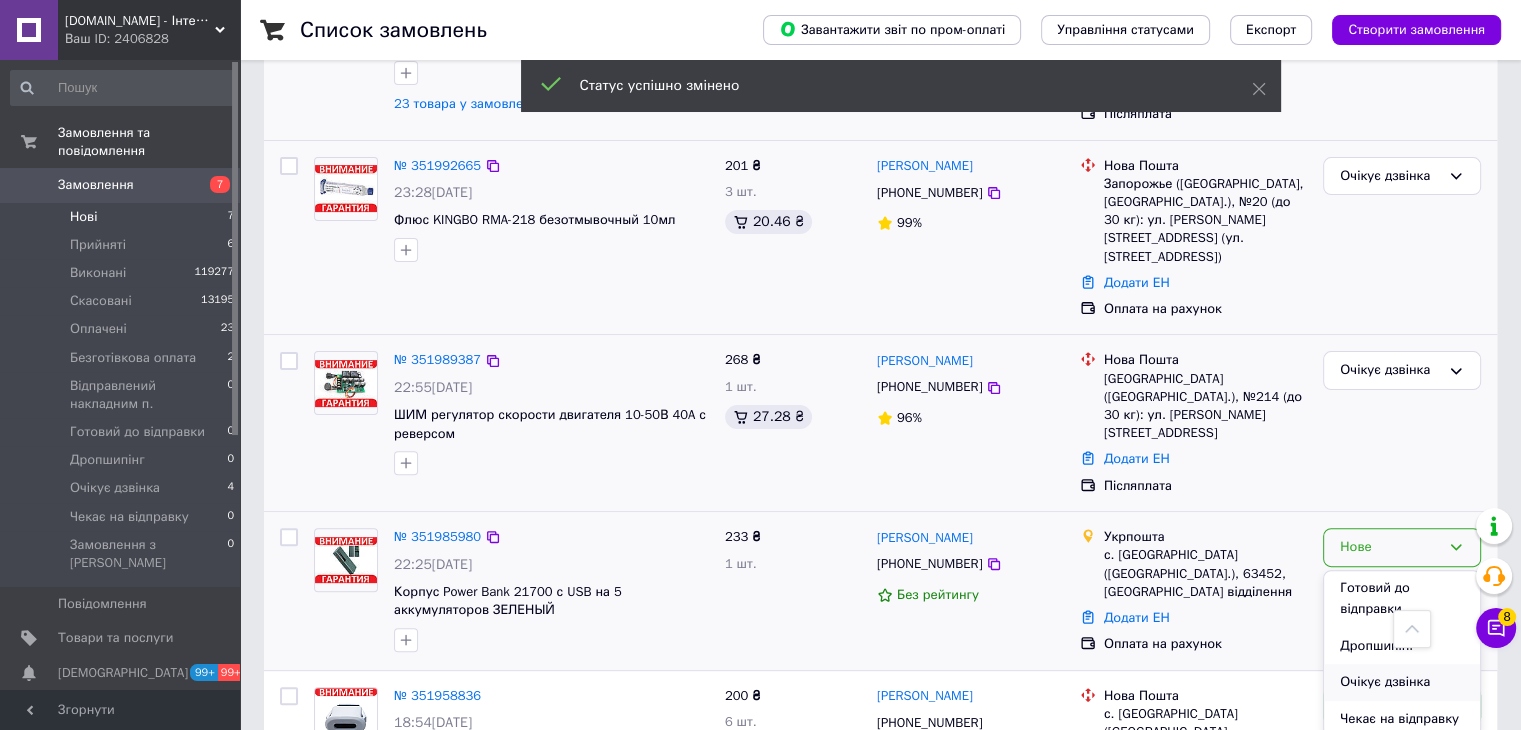 click on "Очікує дзвінка" at bounding box center [1402, 682] 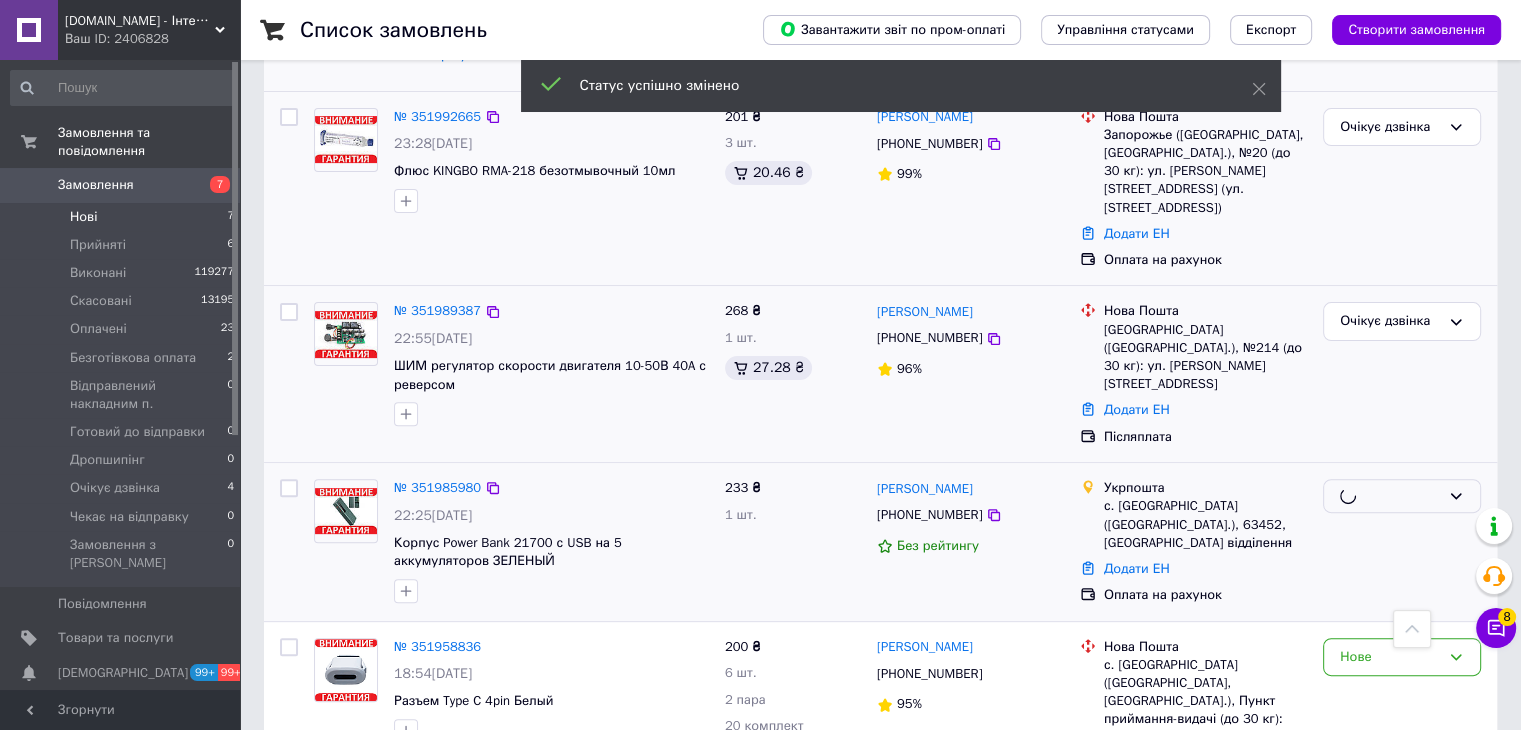scroll, scrollTop: 556, scrollLeft: 0, axis: vertical 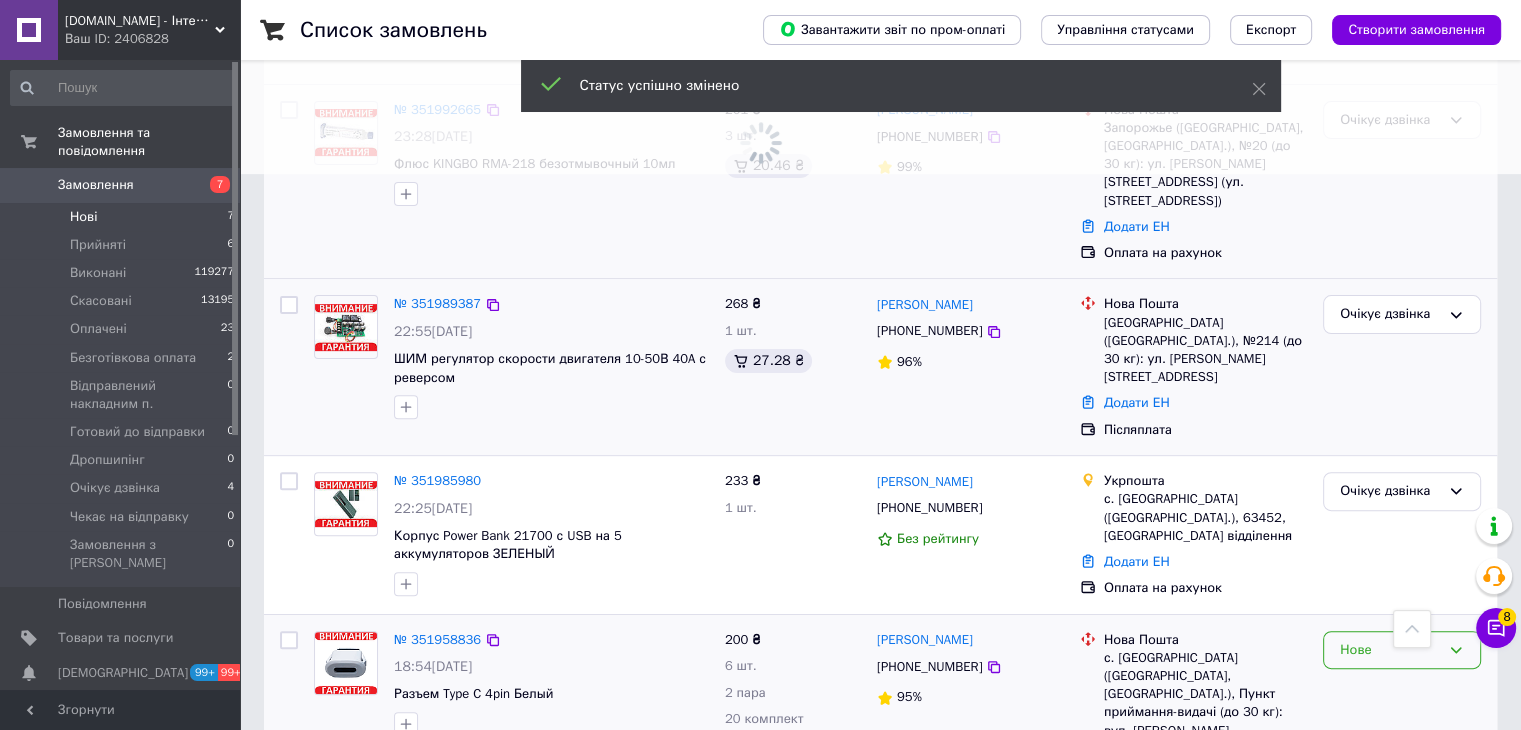 click on "Нове" at bounding box center [1390, 650] 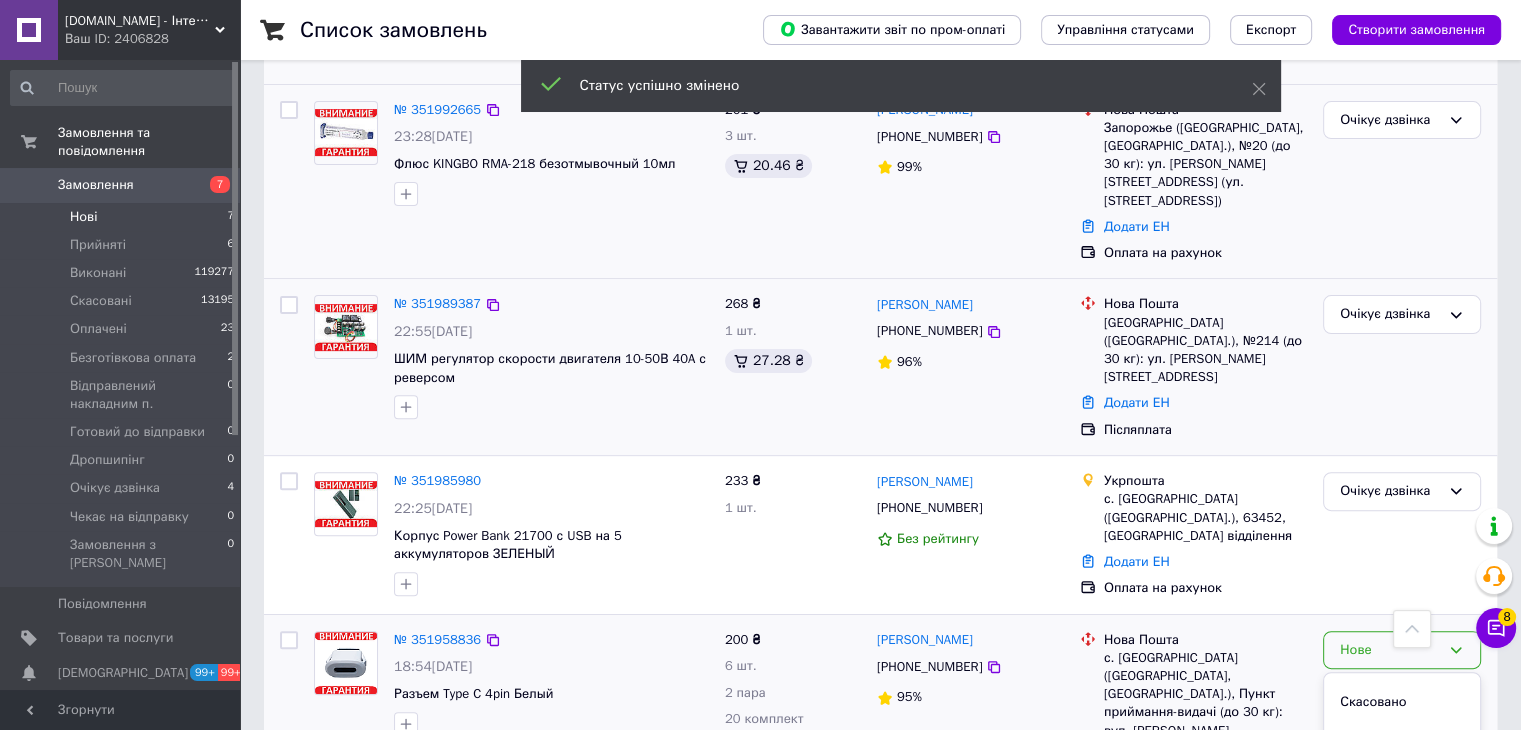scroll, scrollTop: 261, scrollLeft: 0, axis: vertical 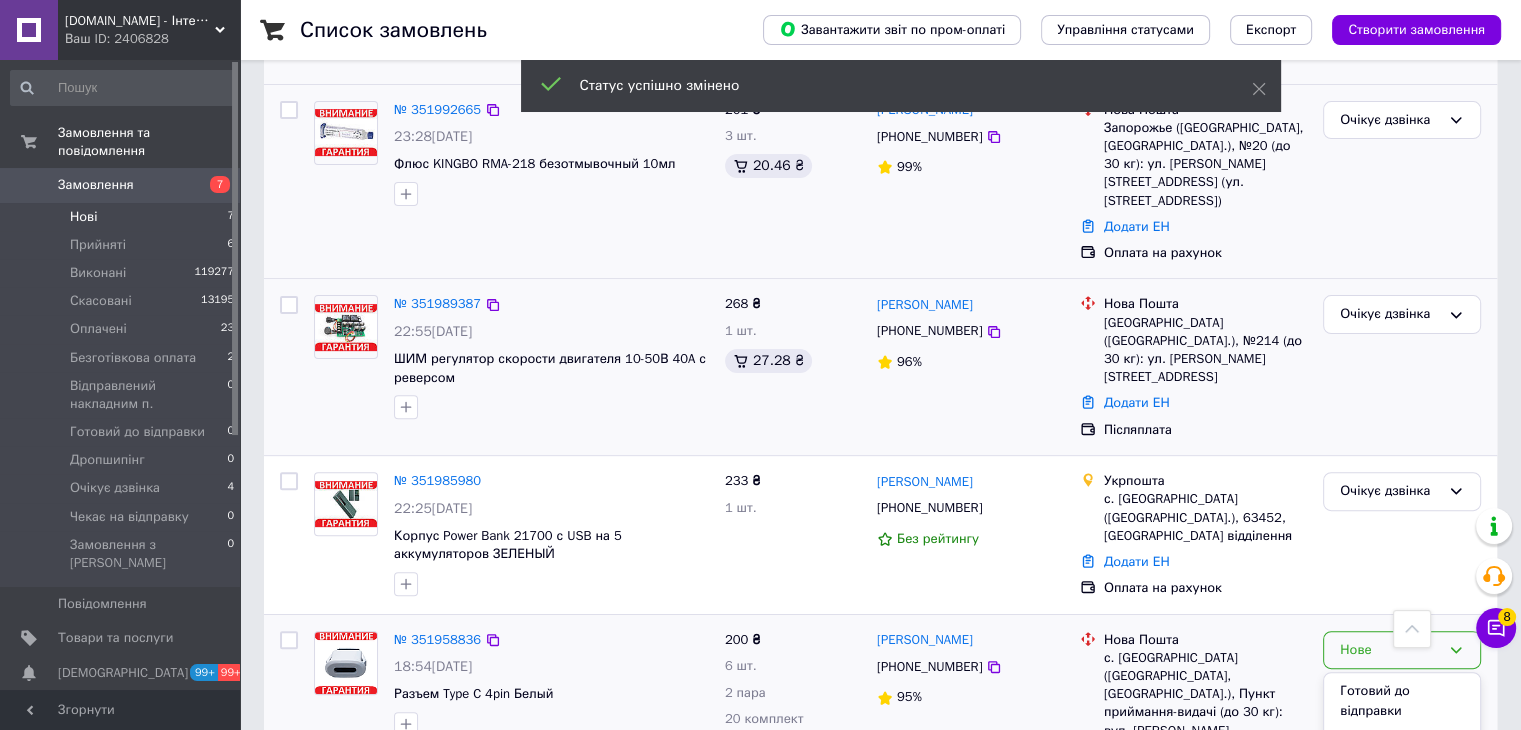 drag, startPoint x: 1349, startPoint y: 702, endPoint x: 1248, endPoint y: 685, distance: 102.4207 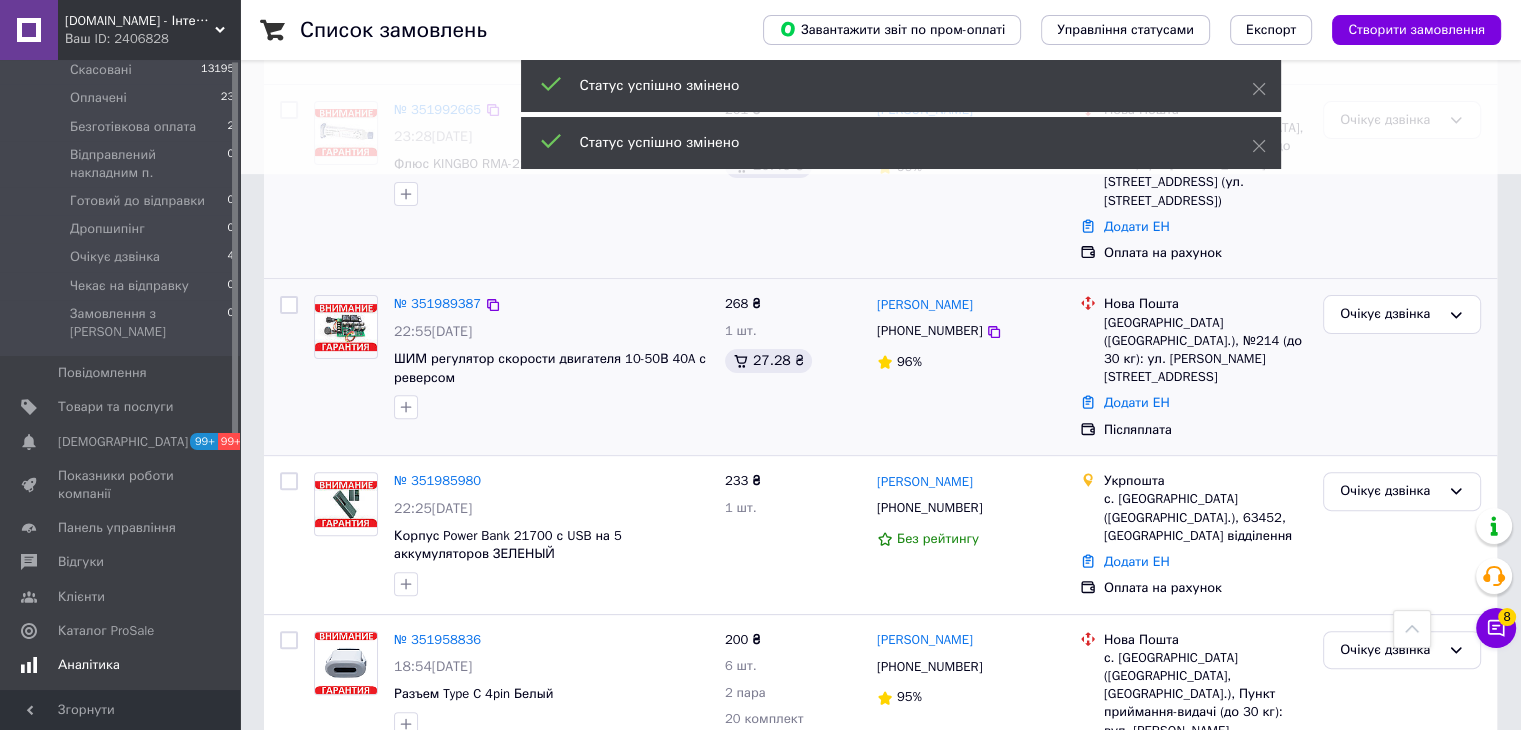 scroll, scrollTop: 400, scrollLeft: 0, axis: vertical 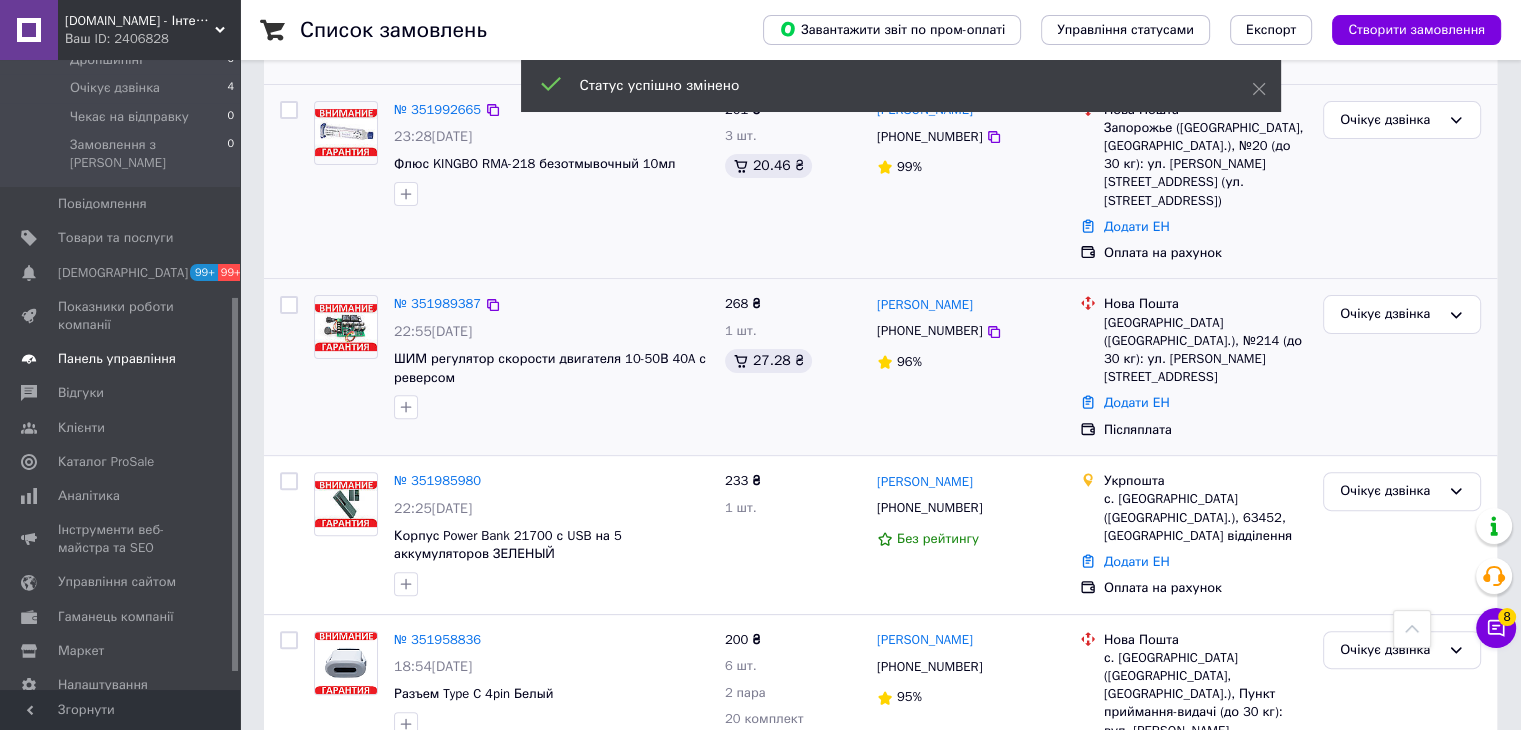 click on "Панель управління" at bounding box center [123, 359] 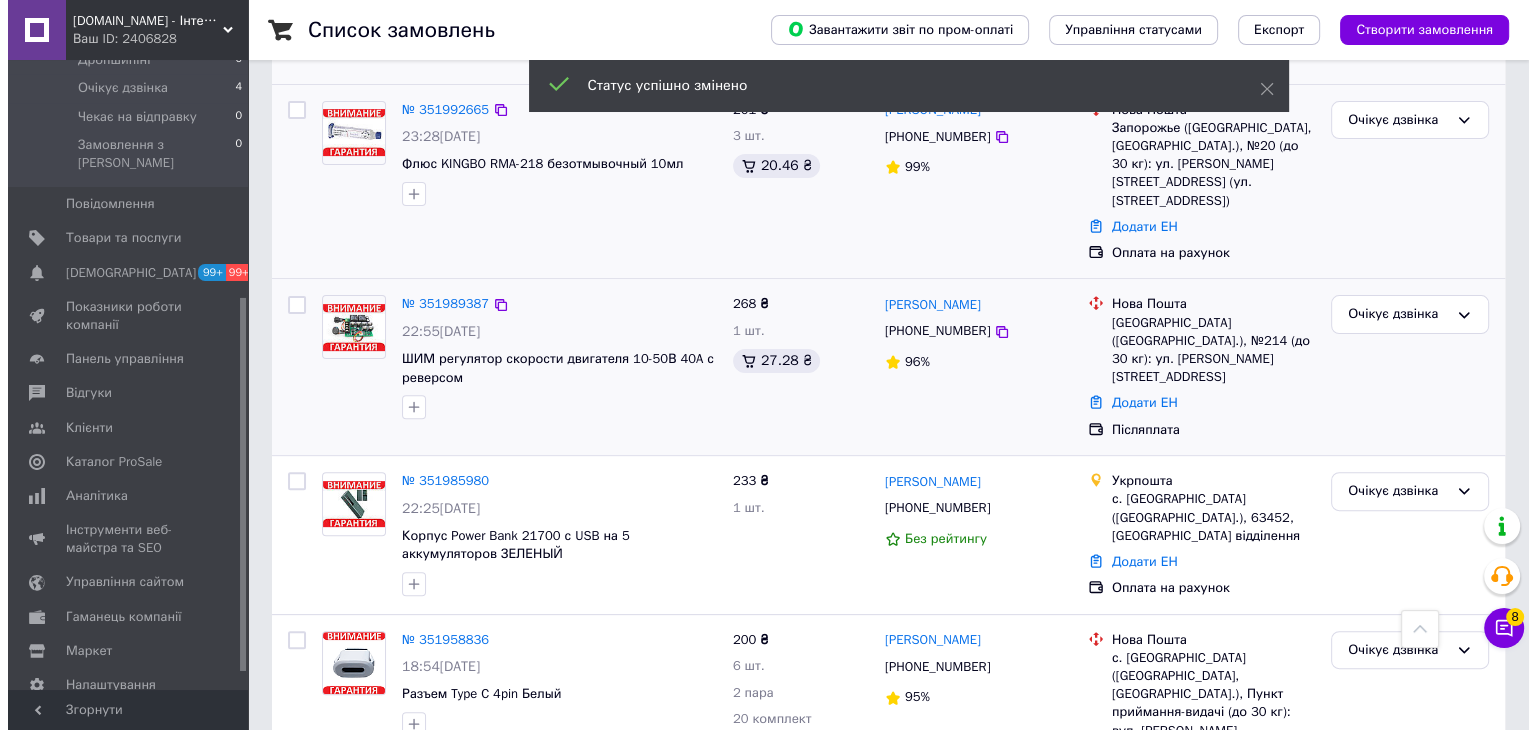 scroll, scrollTop: 0, scrollLeft: 0, axis: both 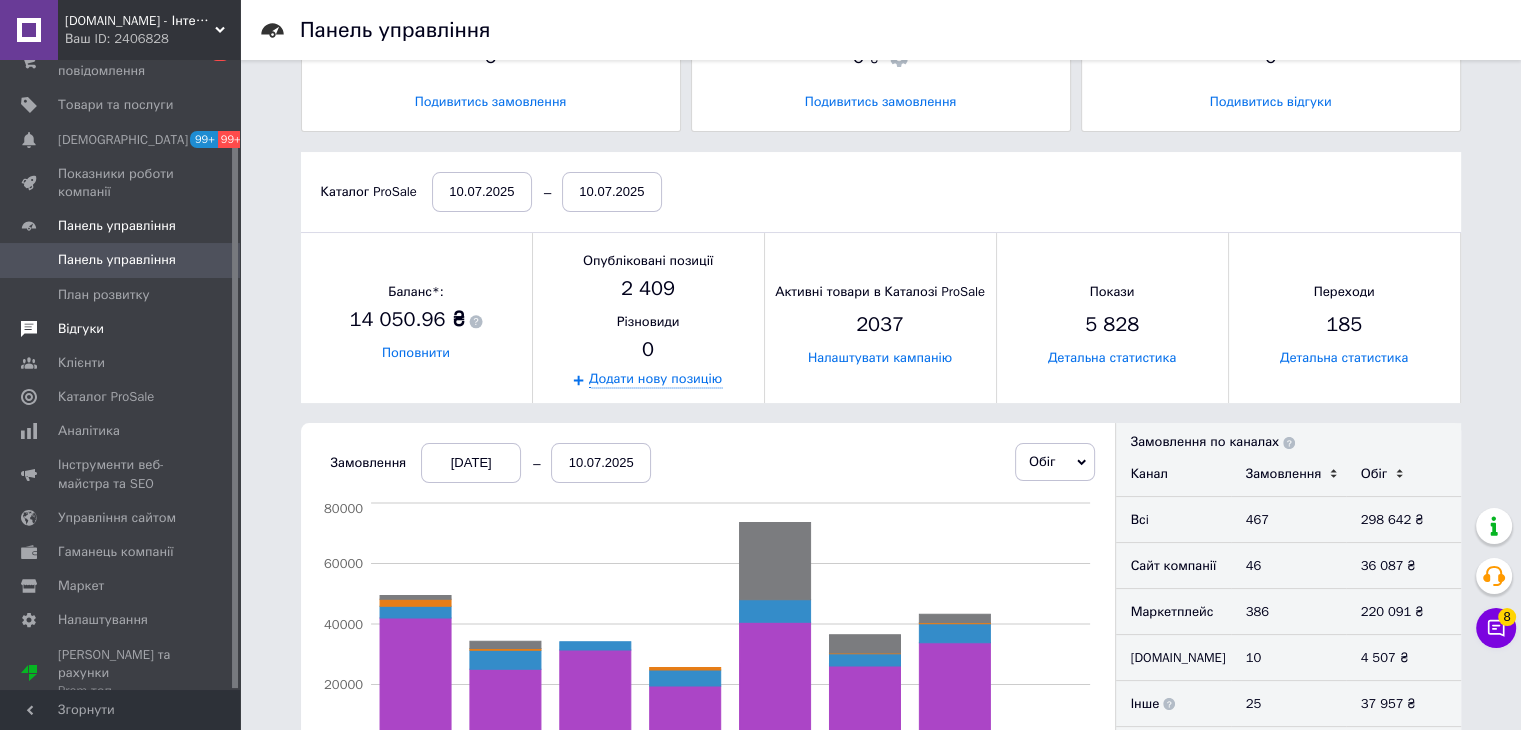 click on "Відгуки" at bounding box center (81, 329) 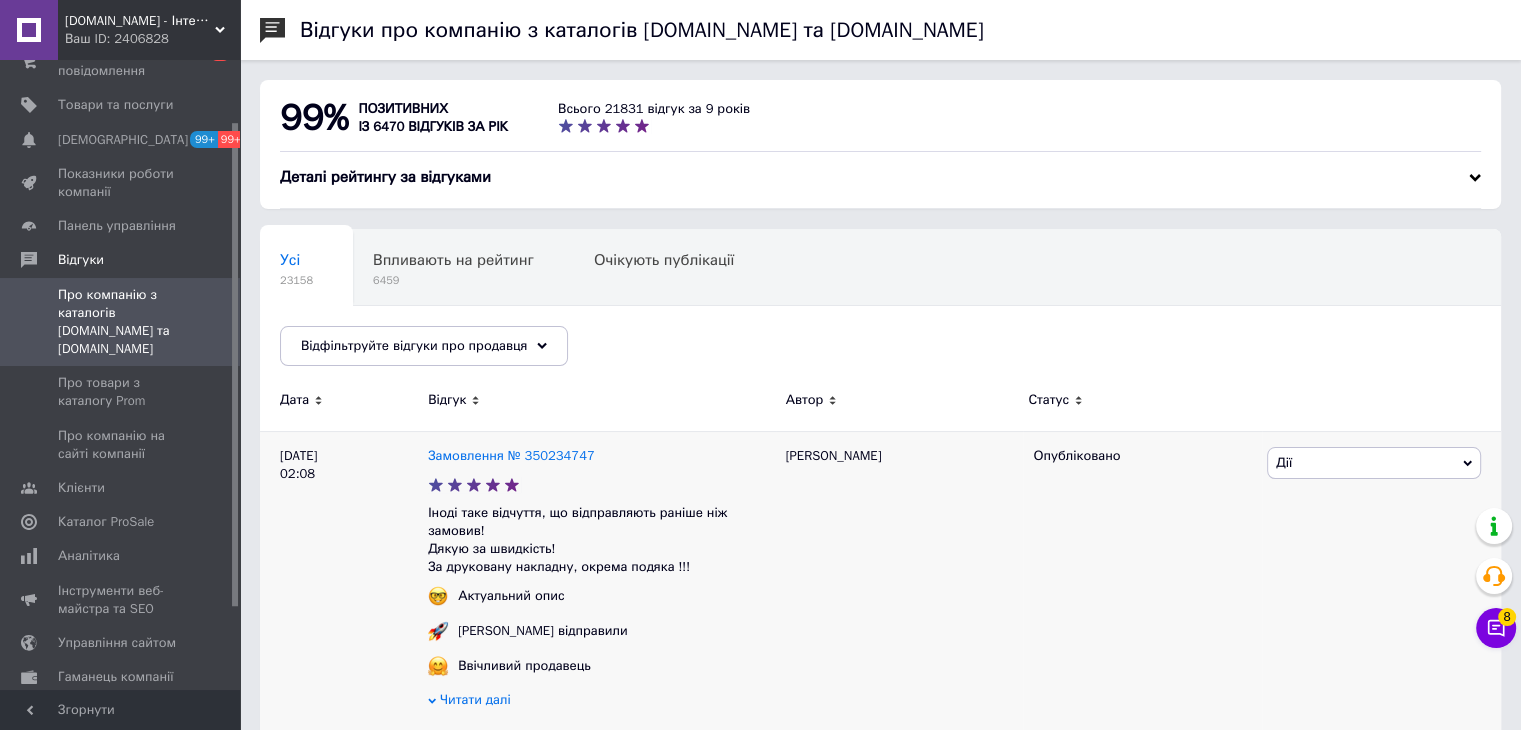 click on "Константин" at bounding box center (900, 604) 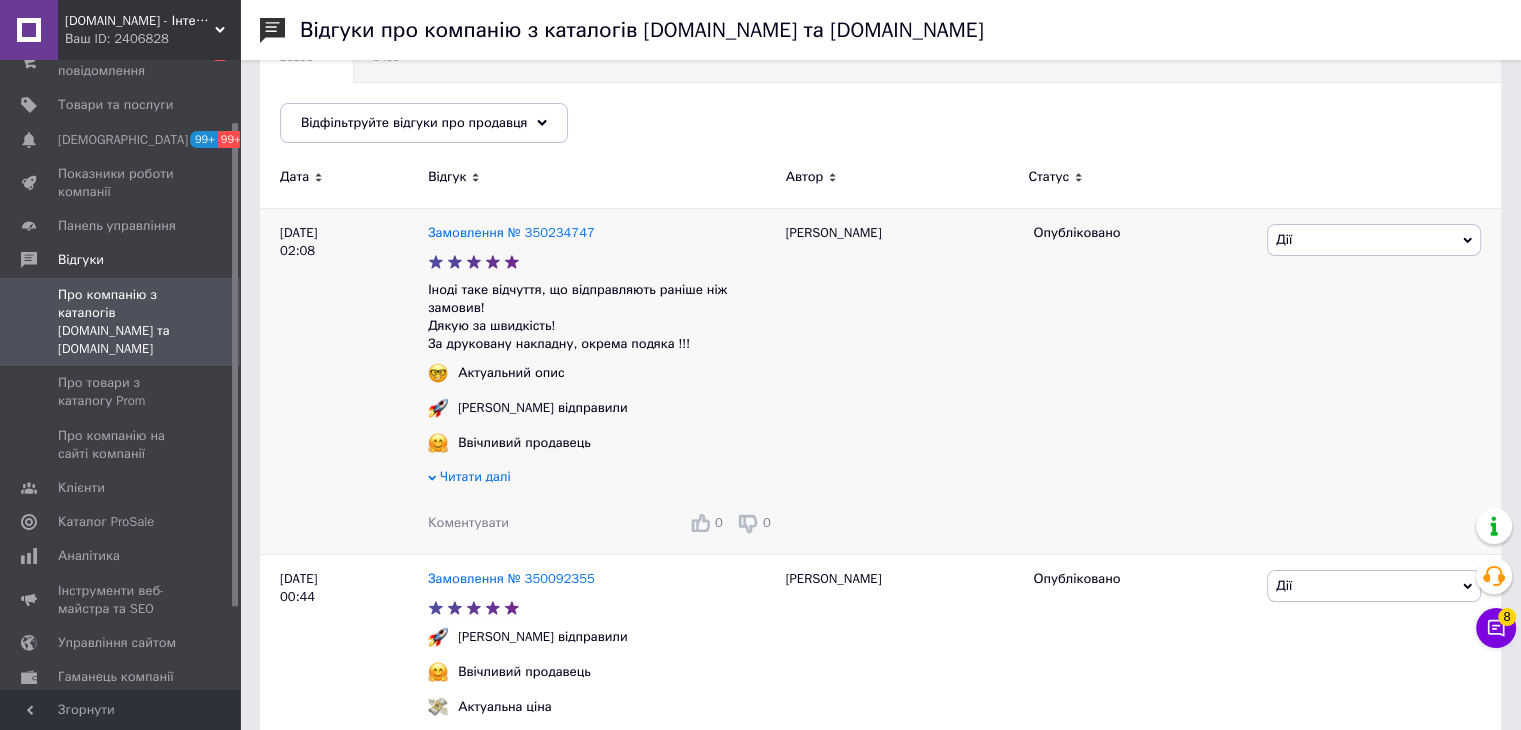 scroll, scrollTop: 200, scrollLeft: 0, axis: vertical 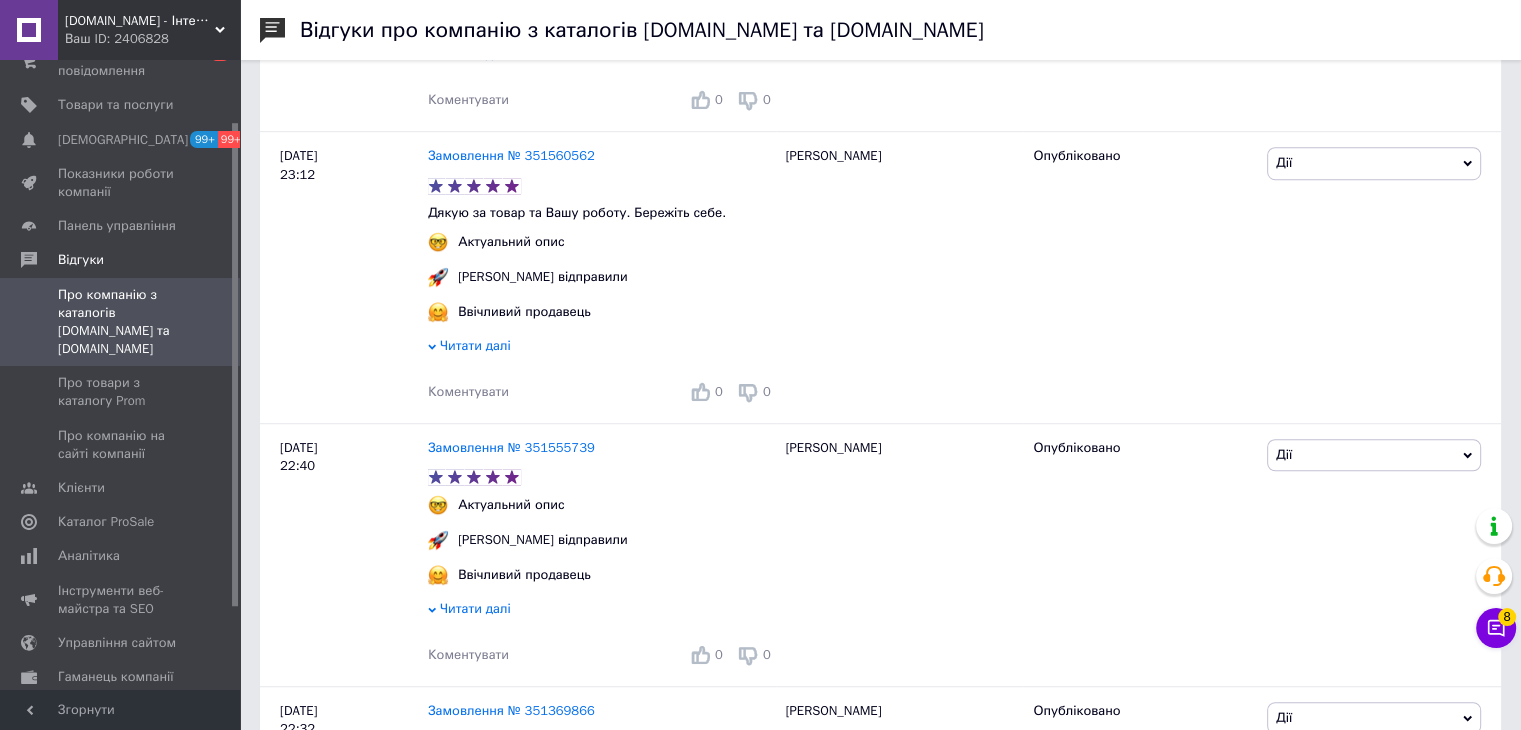 click on "Ваш ID: 2406828" at bounding box center (152, 39) 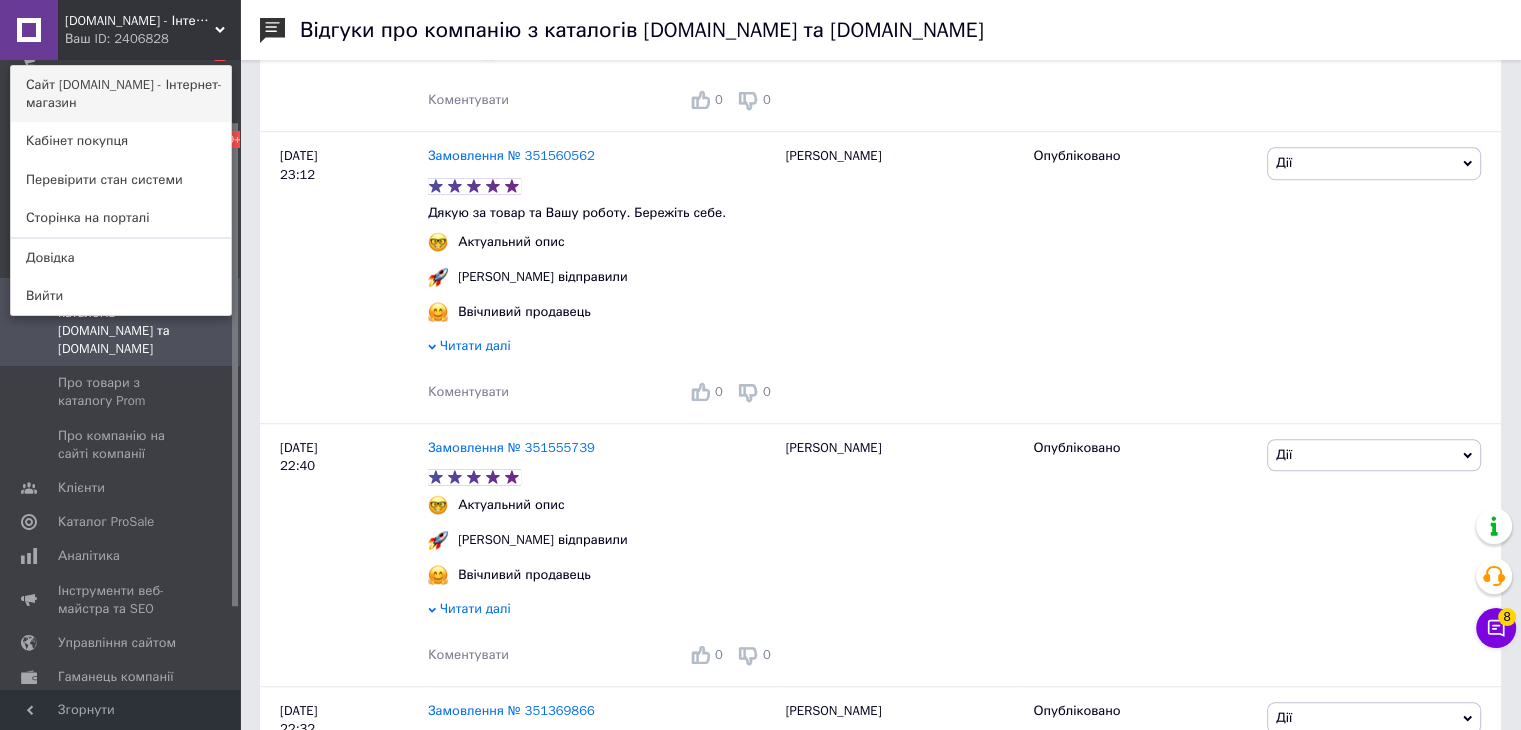 click on "Сайт [DOMAIN_NAME] - Інтернет-магазин" at bounding box center [121, 94] 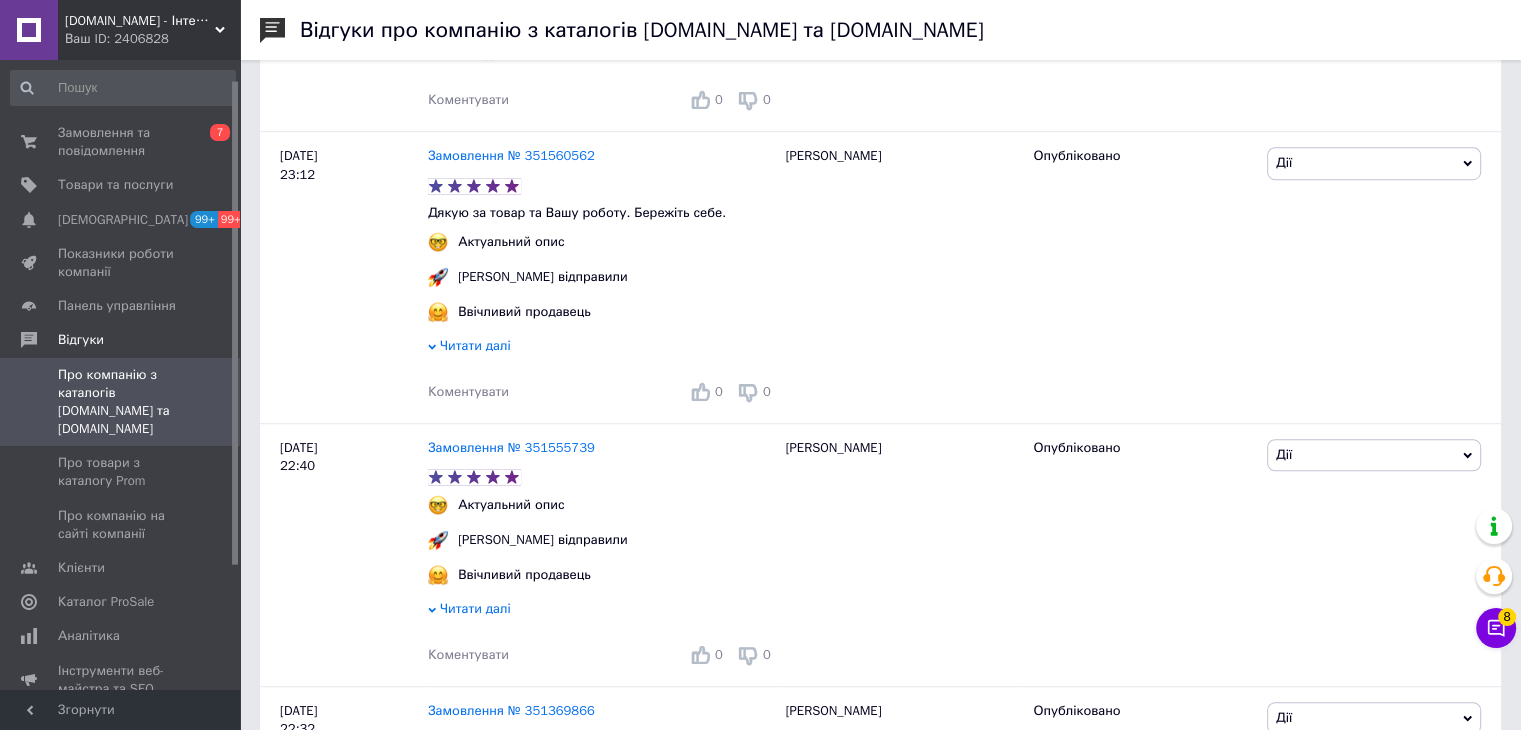 scroll, scrollTop: 0, scrollLeft: 0, axis: both 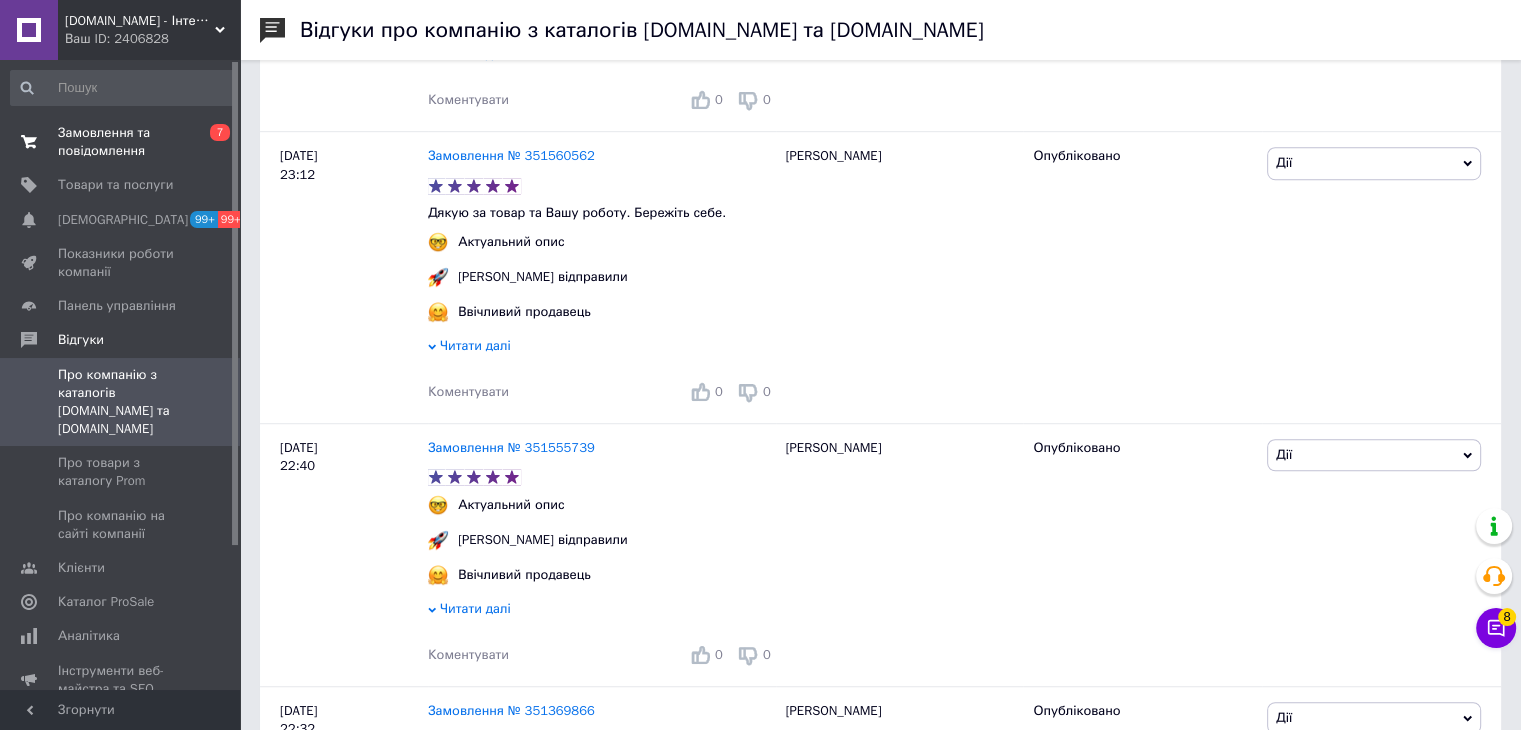 click on "Замовлення та повідомлення" at bounding box center [121, 142] 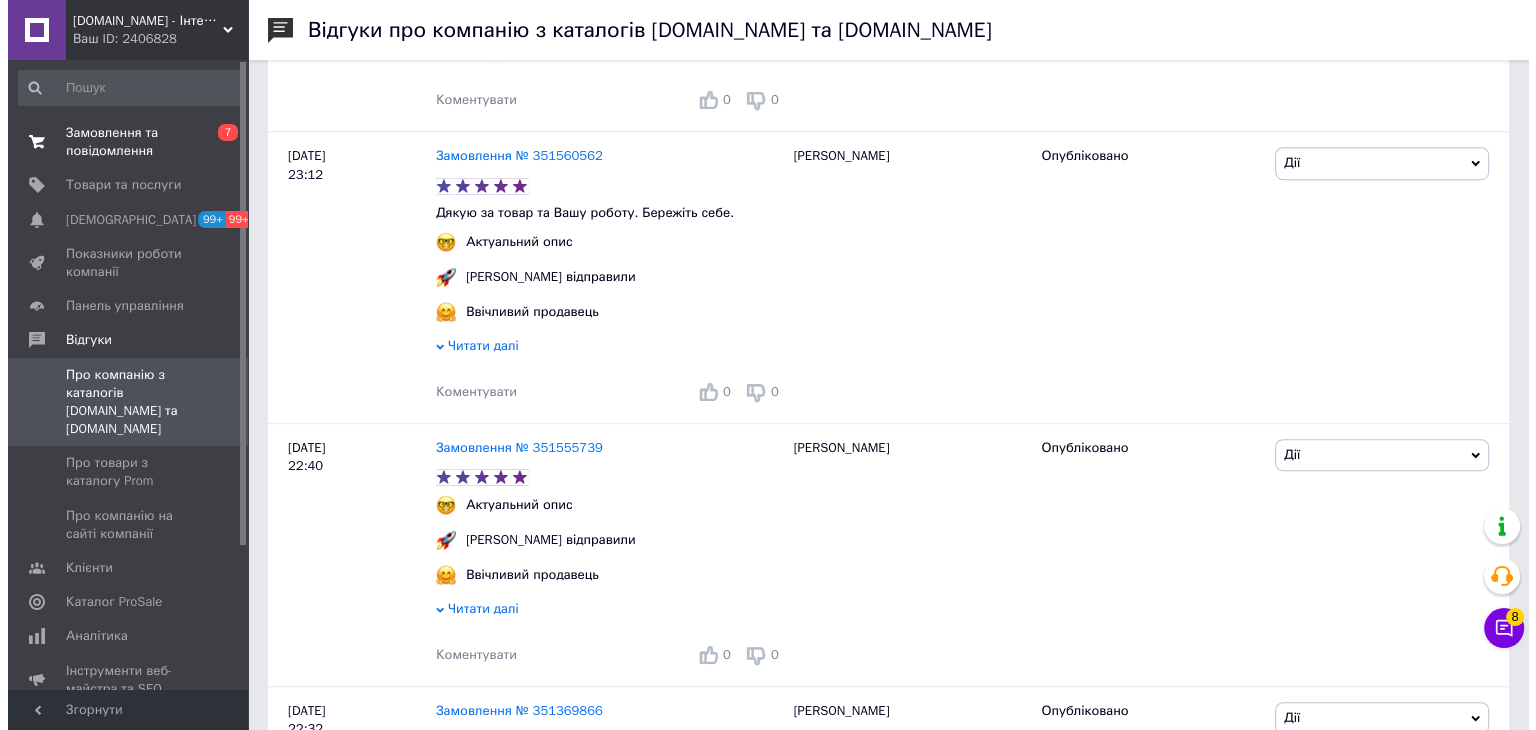 scroll, scrollTop: 0, scrollLeft: 0, axis: both 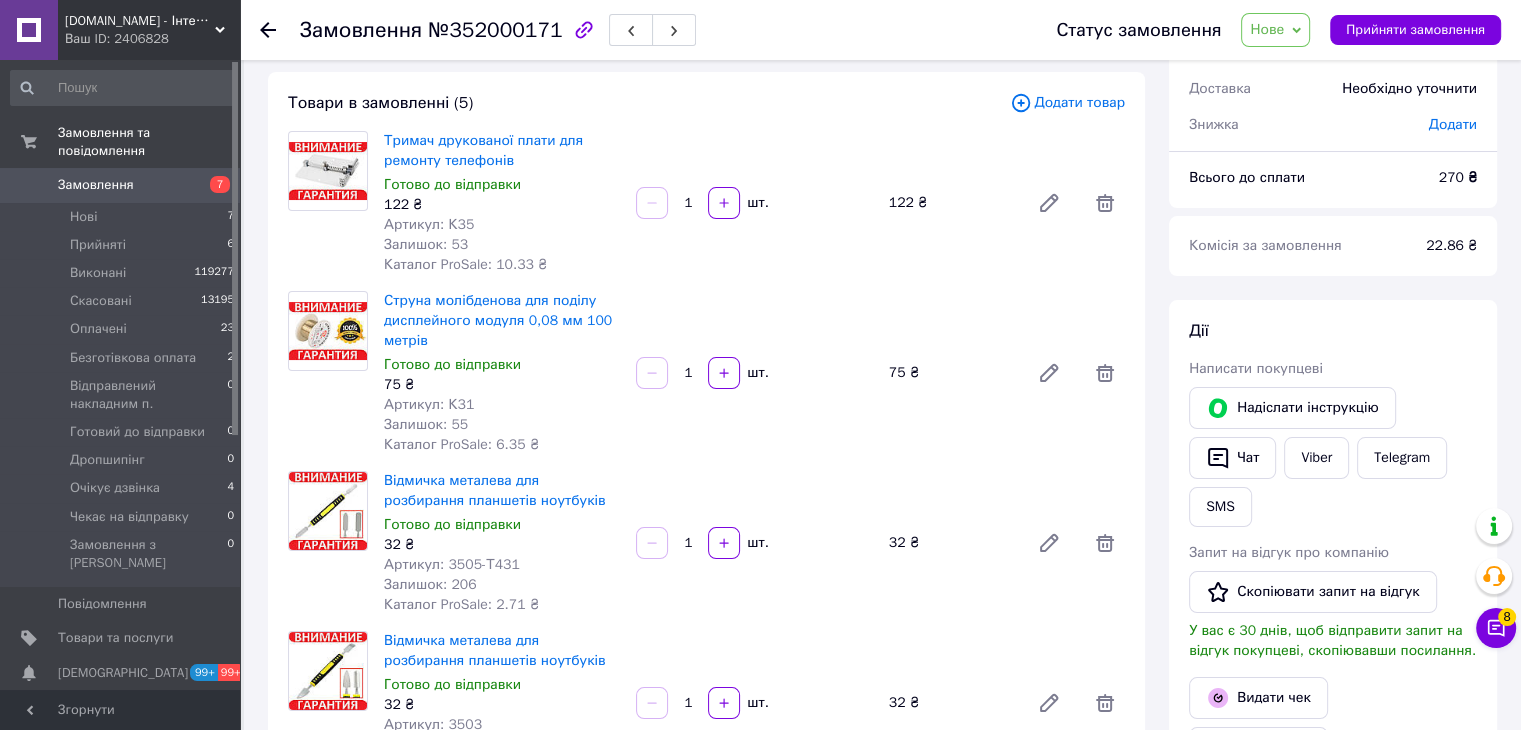 click on "Нове" at bounding box center (1267, 29) 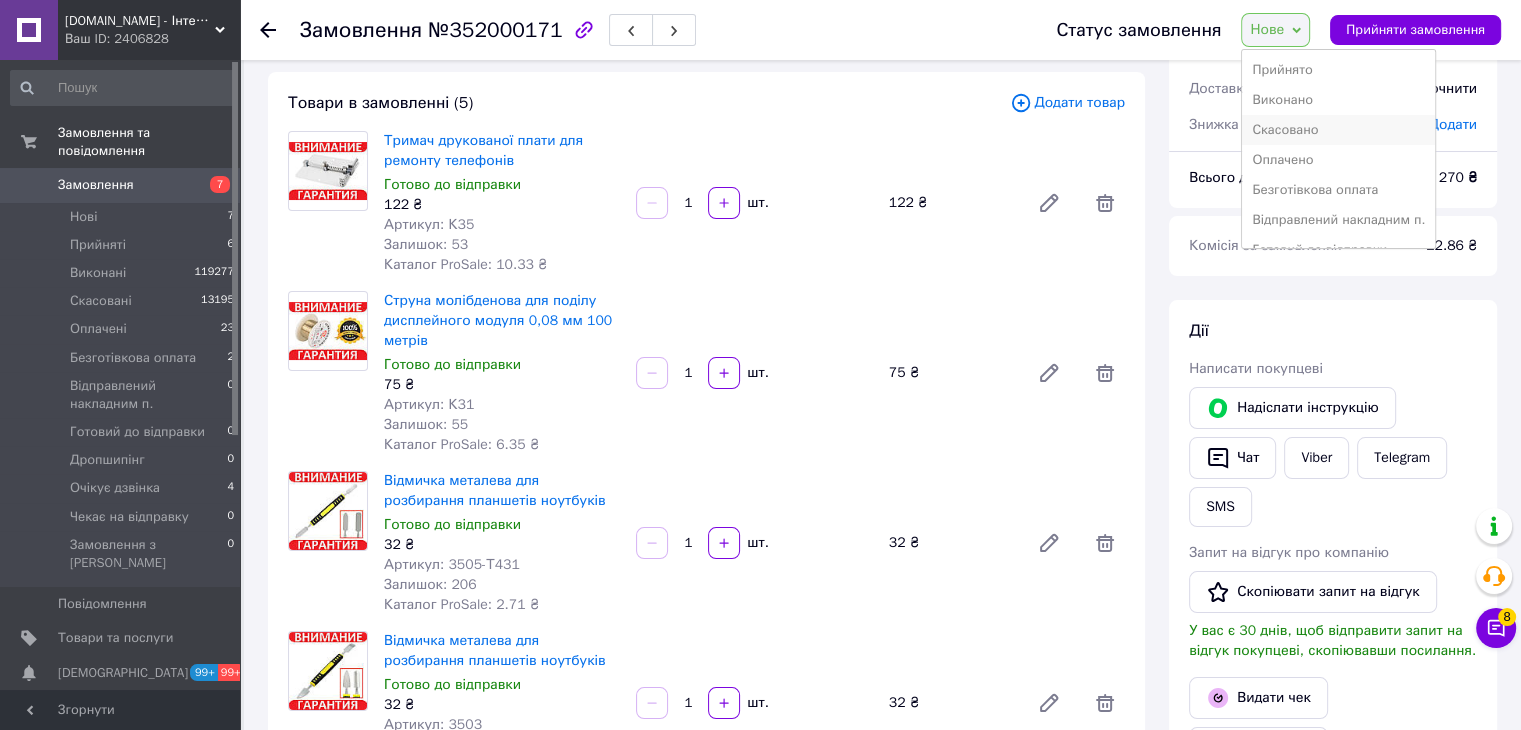 drag, startPoint x: 1284, startPoint y: 125, endPoint x: 1264, endPoint y: 132, distance: 21.189621 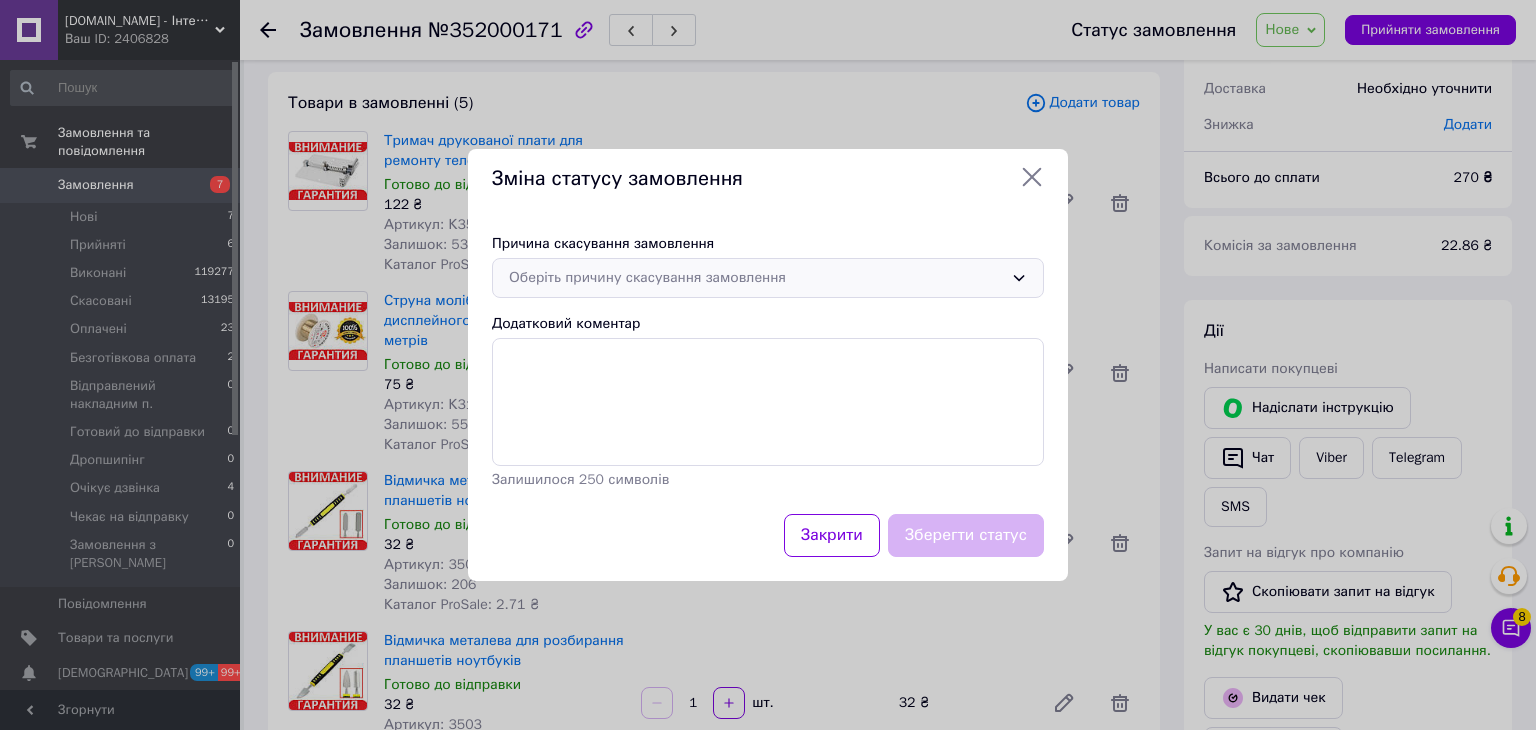 click on "Оберіть причину скасування замовлення" at bounding box center [756, 278] 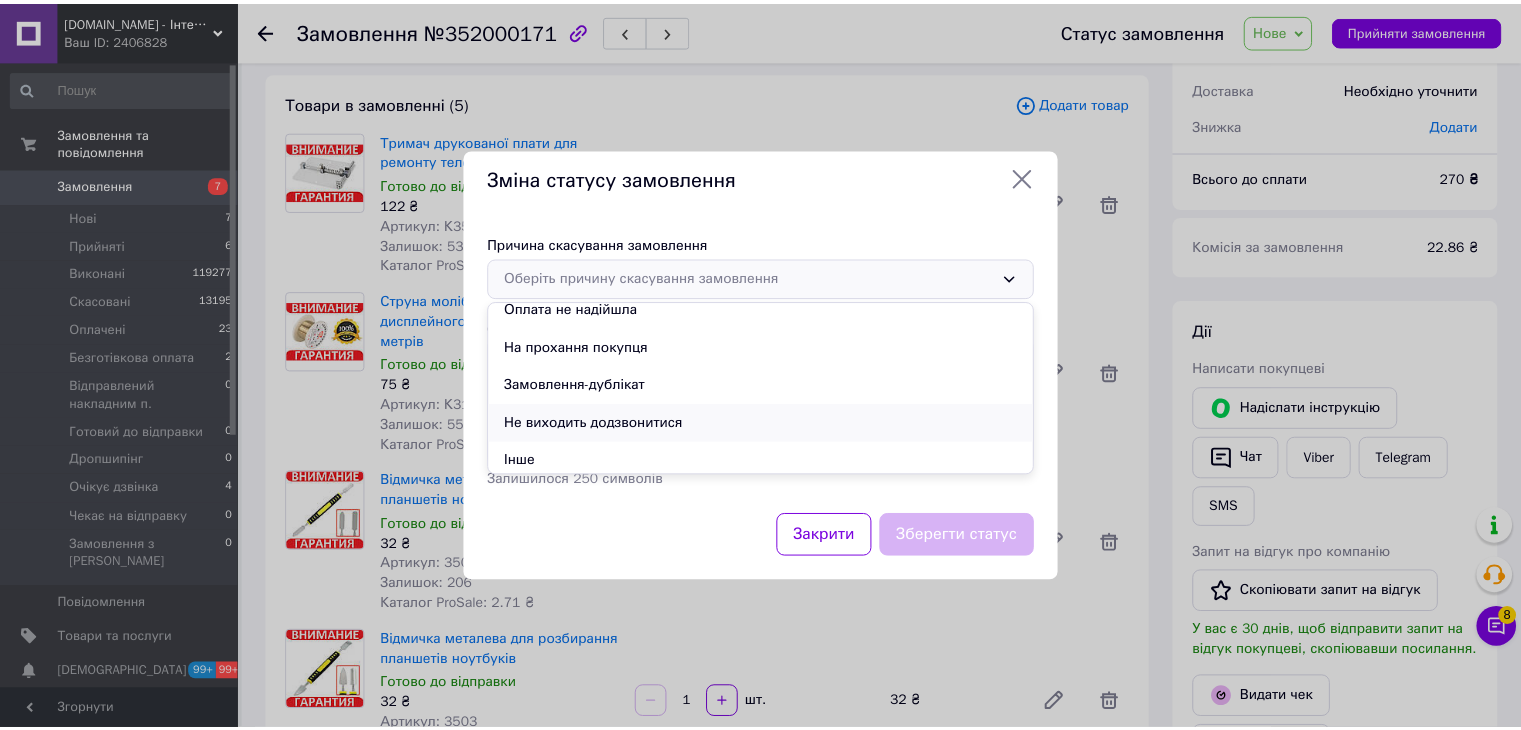 scroll, scrollTop: 93, scrollLeft: 0, axis: vertical 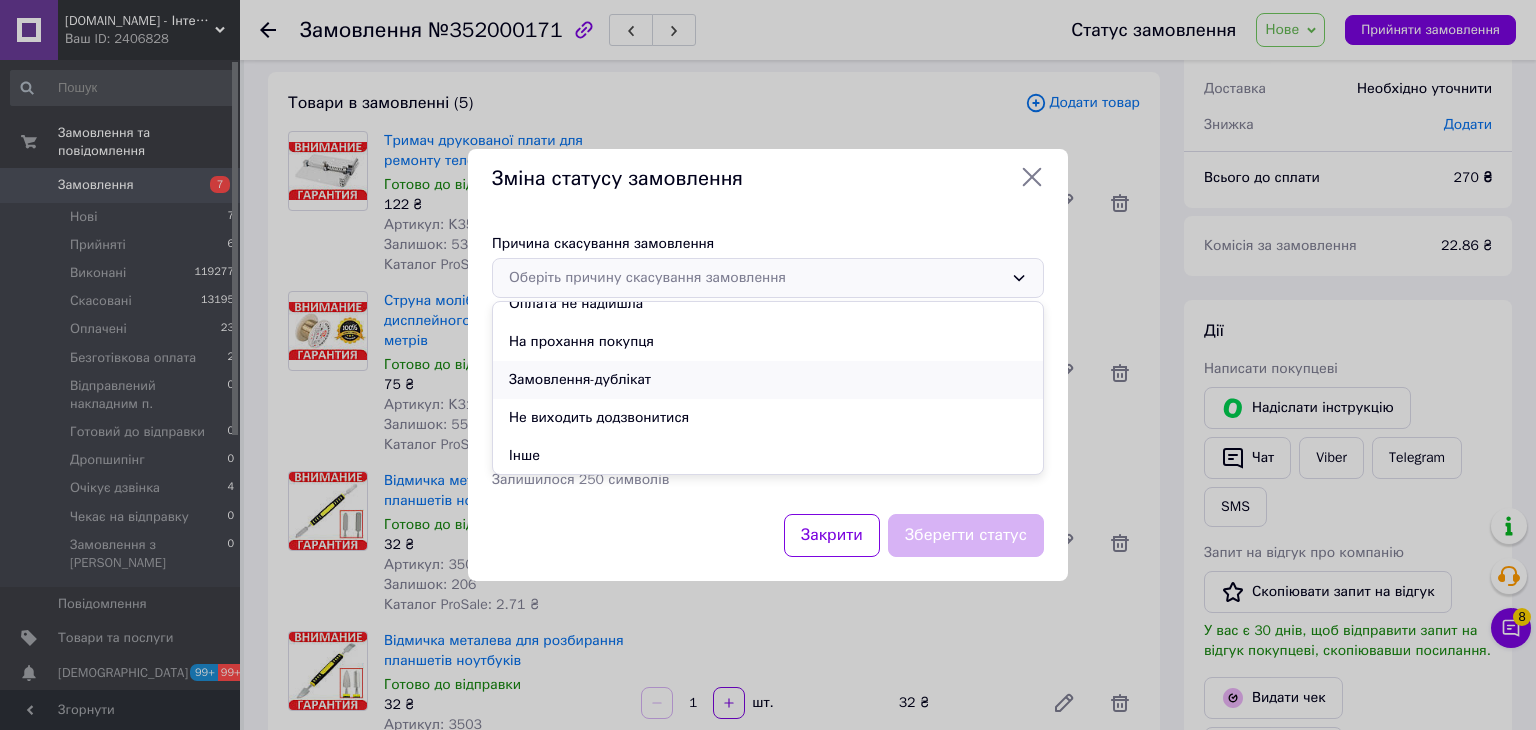 drag, startPoint x: 633, startPoint y: 381, endPoint x: 789, endPoint y: 455, distance: 172.66151 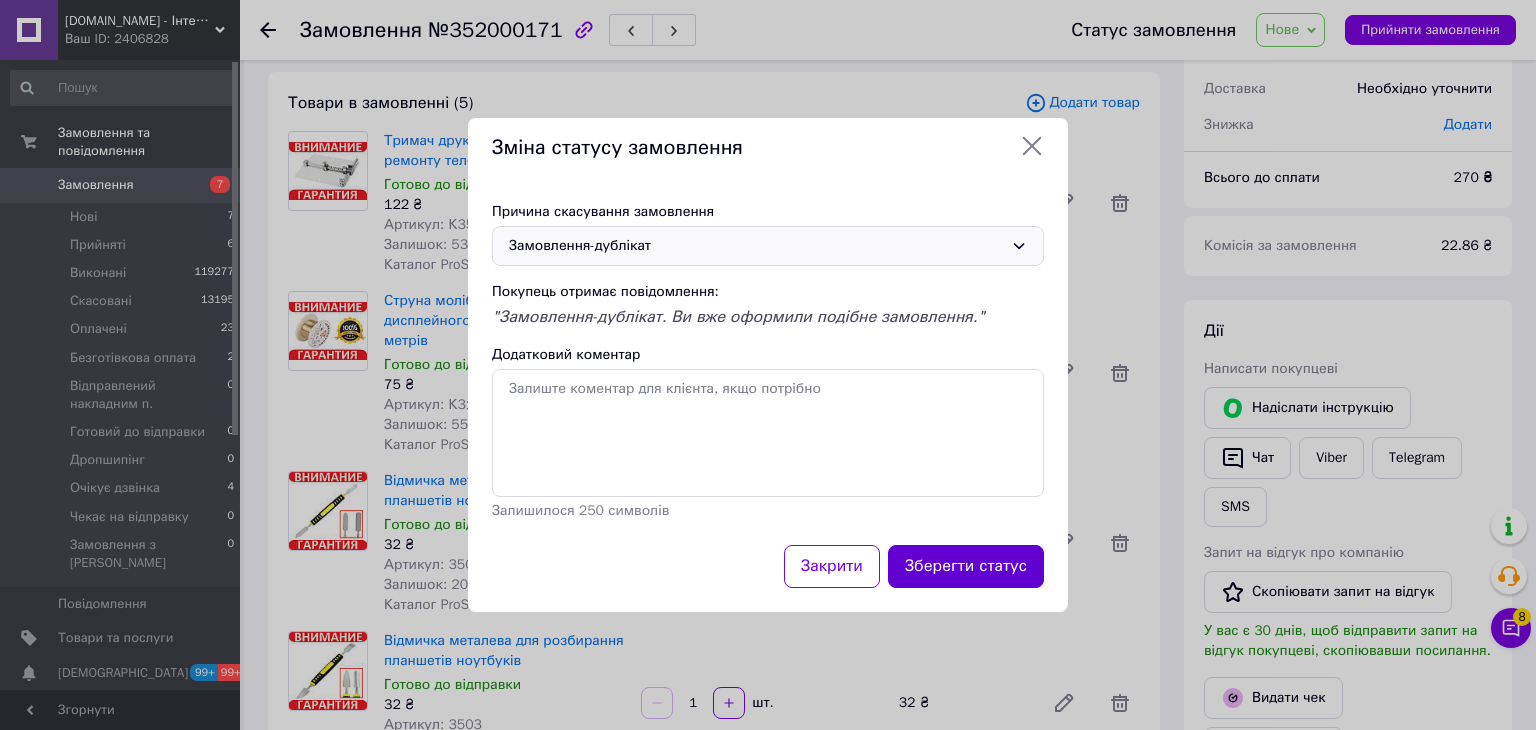 click on "Зберегти статус" at bounding box center [966, 566] 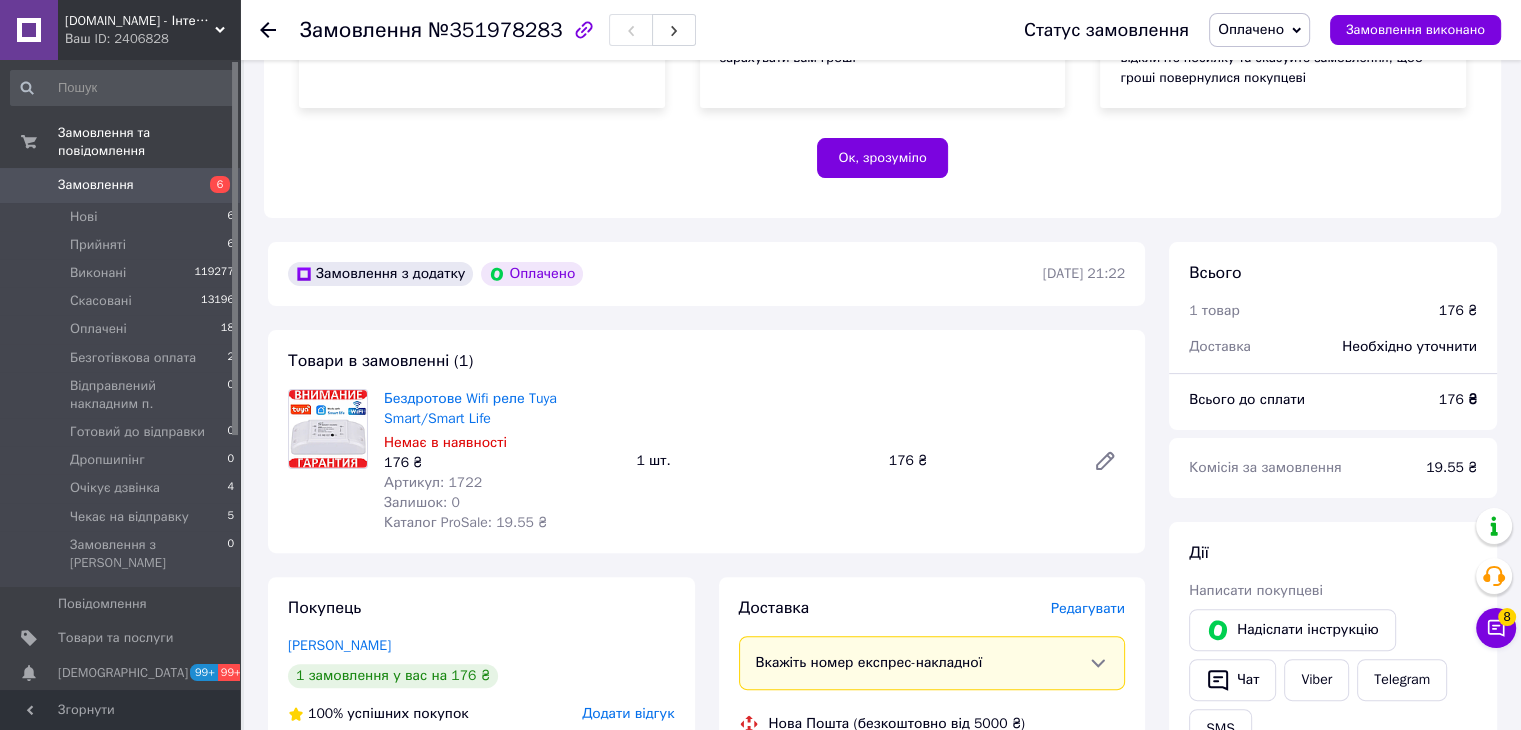 scroll, scrollTop: 400, scrollLeft: 0, axis: vertical 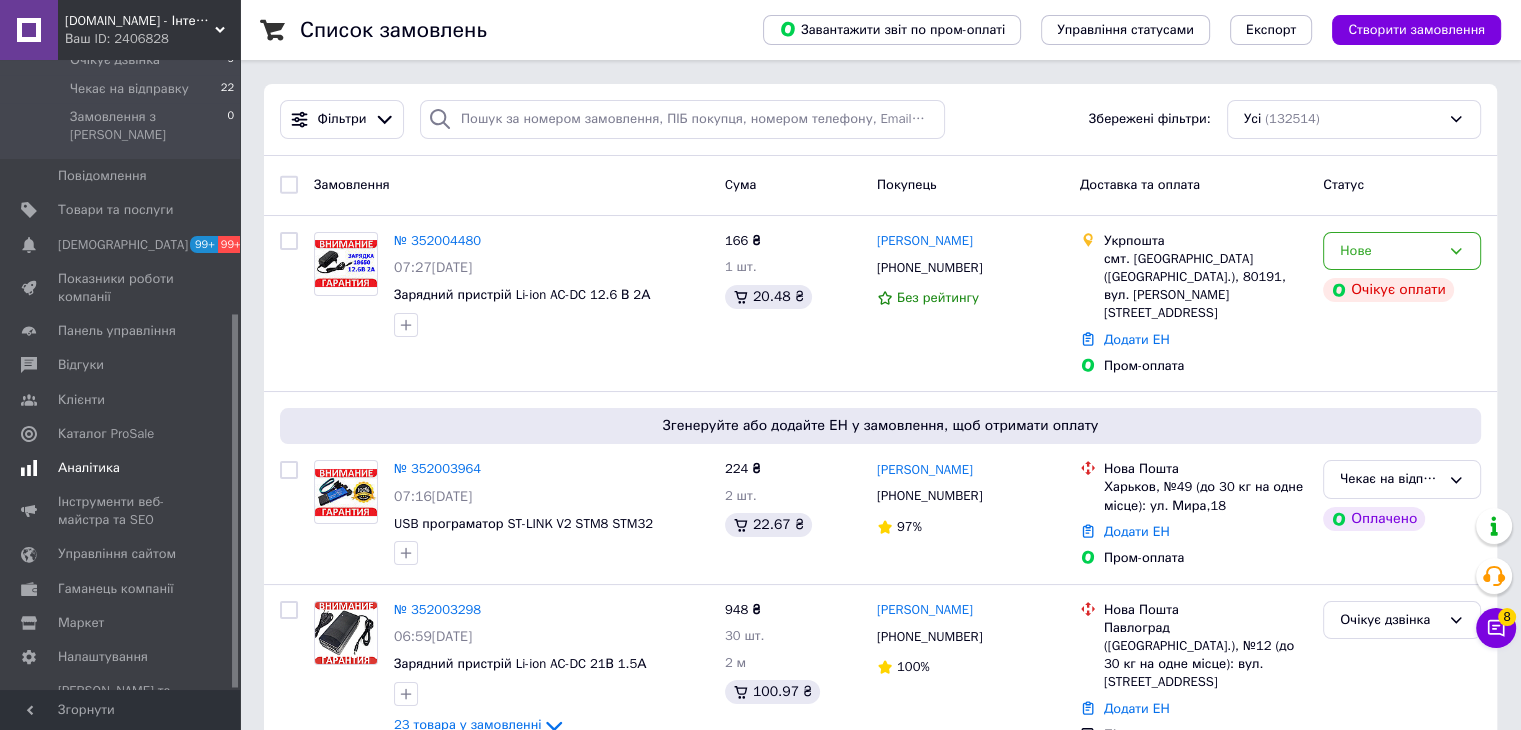 click on "Аналітика" at bounding box center (89, 468) 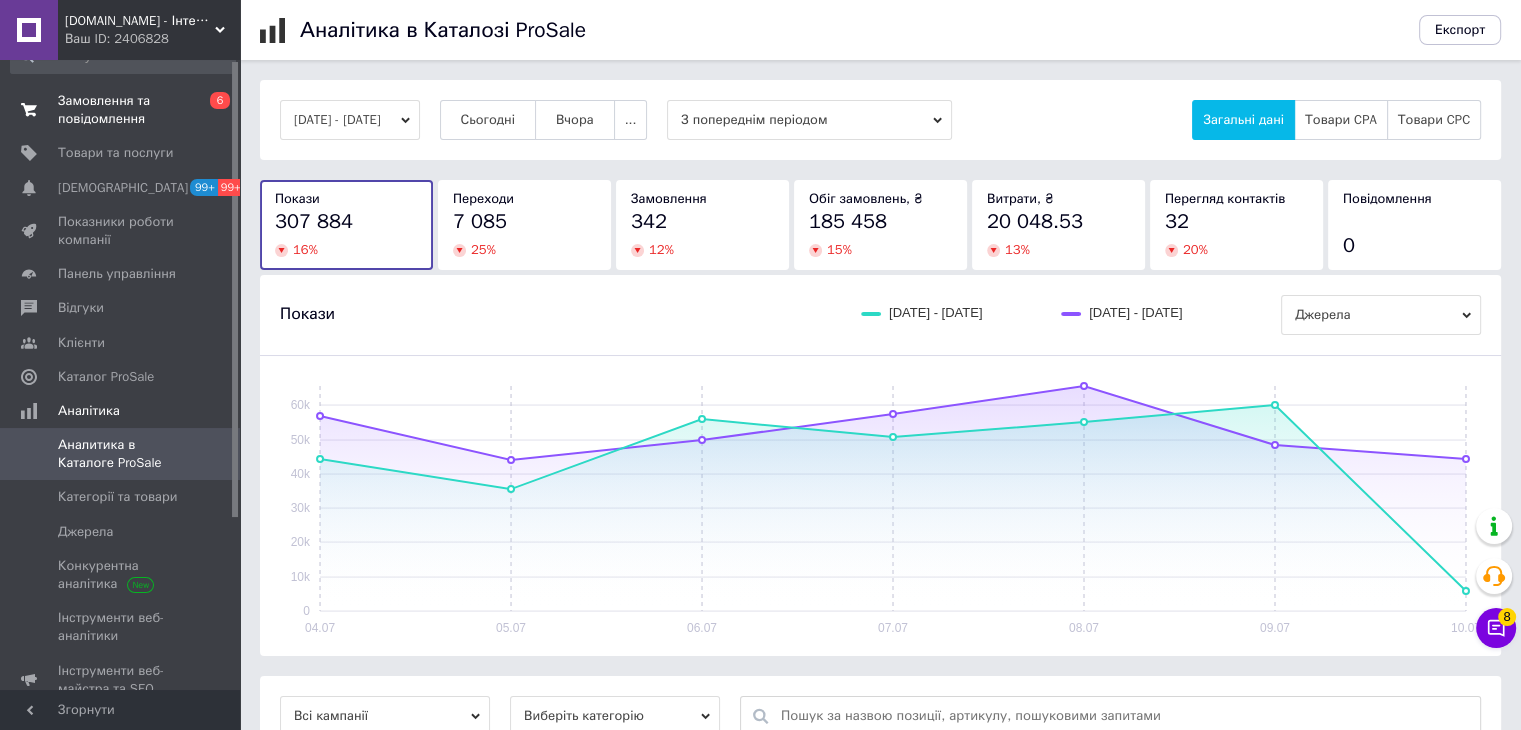 scroll, scrollTop: 0, scrollLeft: 0, axis: both 